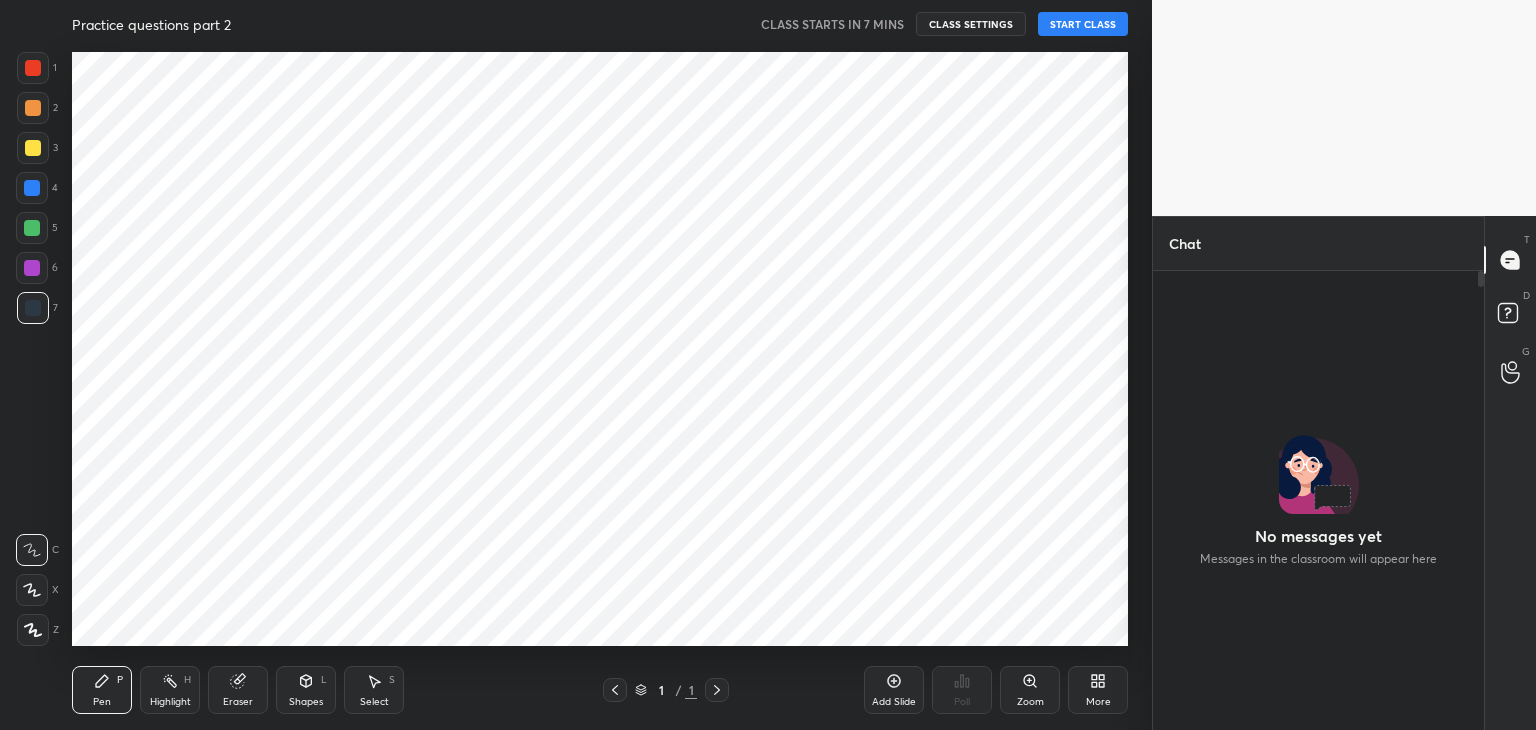 scroll, scrollTop: 0, scrollLeft: 0, axis: both 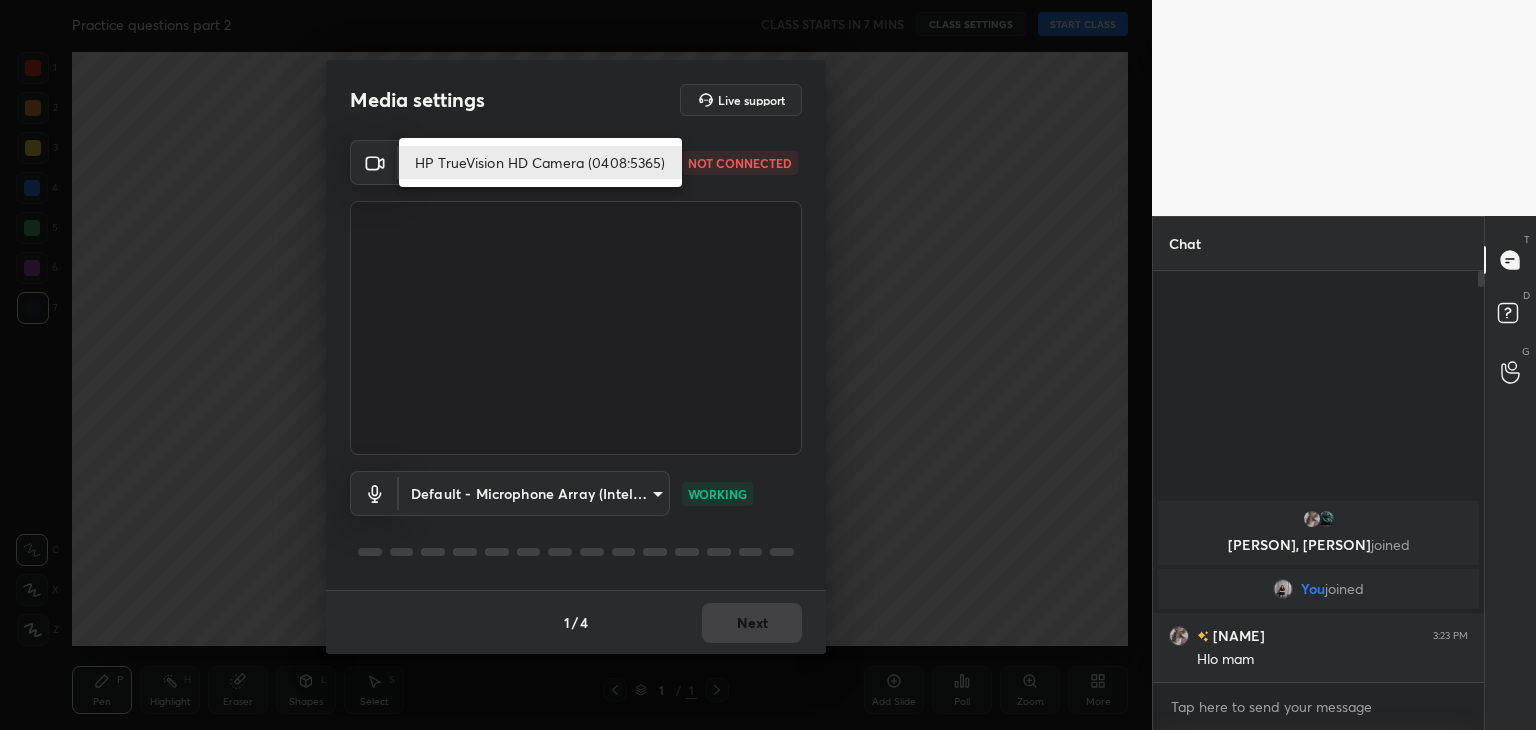 click on "1 2 3 4 5 6 7 C X Z C X Z E E Erase all   H H Practice questions part 2 CLASS STARTS IN 7 MINS CLASS SETTINGS START CLASS Setting up your live class Back Practice questions part 2 • L6 of Aarambh Grade 9 [PERSON] Pen P Highlight H Eraser Shapes L Select S 1 / 1 Add Slide Poll Zoom More Chat [PERSON], [PERSON]  joined You  joined [PERSON] 3:23 PM Hlo mam 2 NEW MESSAGES Enable hand raising Enable raise hand to speak to learners. Once enabled, chat will be turned off temporarily. Enable x   introducing Raise a hand with a doubt Now learners can raise their hand along with a doubt  How it works? Doubts asked by learners will show up here Raise hand disabled You have disabled Raise hand currently. Enable it to invite learners to speak Enable Can't raise hand Looks like educator just invited you to speak. Please wait before you can raise your hand again. Got it T Messages (T) D Doubts (D) G Raise Hand (G) Report an issue Reason for reporting Buffering Chat not working Audio - Video sync issue ​ Attach an image 1" at bounding box center (768, 365) 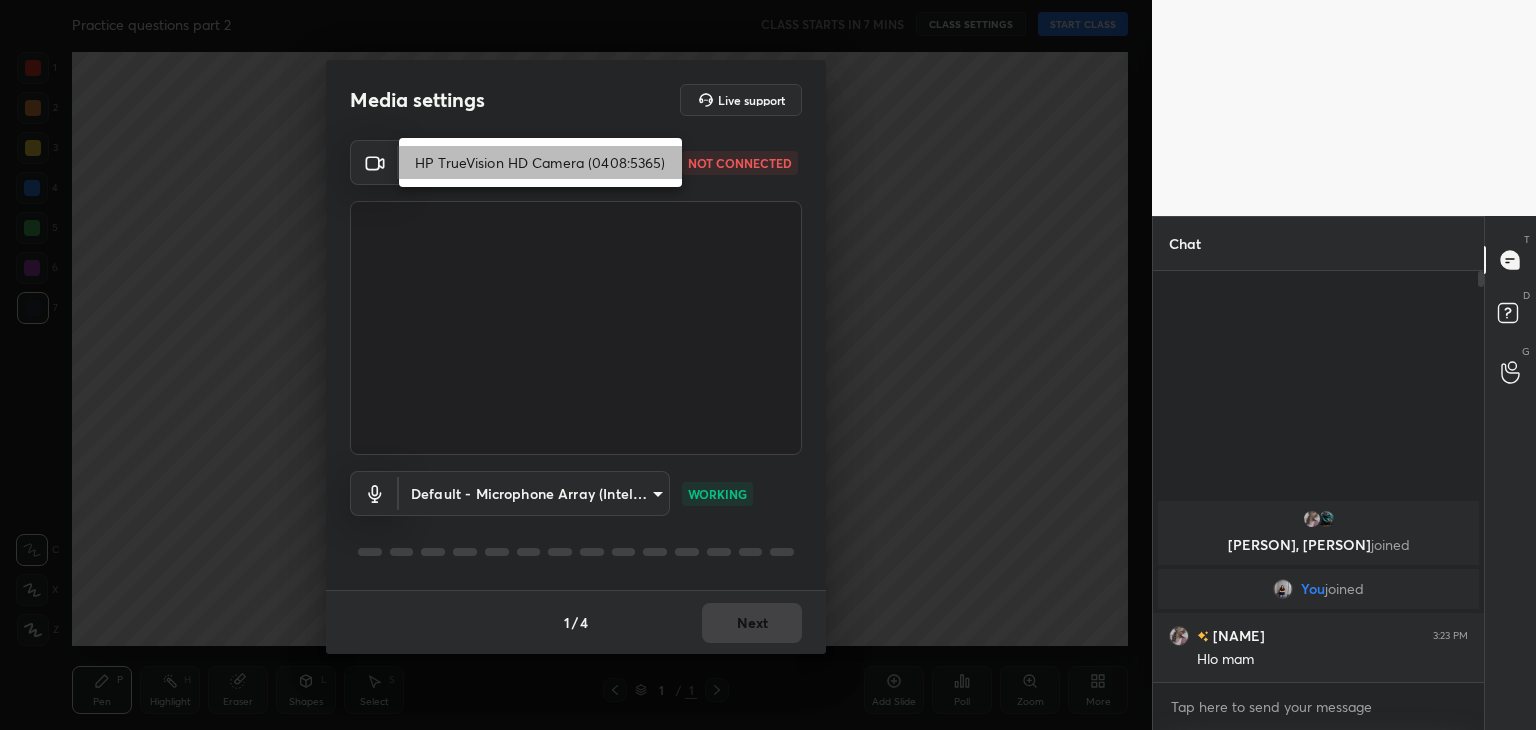 click on "HP TrueVision HD Camera (0408:5365)" at bounding box center [540, 162] 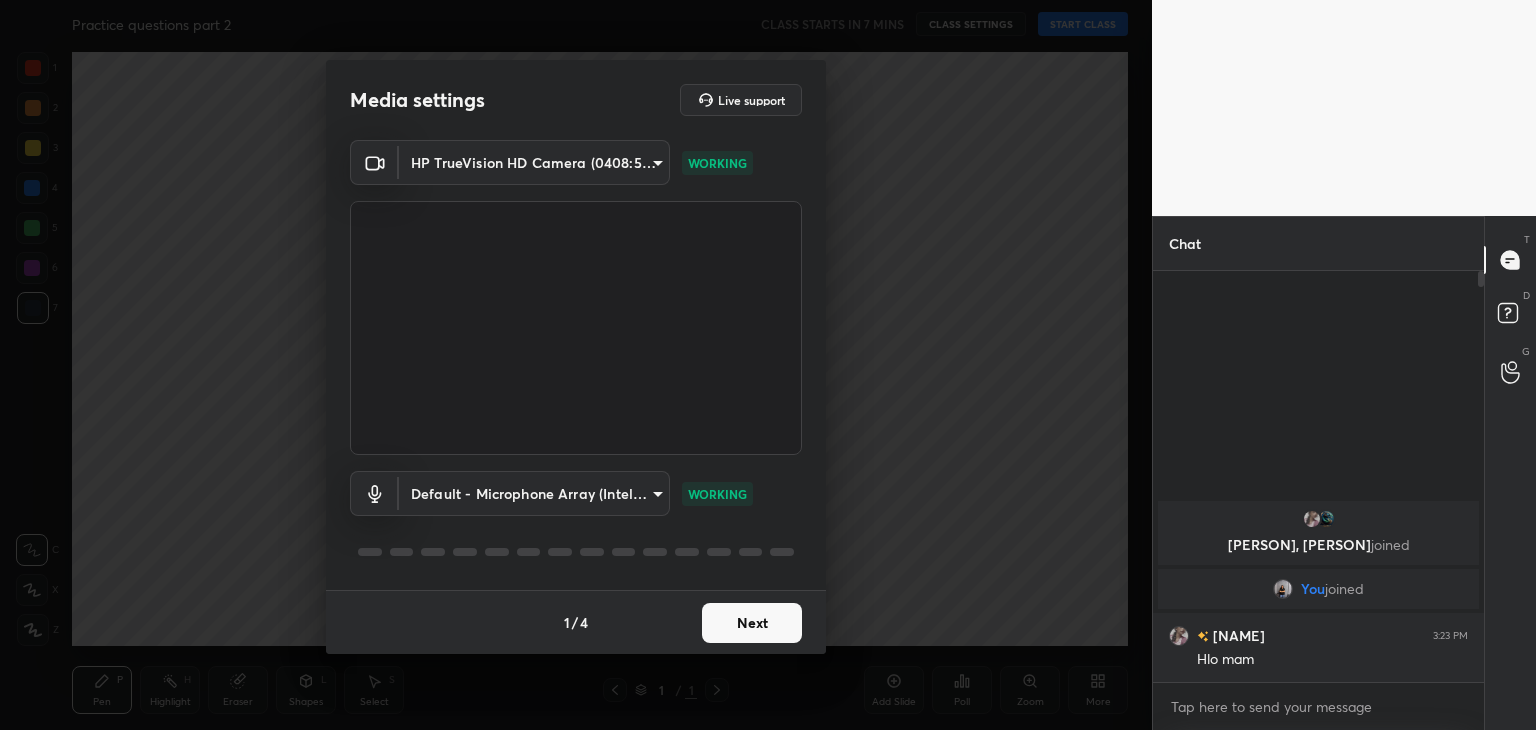 click on "Next" at bounding box center (752, 623) 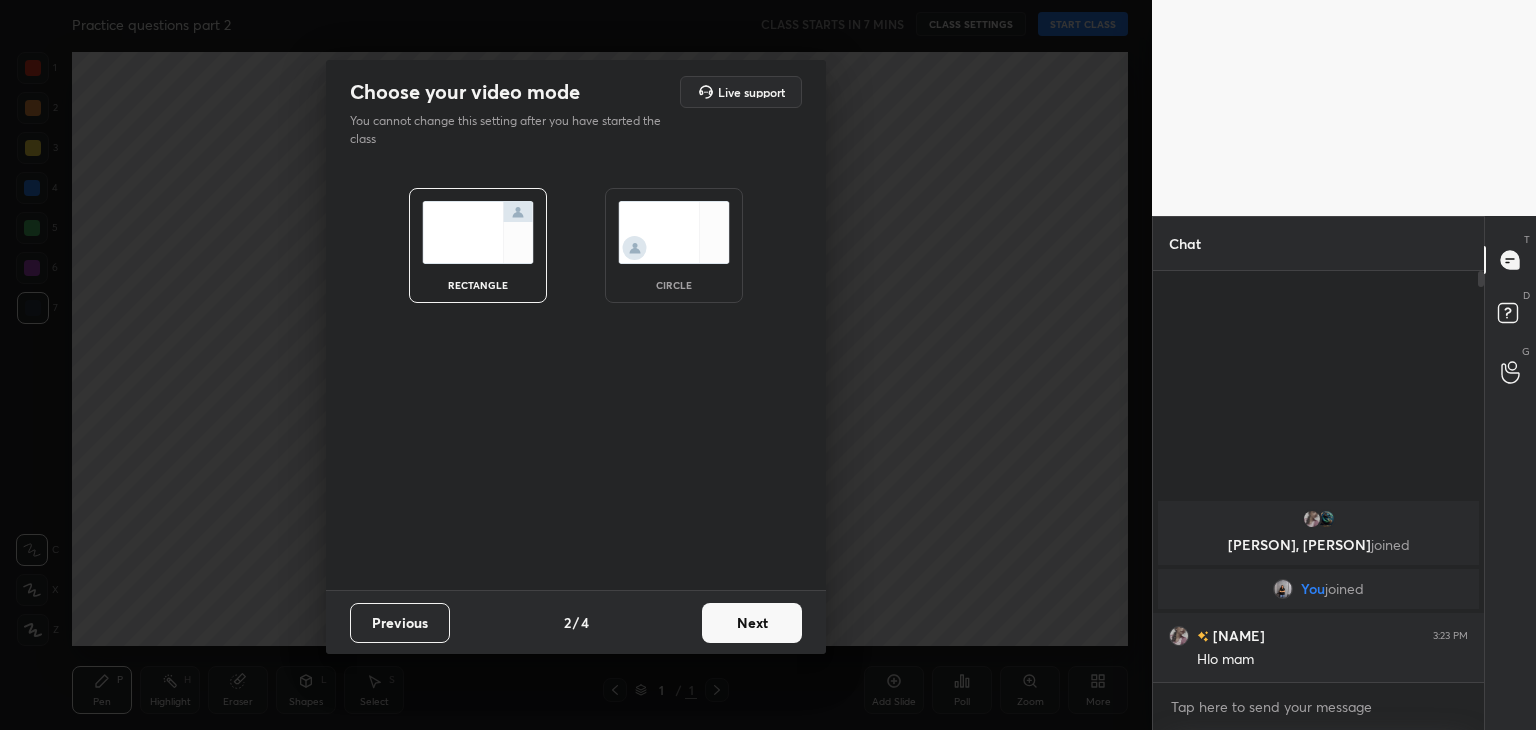 click at bounding box center (674, 232) 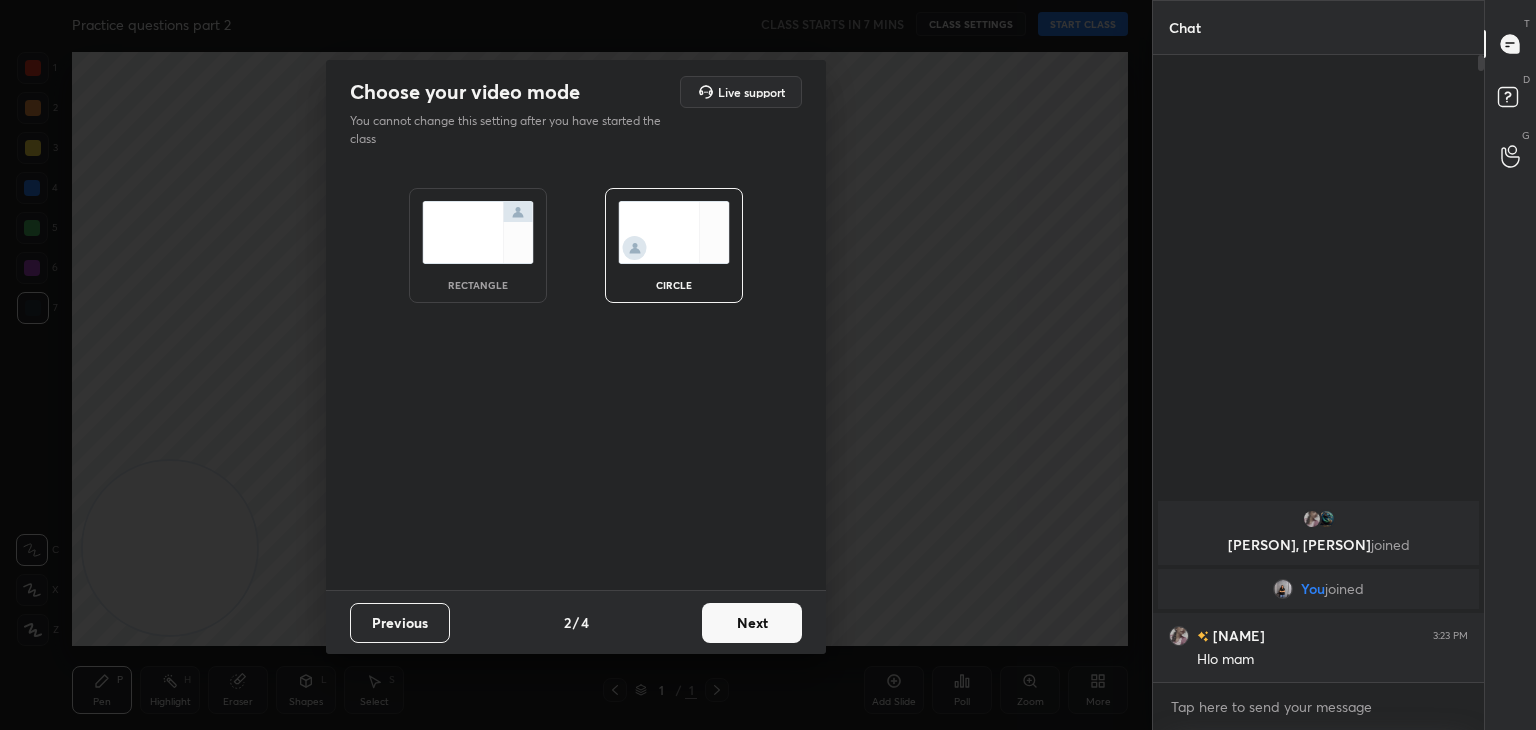 scroll, scrollTop: 6, scrollLeft: 6, axis: both 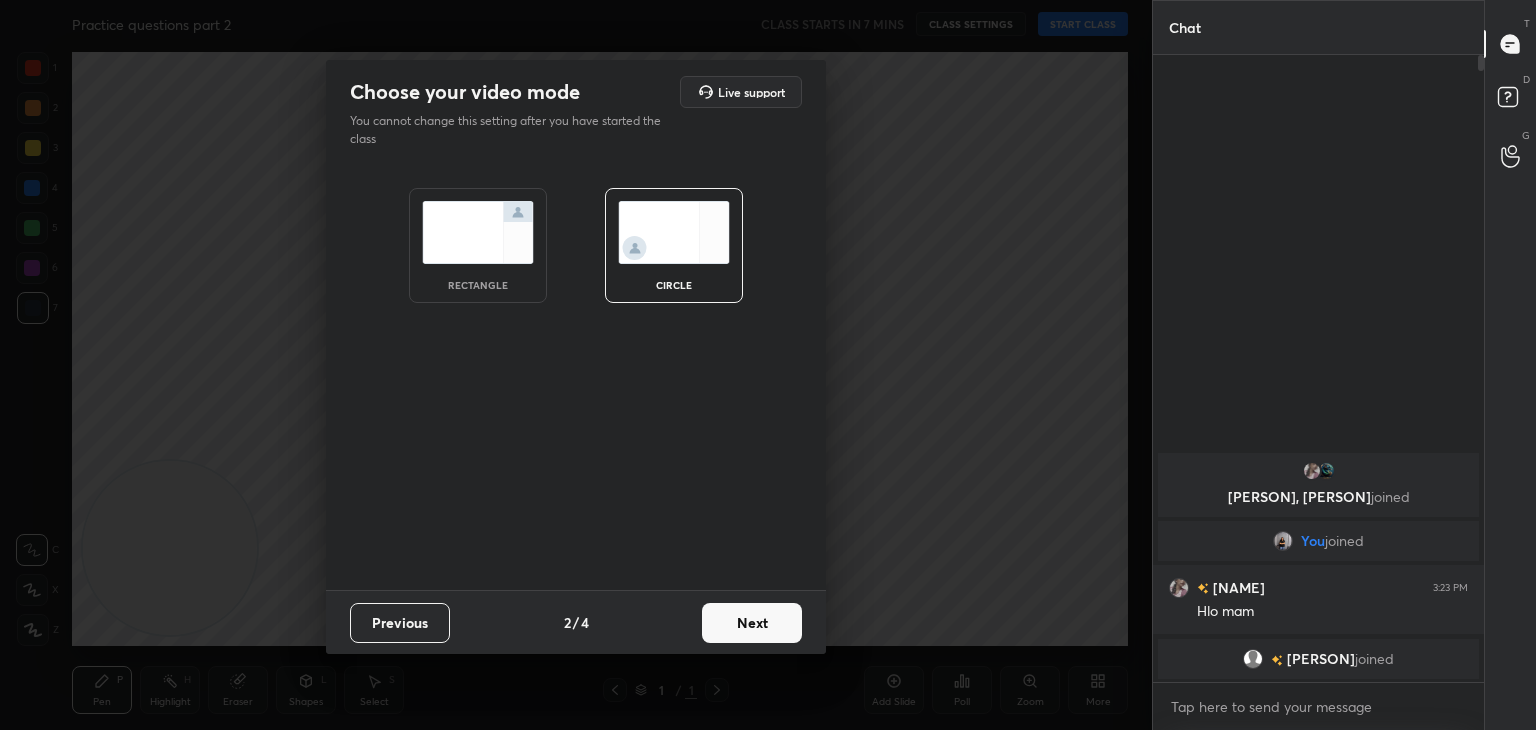 click on "Next" at bounding box center [752, 623] 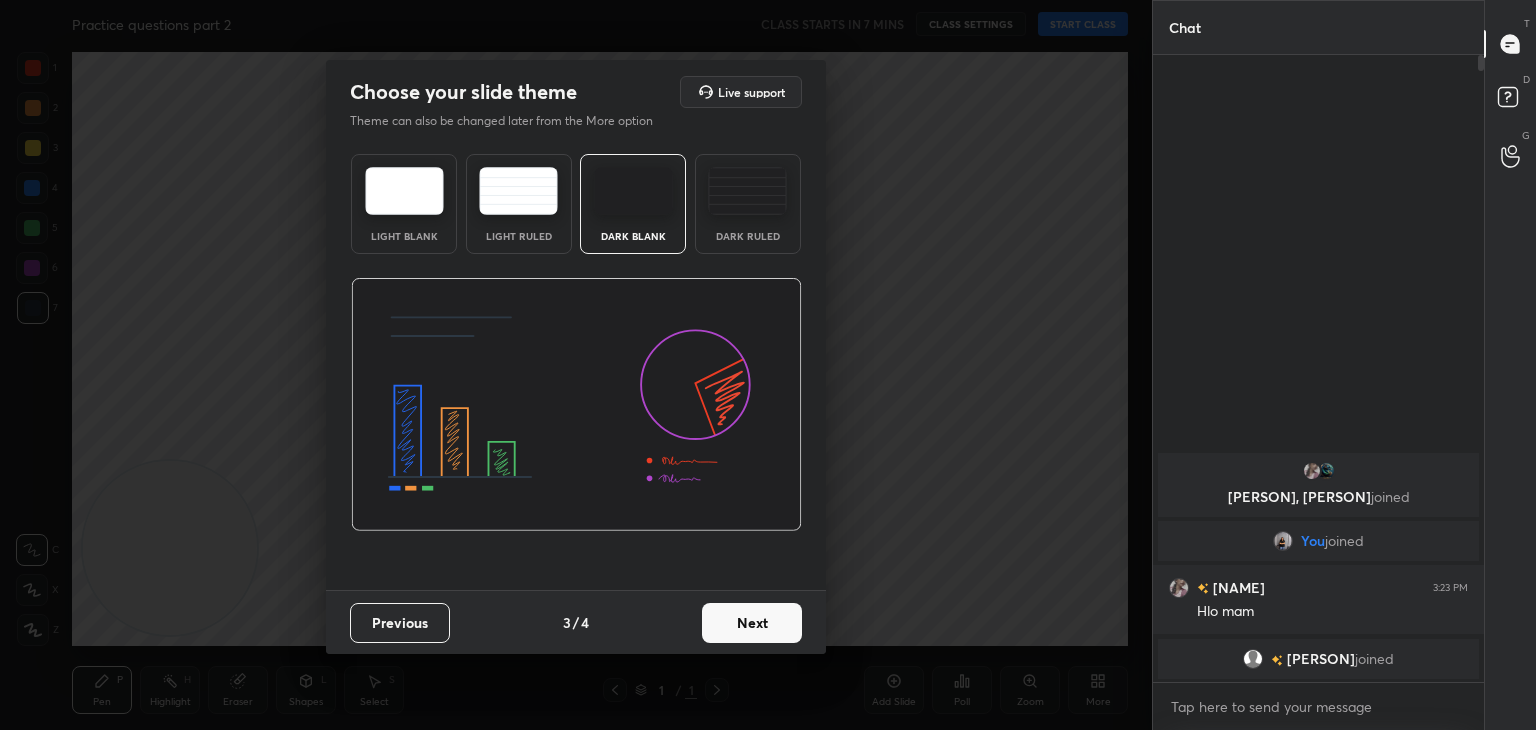 click on "Previous 3 / 4 Next" at bounding box center [576, 622] 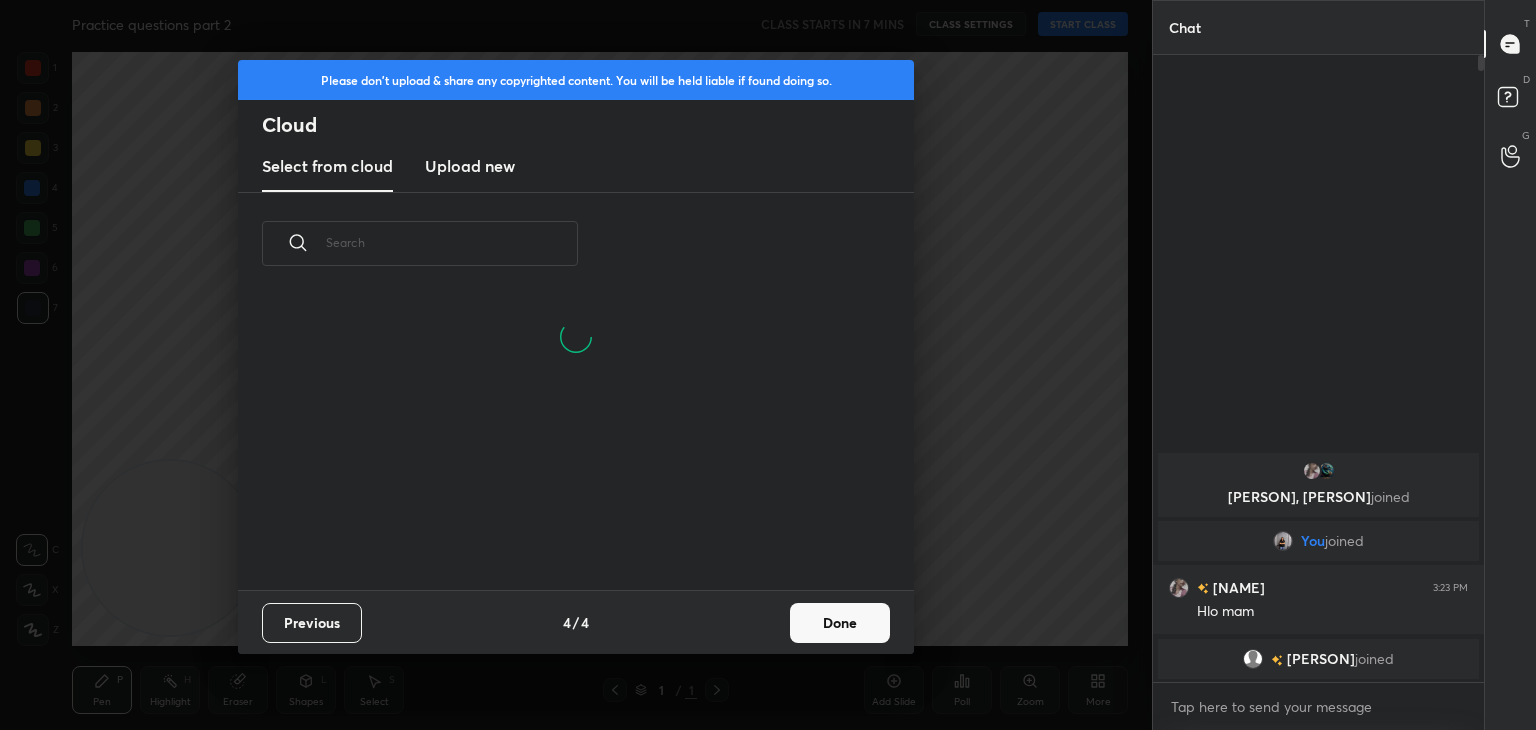 click on "Upload new" at bounding box center (470, 166) 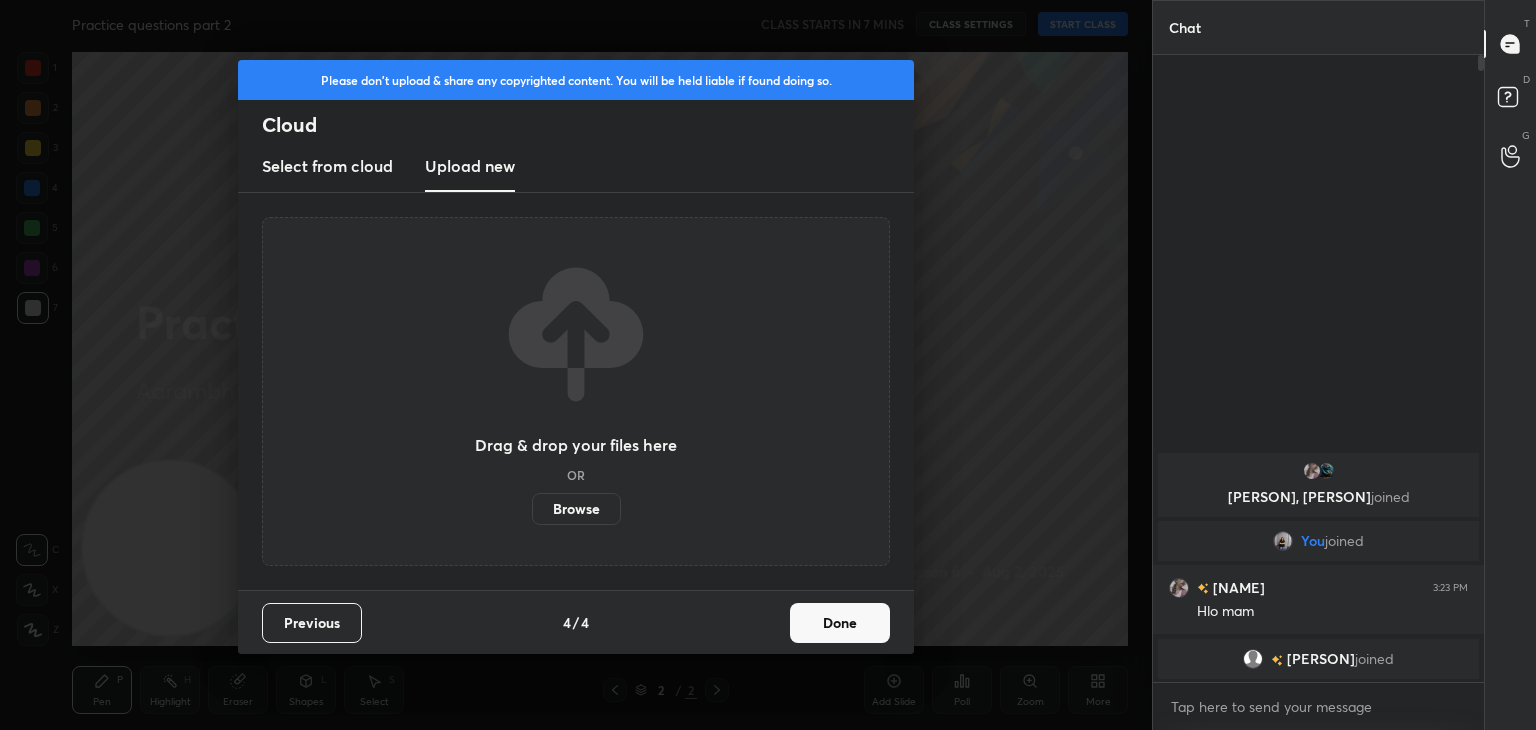 click on "Browse" at bounding box center [576, 509] 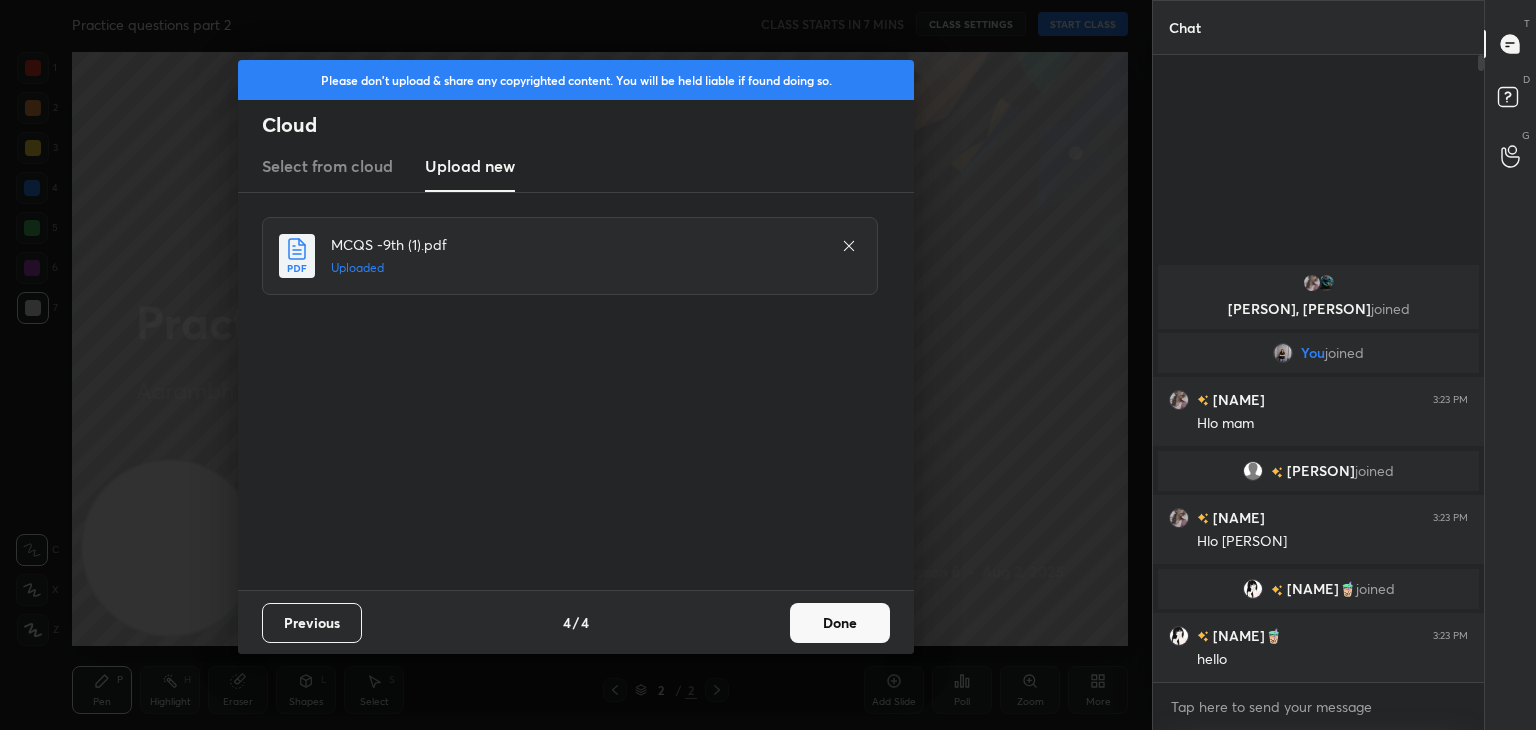 click on "Done" at bounding box center [840, 623] 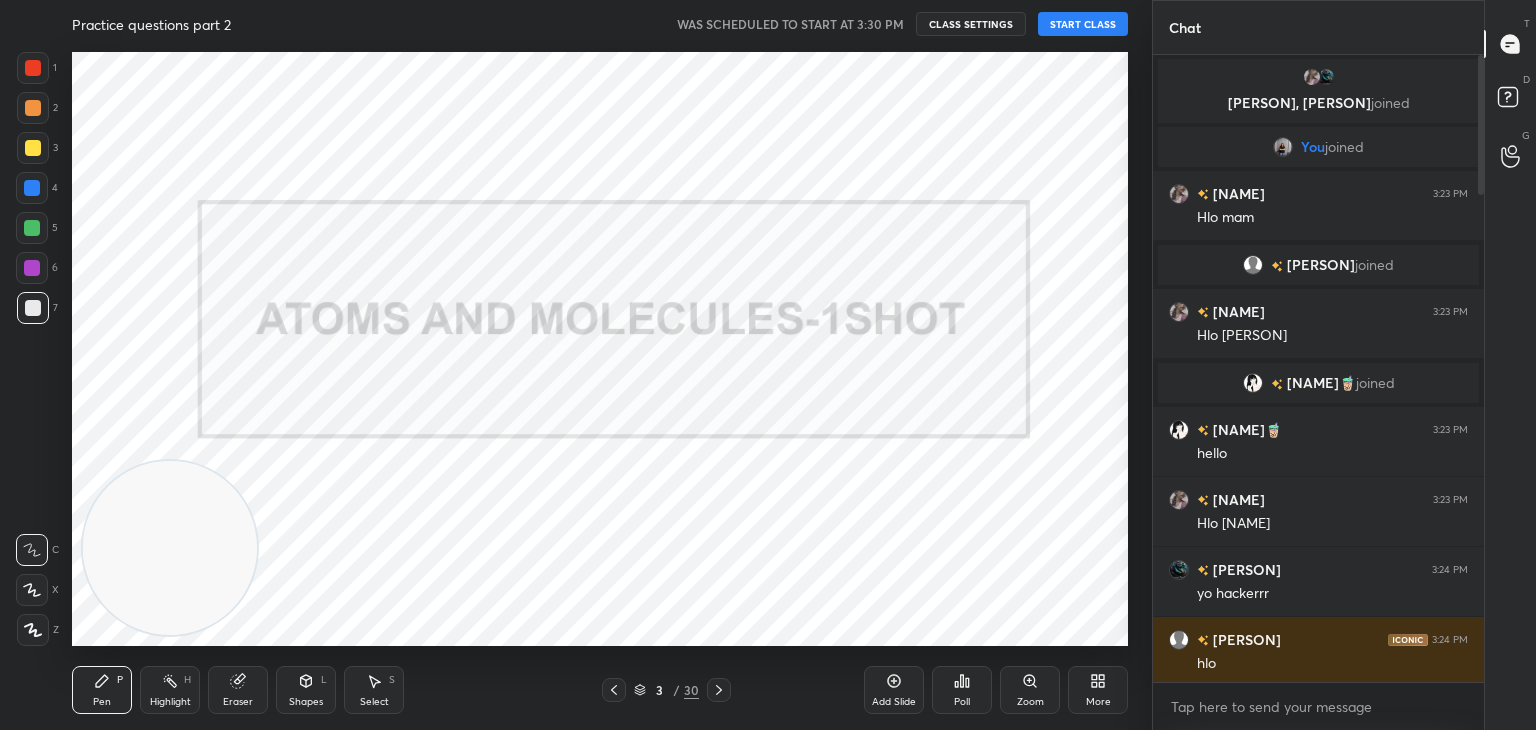 click on "START CLASS" at bounding box center [1083, 24] 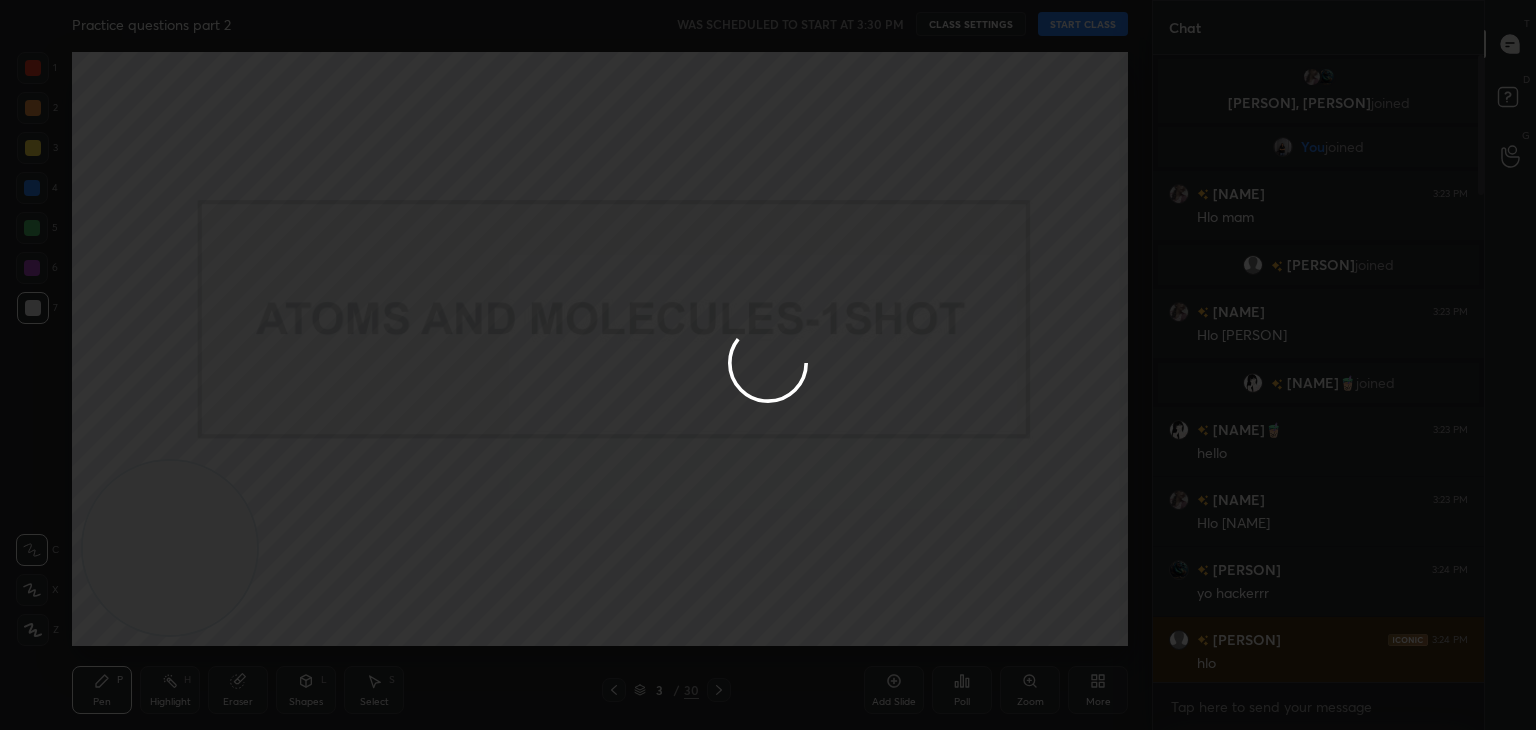 type on "x" 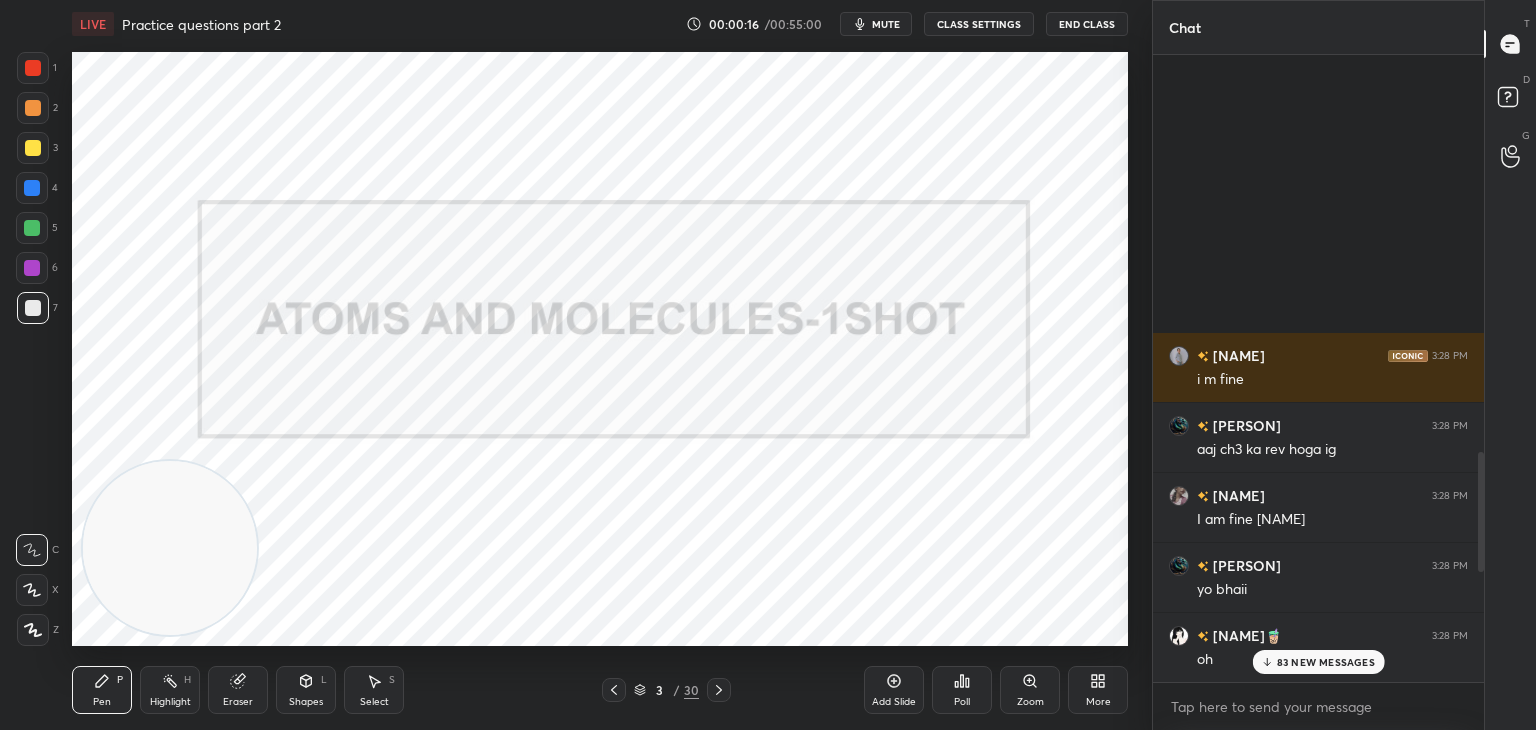scroll, scrollTop: 3140, scrollLeft: 0, axis: vertical 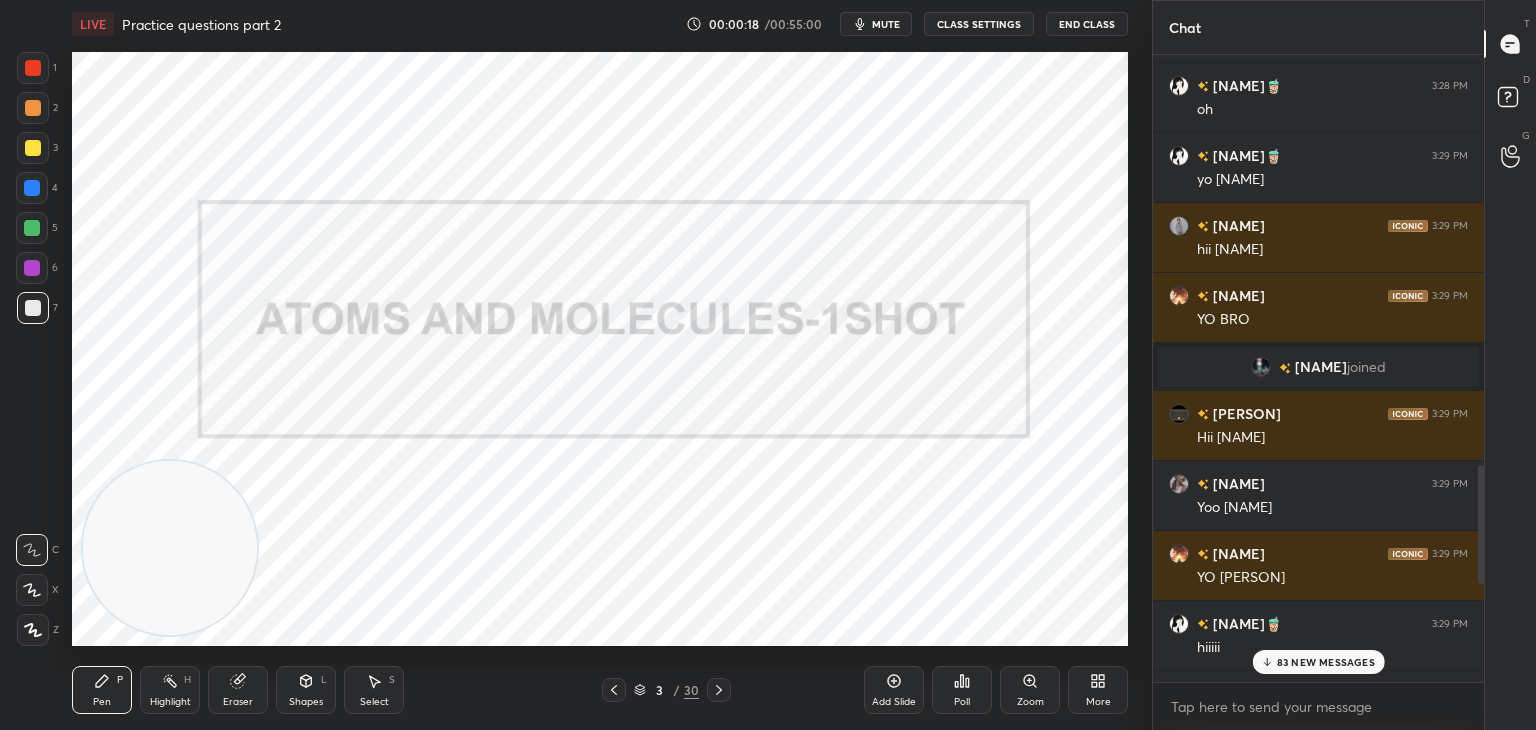 click on "83 NEW MESSAGES" at bounding box center [1326, 662] 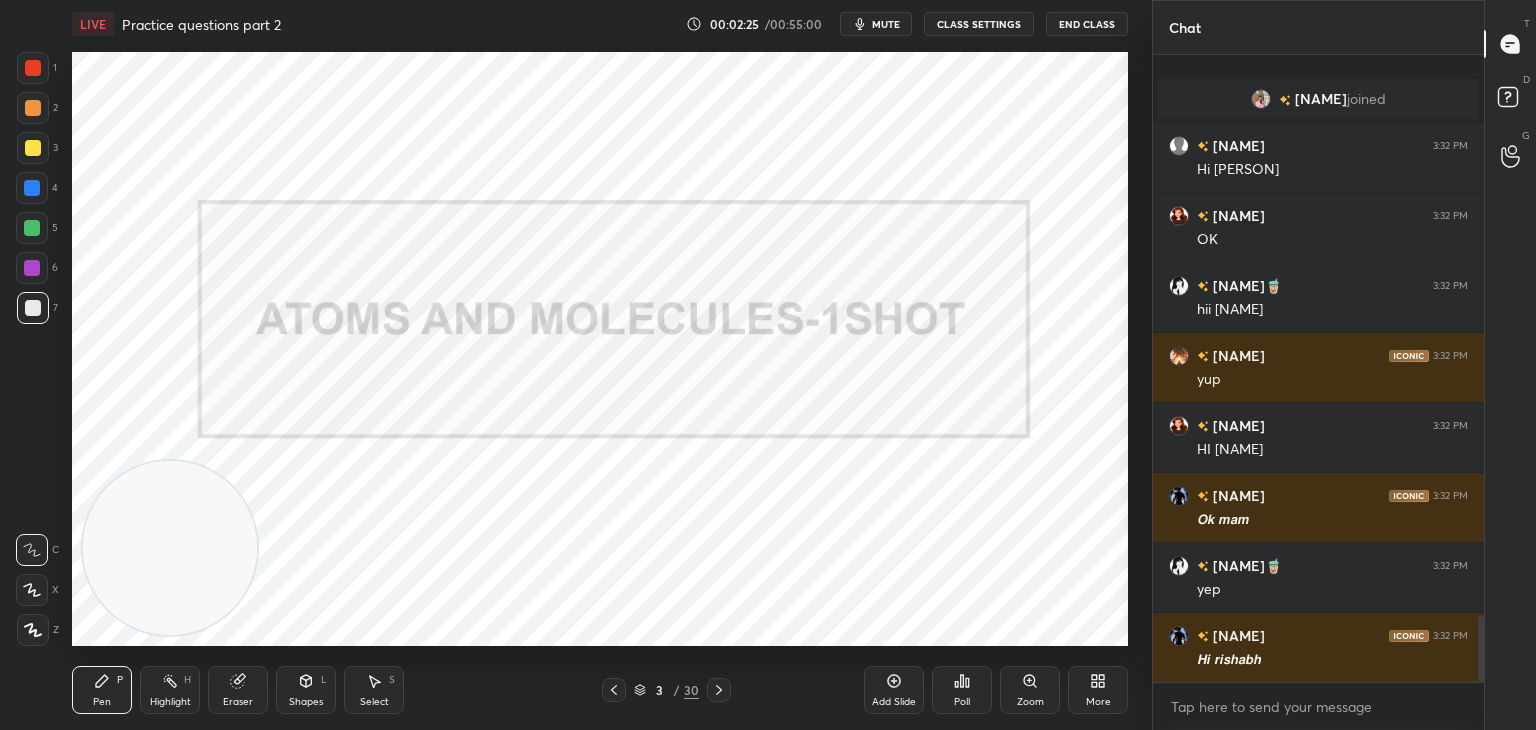scroll, scrollTop: 5346, scrollLeft: 0, axis: vertical 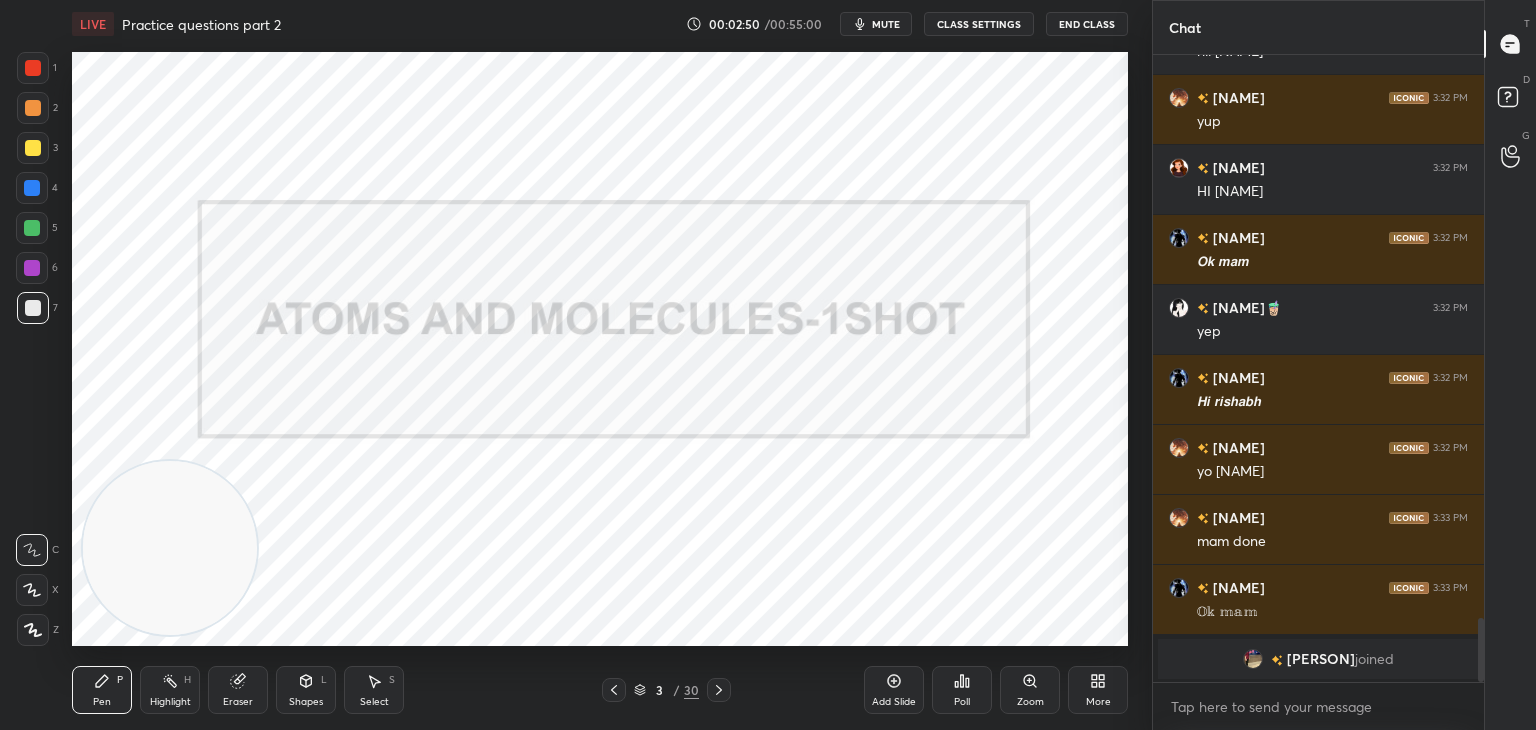 drag, startPoint x: 29, startPoint y: 275, endPoint x: 44, endPoint y: 272, distance: 15.297058 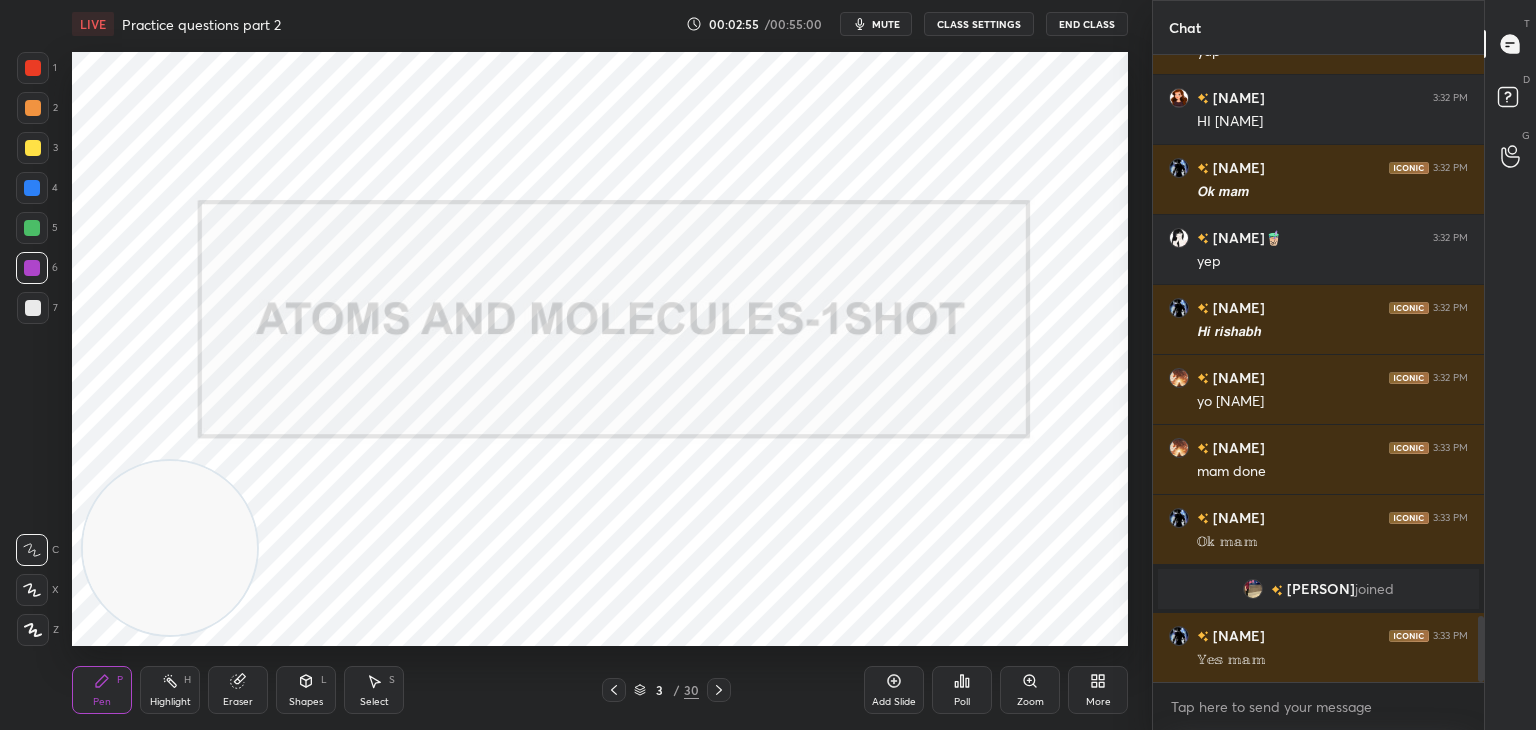 scroll, scrollTop: 5414, scrollLeft: 0, axis: vertical 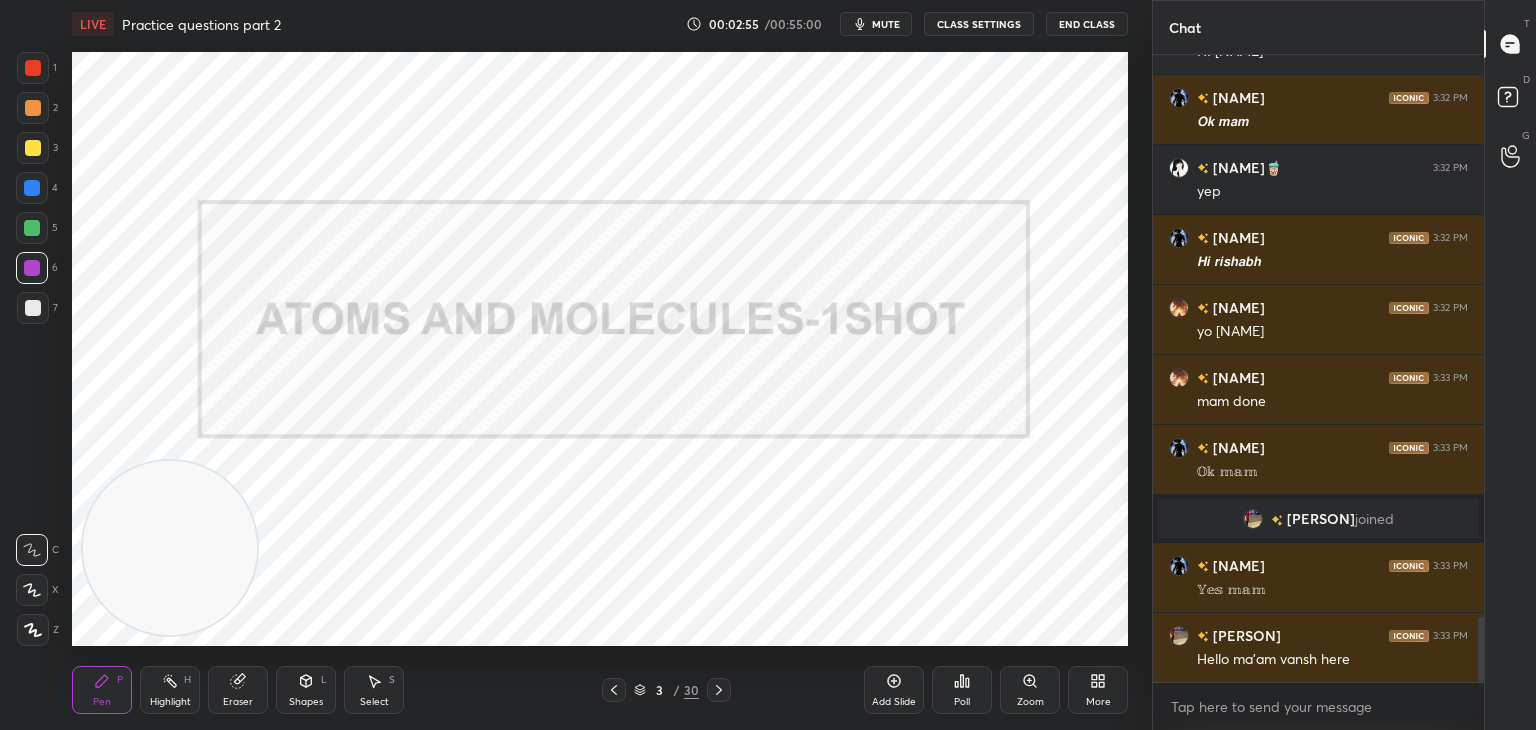 click 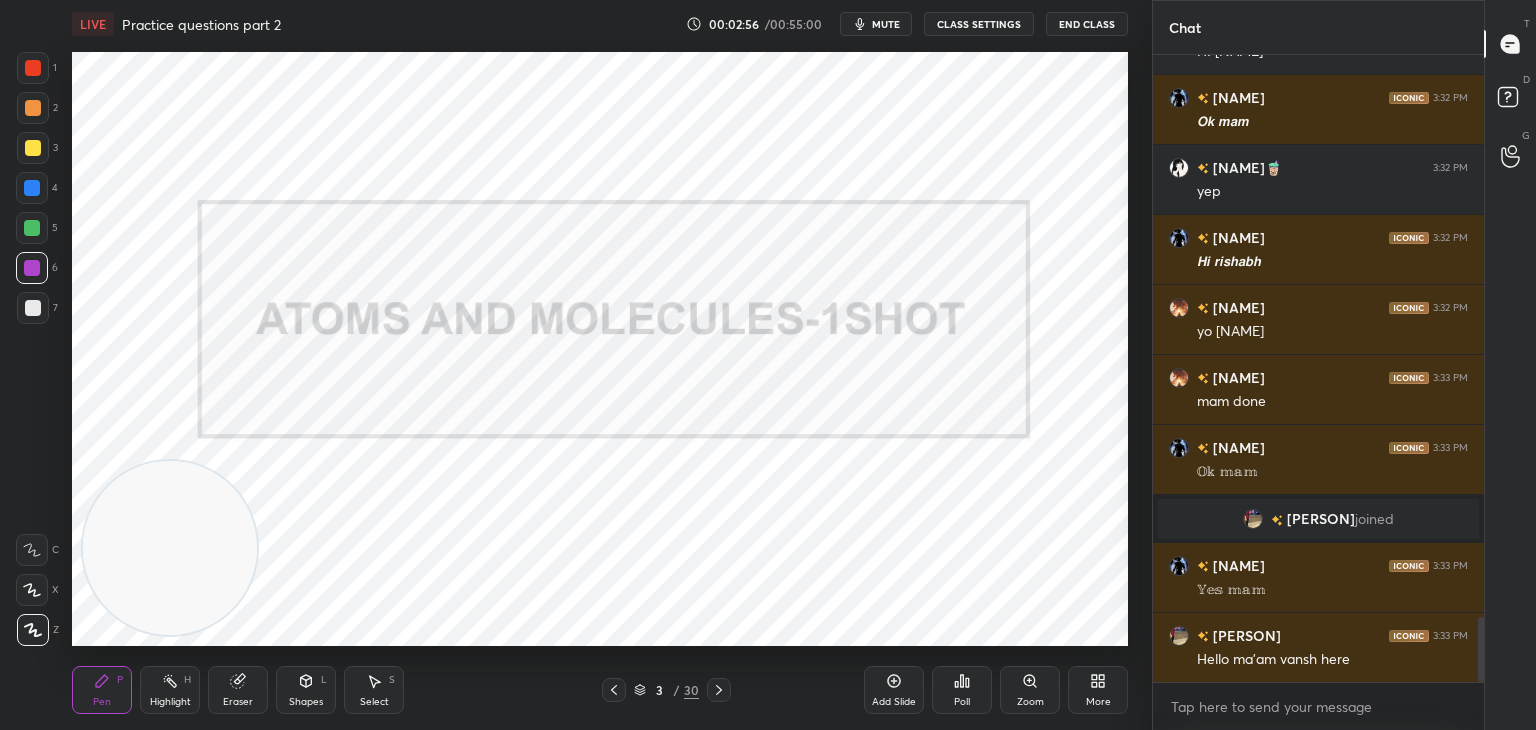 scroll, scrollTop: 5484, scrollLeft: 0, axis: vertical 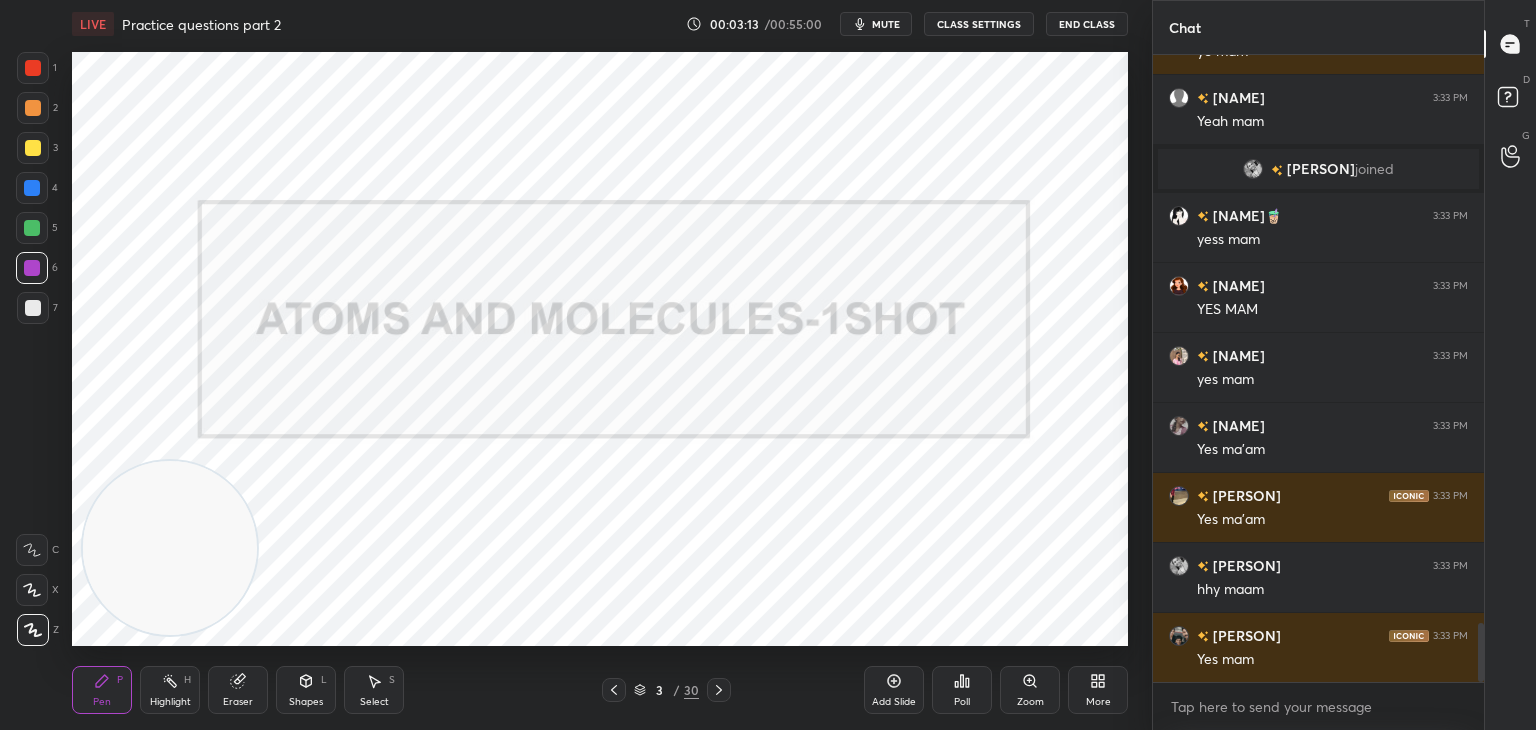 click 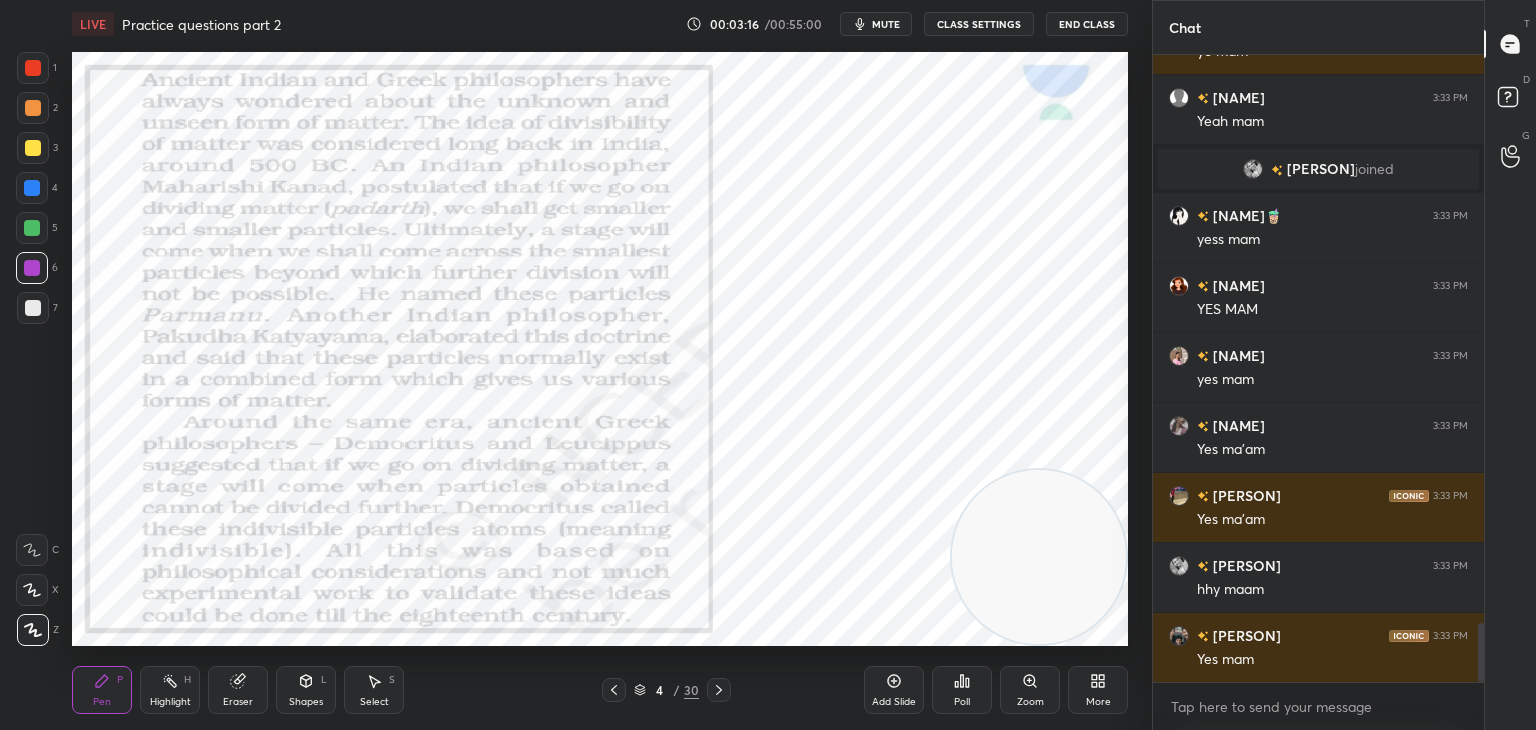 drag, startPoint x: 163, startPoint y: 553, endPoint x: 1065, endPoint y: 581, distance: 902.4345 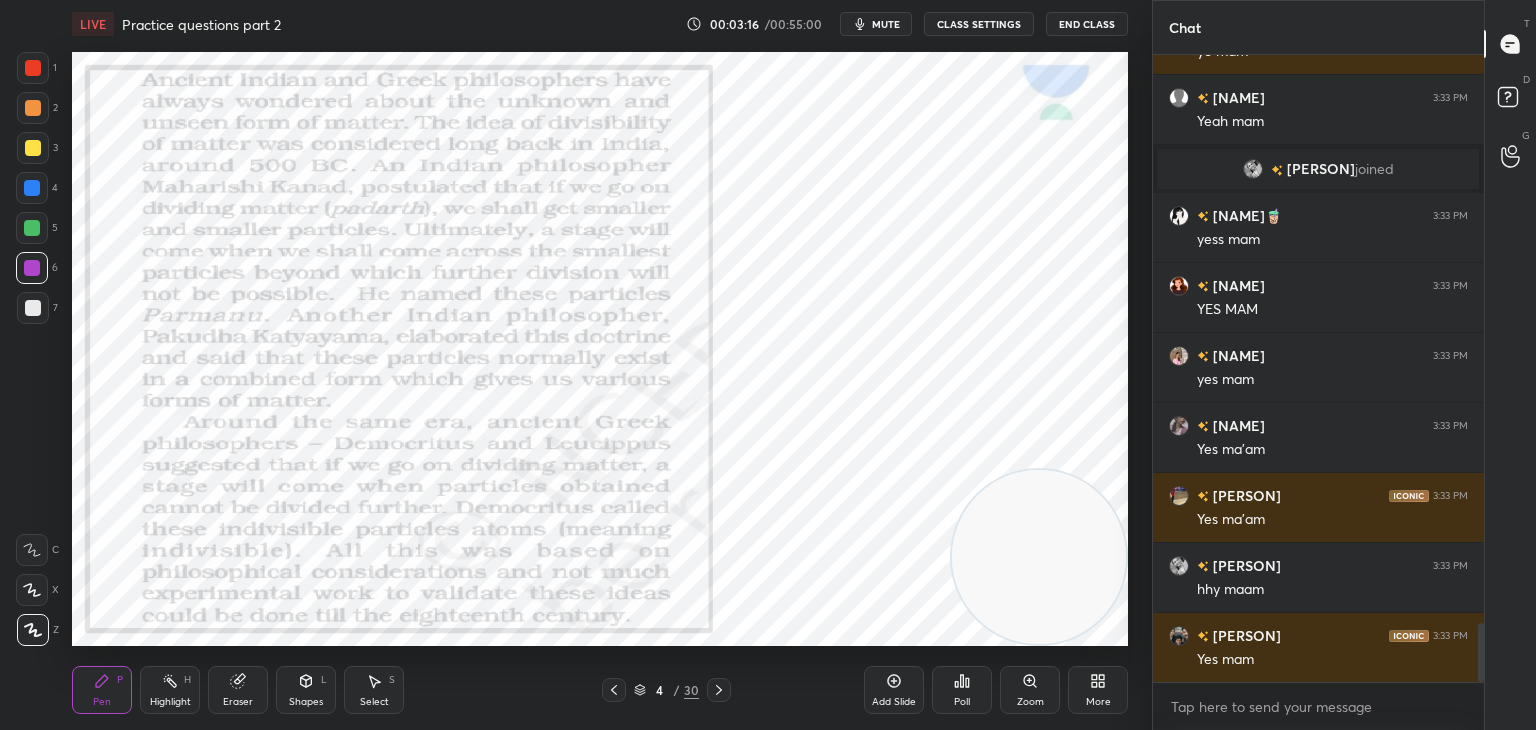 click at bounding box center [1039, 557] 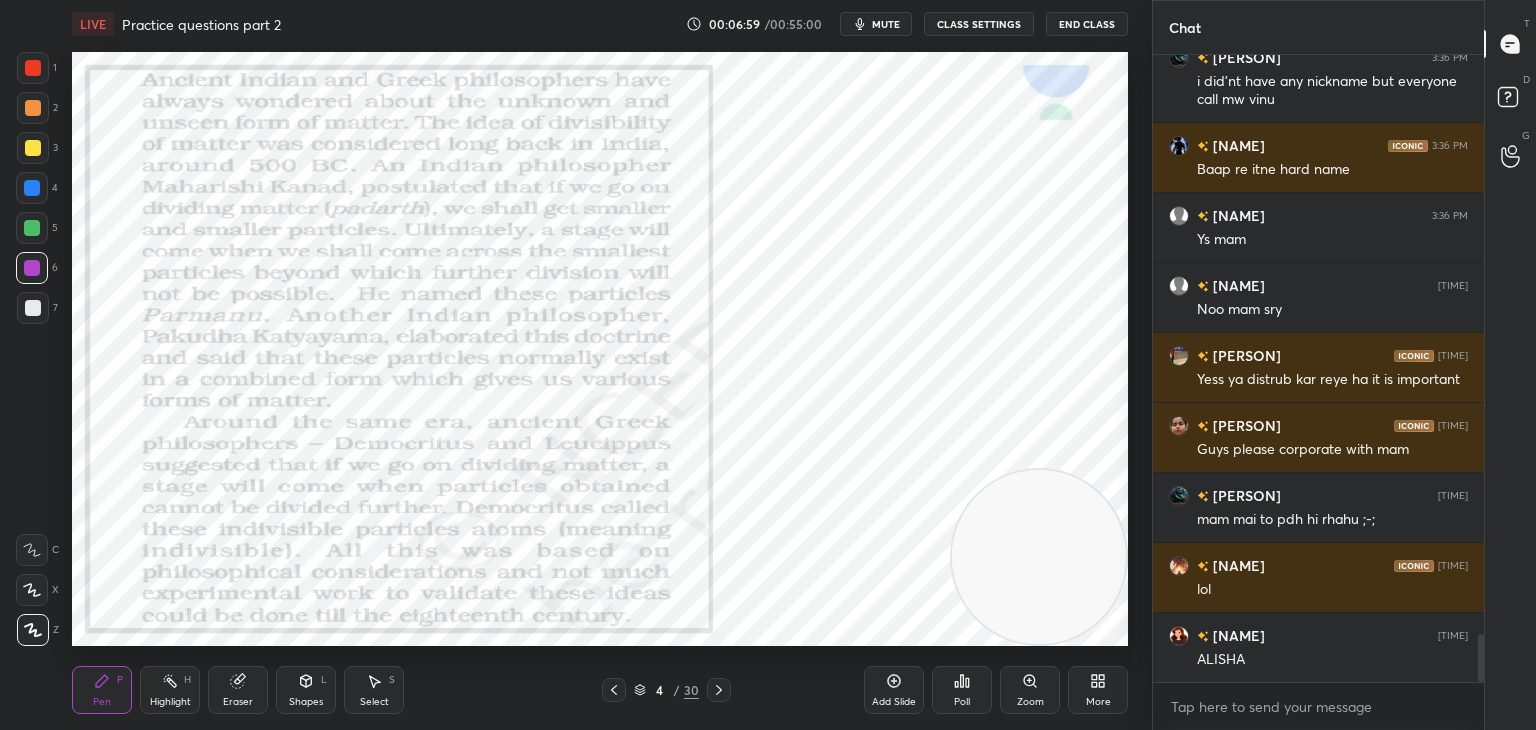 scroll, scrollTop: 7680, scrollLeft: 0, axis: vertical 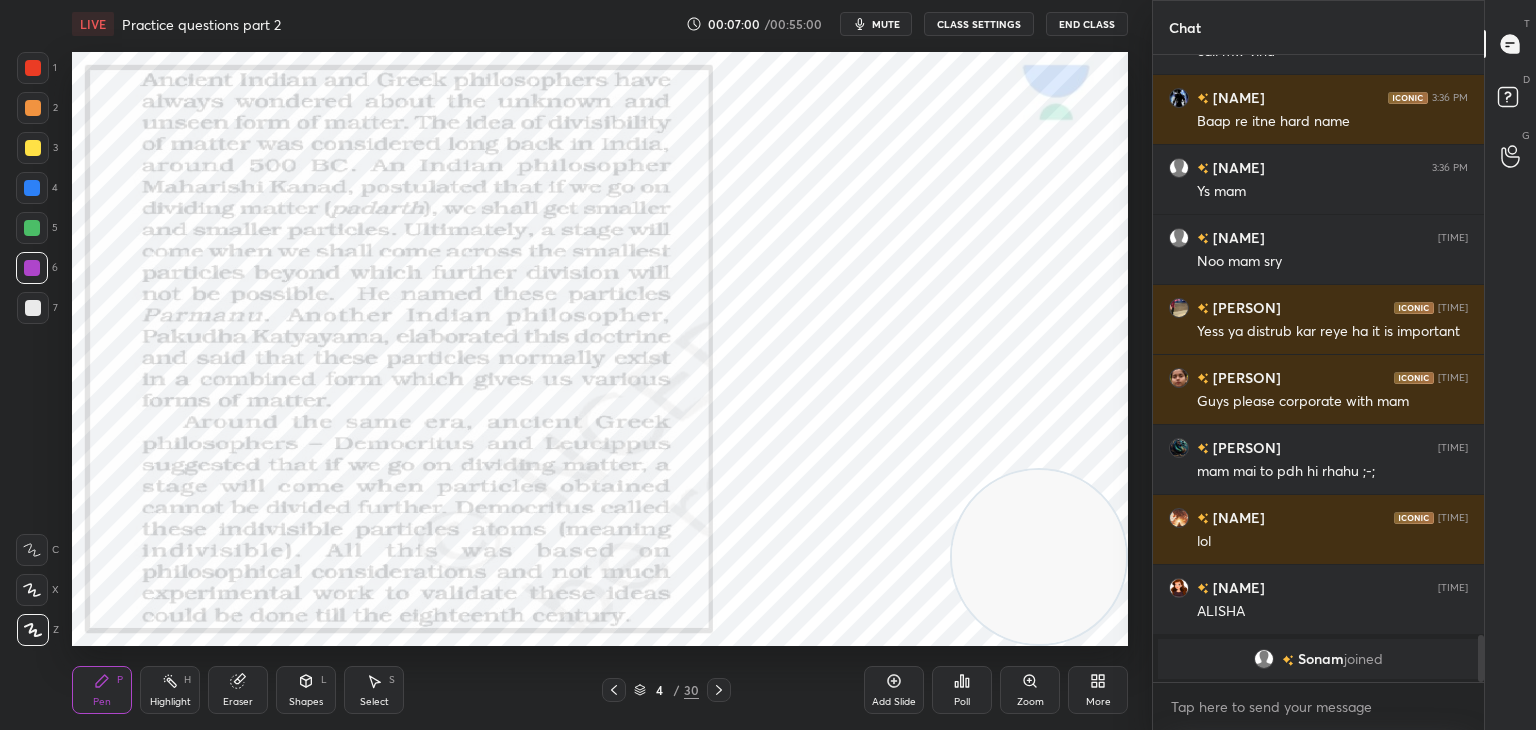 click on "mute" at bounding box center [876, 24] 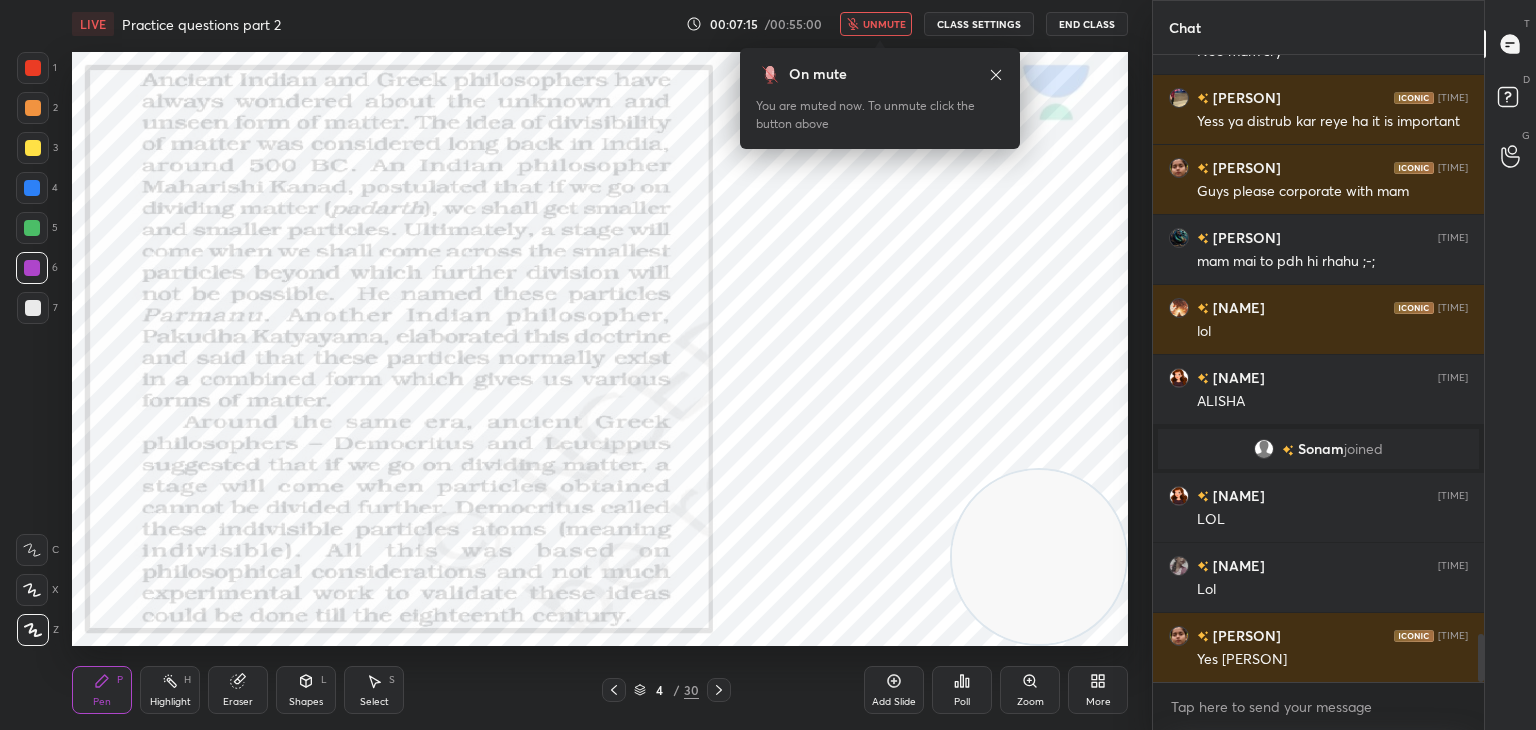 scroll, scrollTop: 7660, scrollLeft: 0, axis: vertical 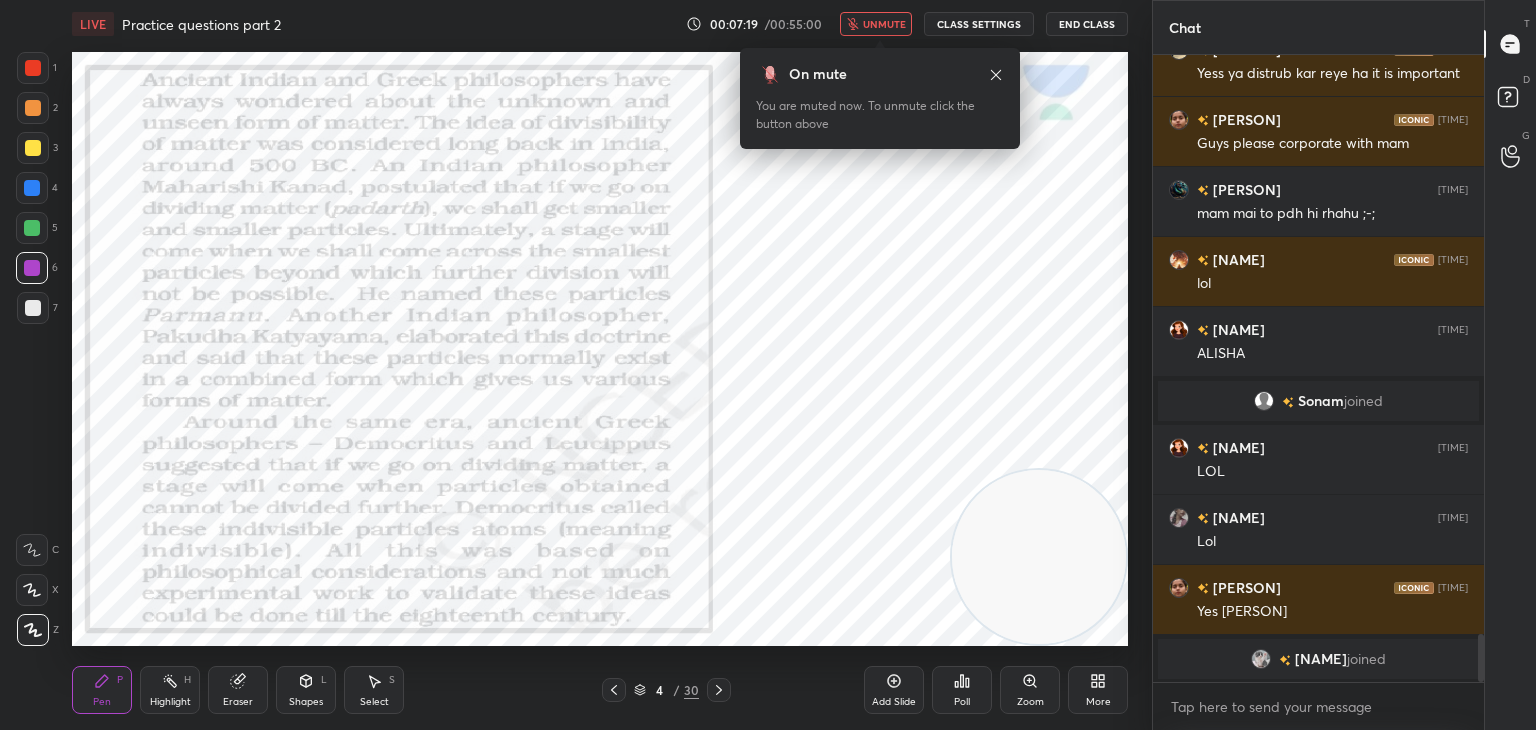 click on "unmute" at bounding box center (884, 24) 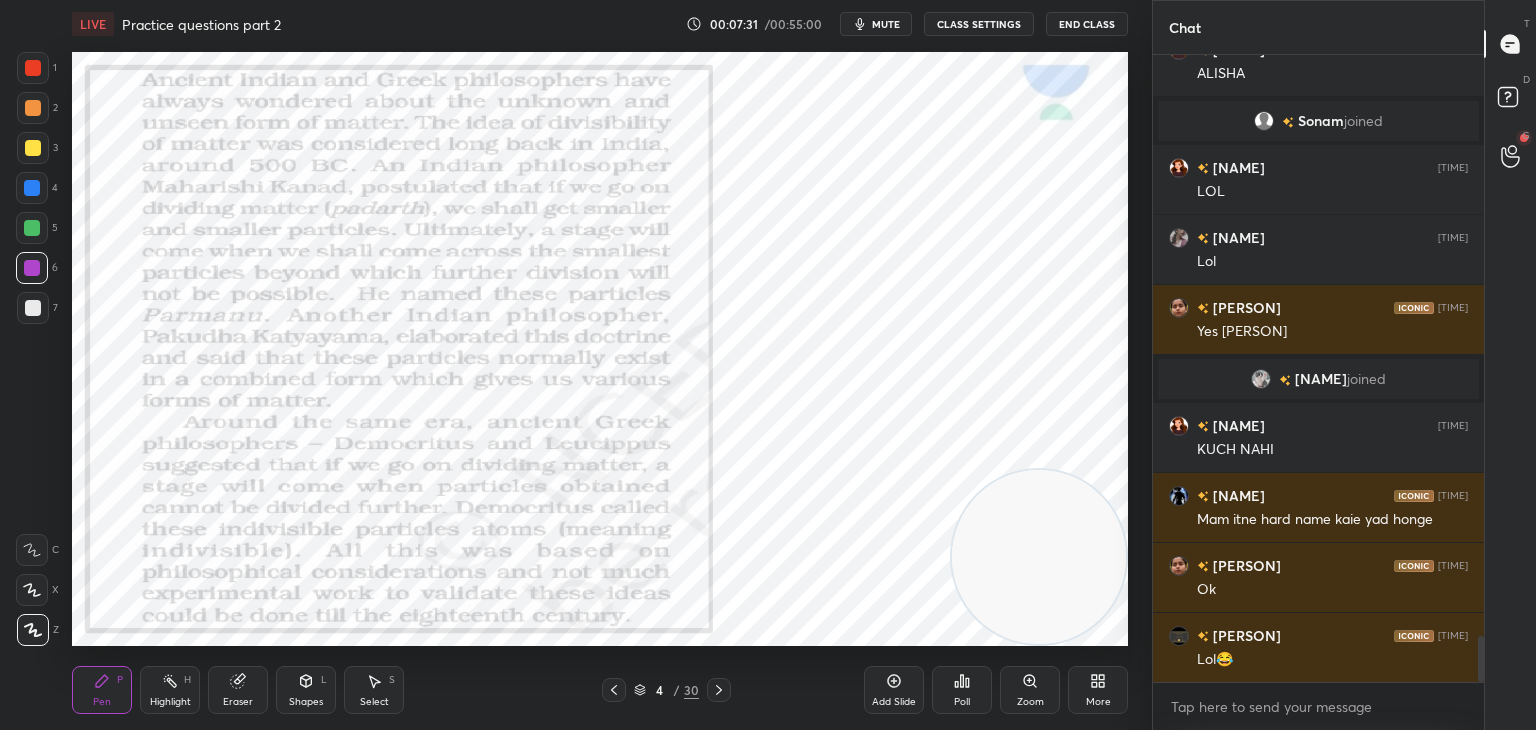 scroll, scrollTop: 7950, scrollLeft: 0, axis: vertical 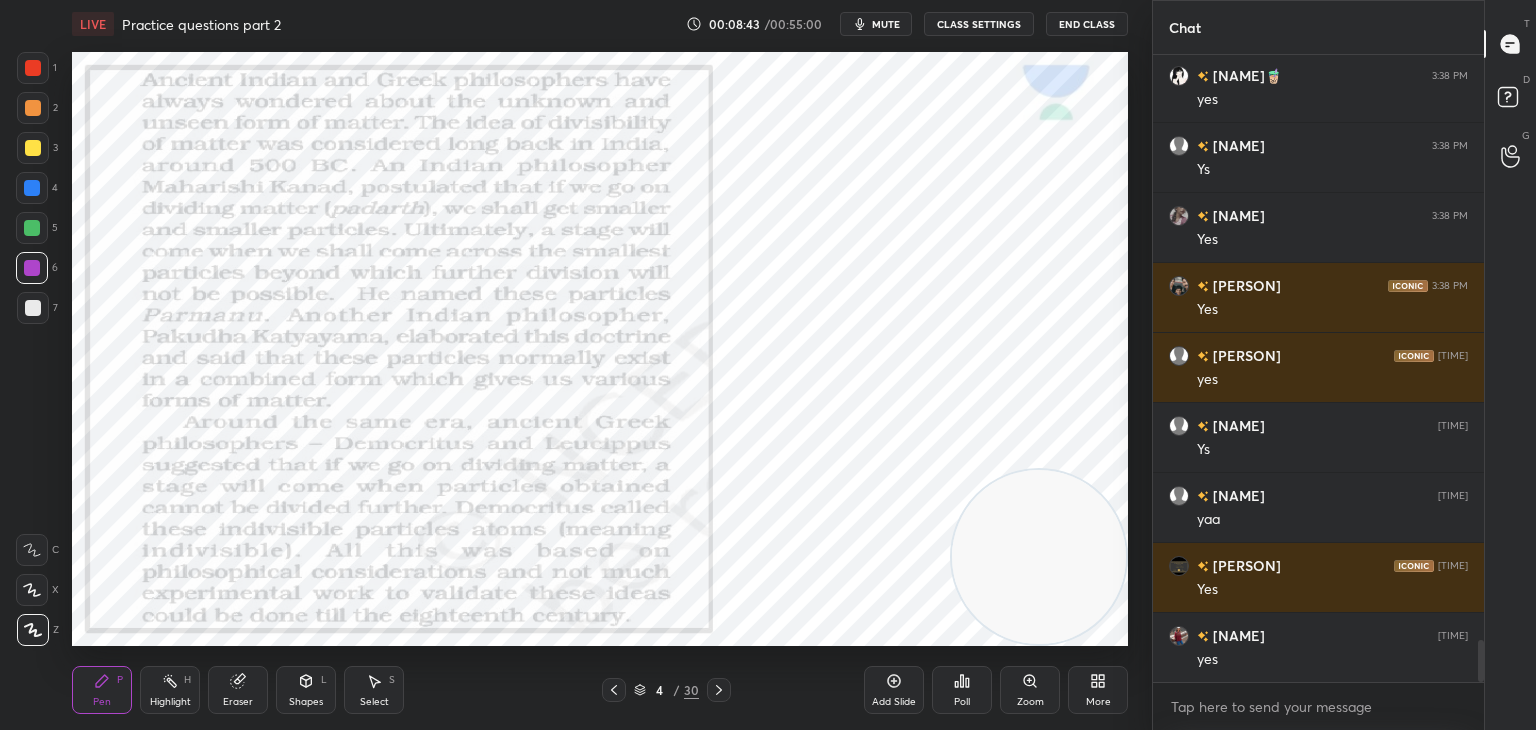 click 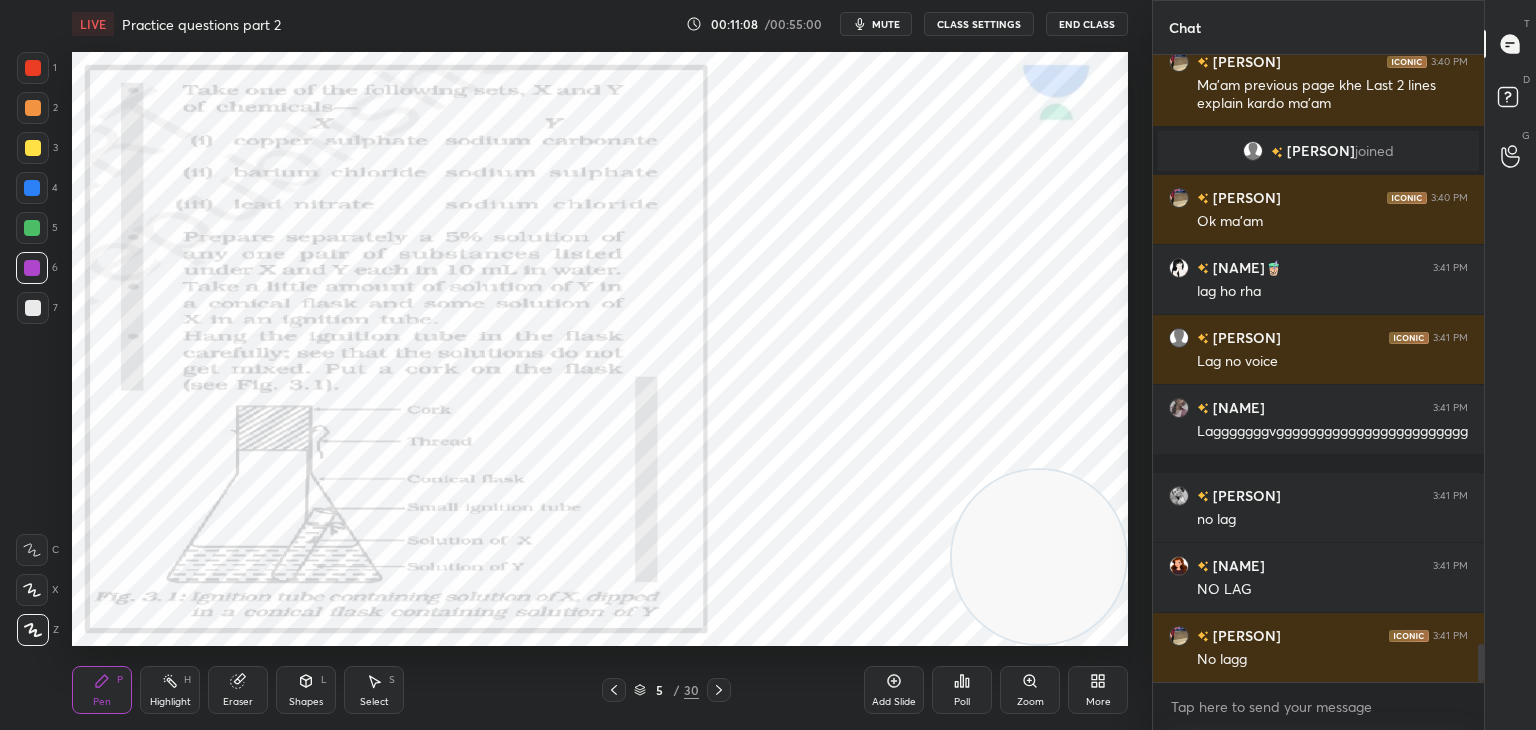 scroll, scrollTop: 9708, scrollLeft: 0, axis: vertical 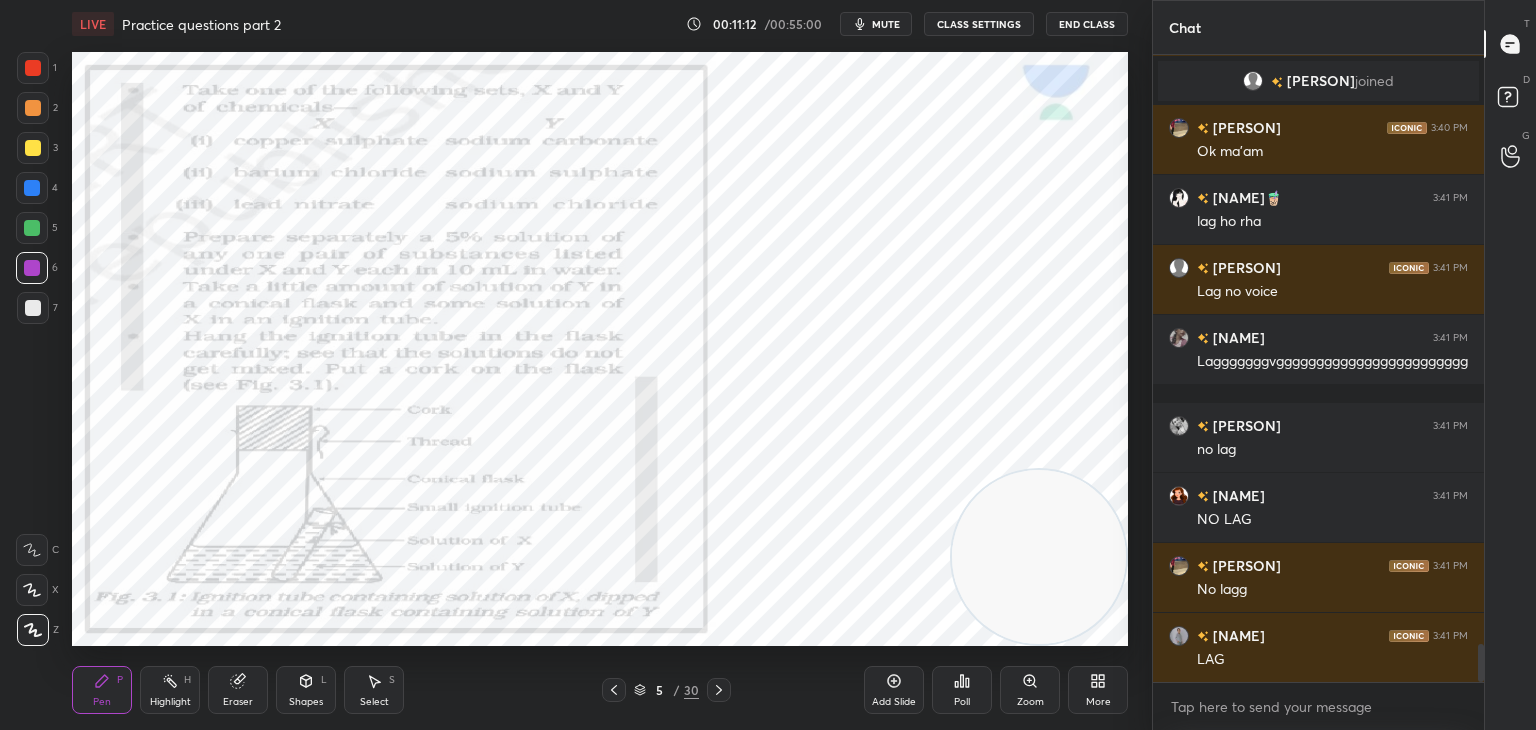click 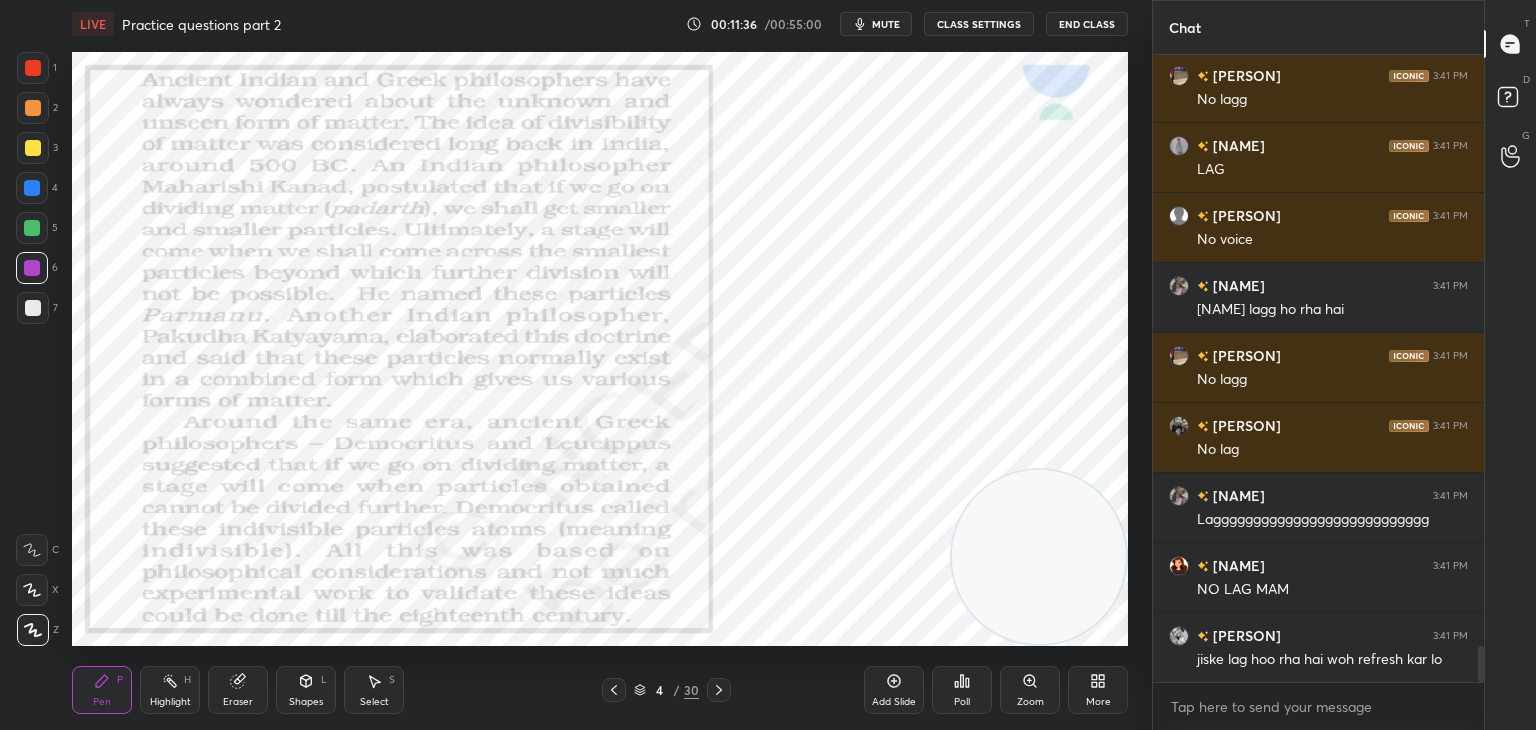scroll, scrollTop: 10268, scrollLeft: 0, axis: vertical 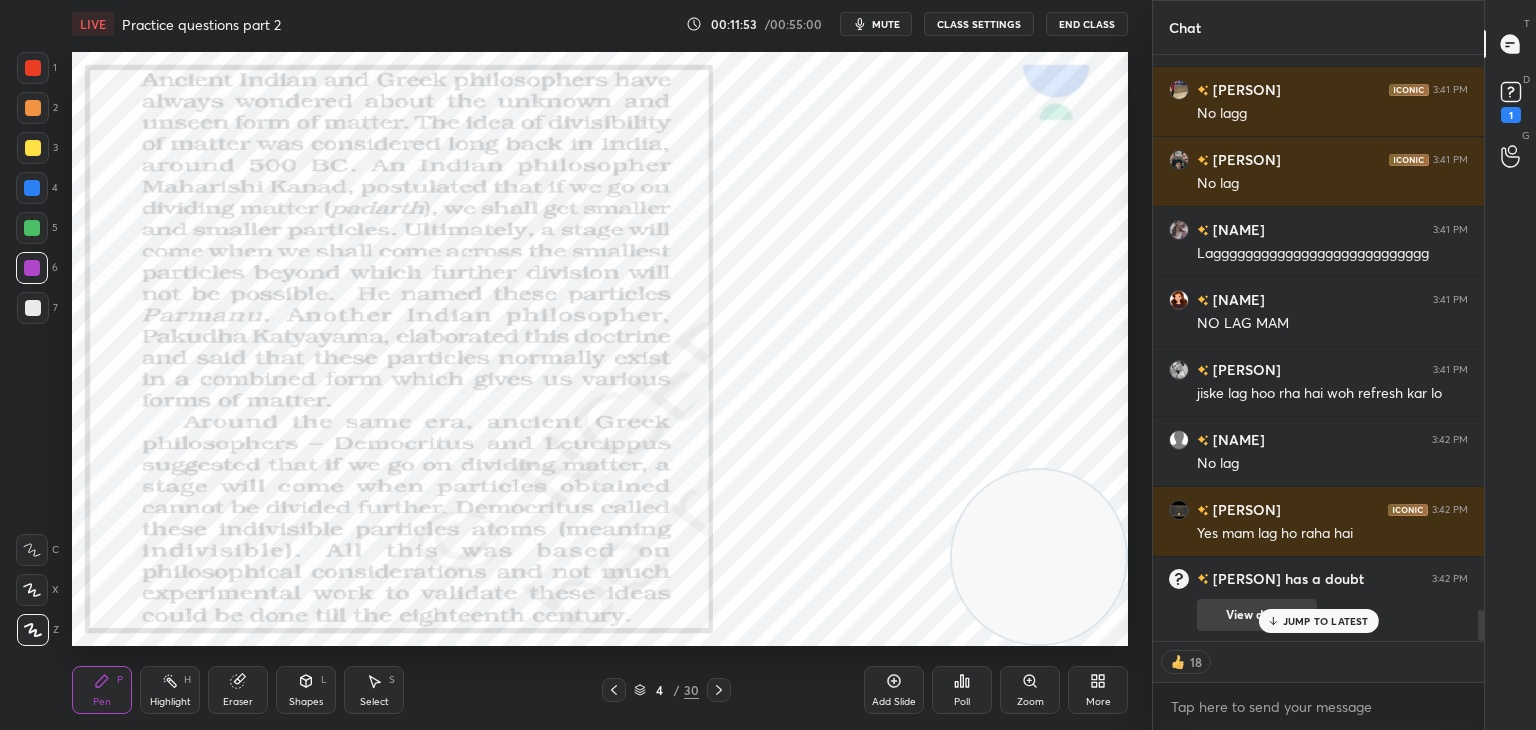 click on "View doubt" at bounding box center (1257, 615) 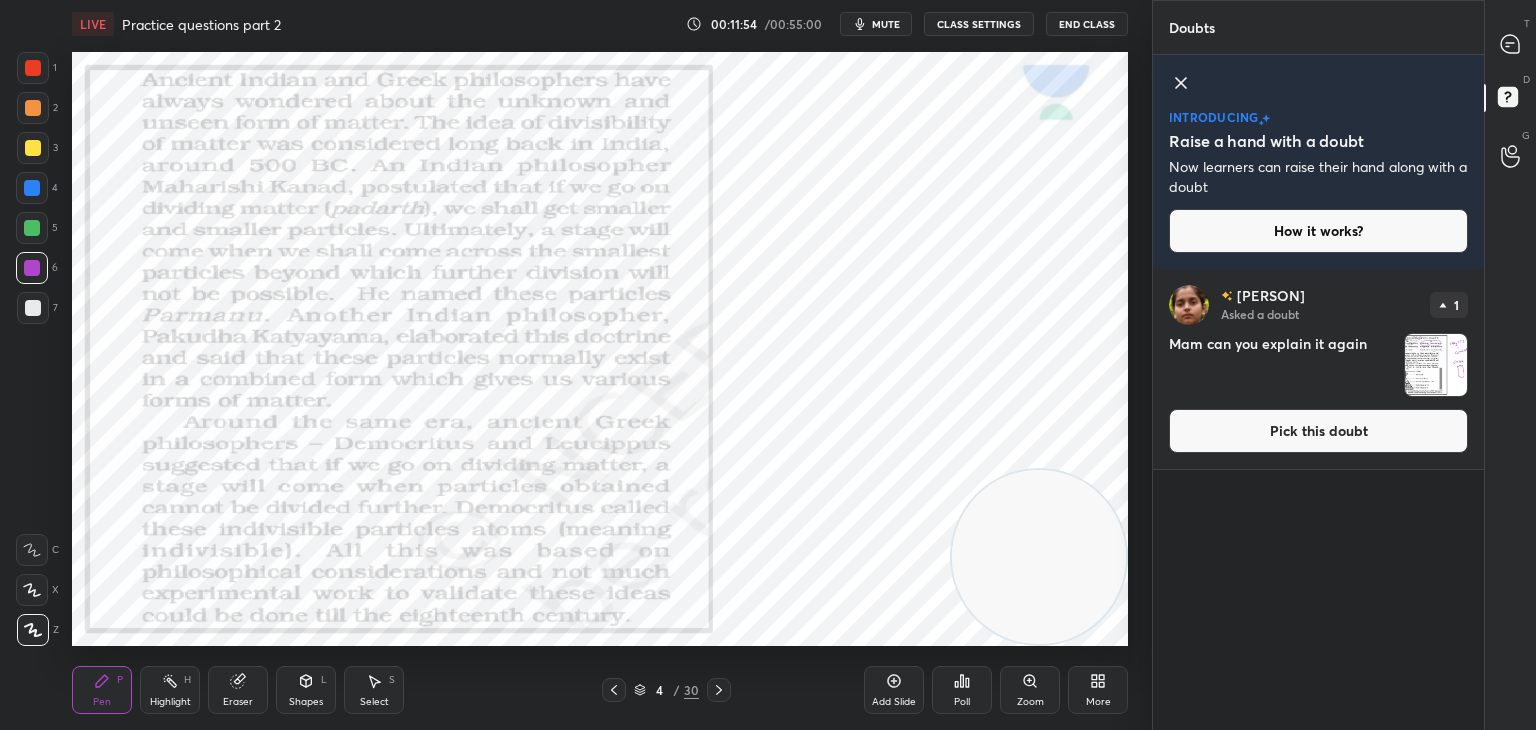 click at bounding box center (1436, 365) 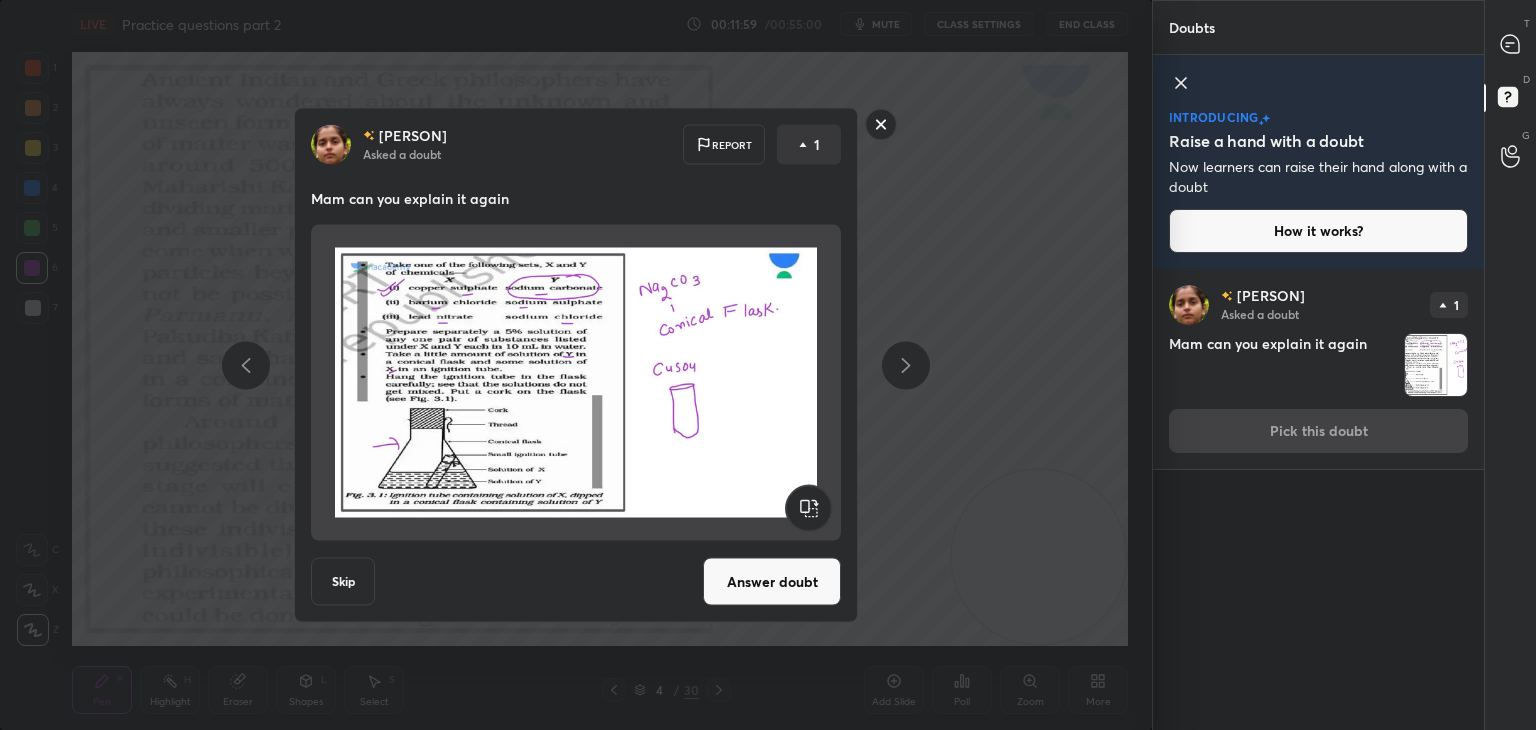 click 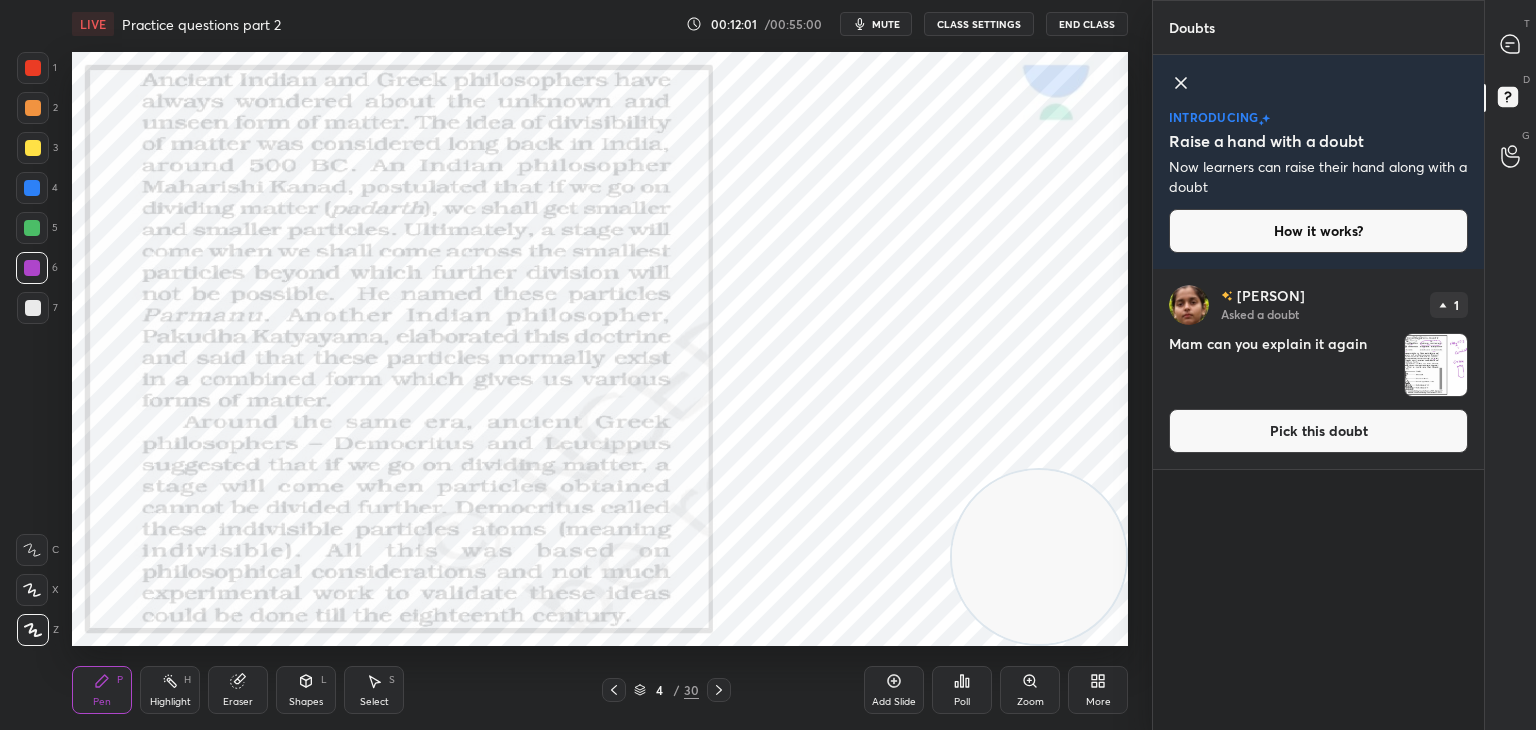 click 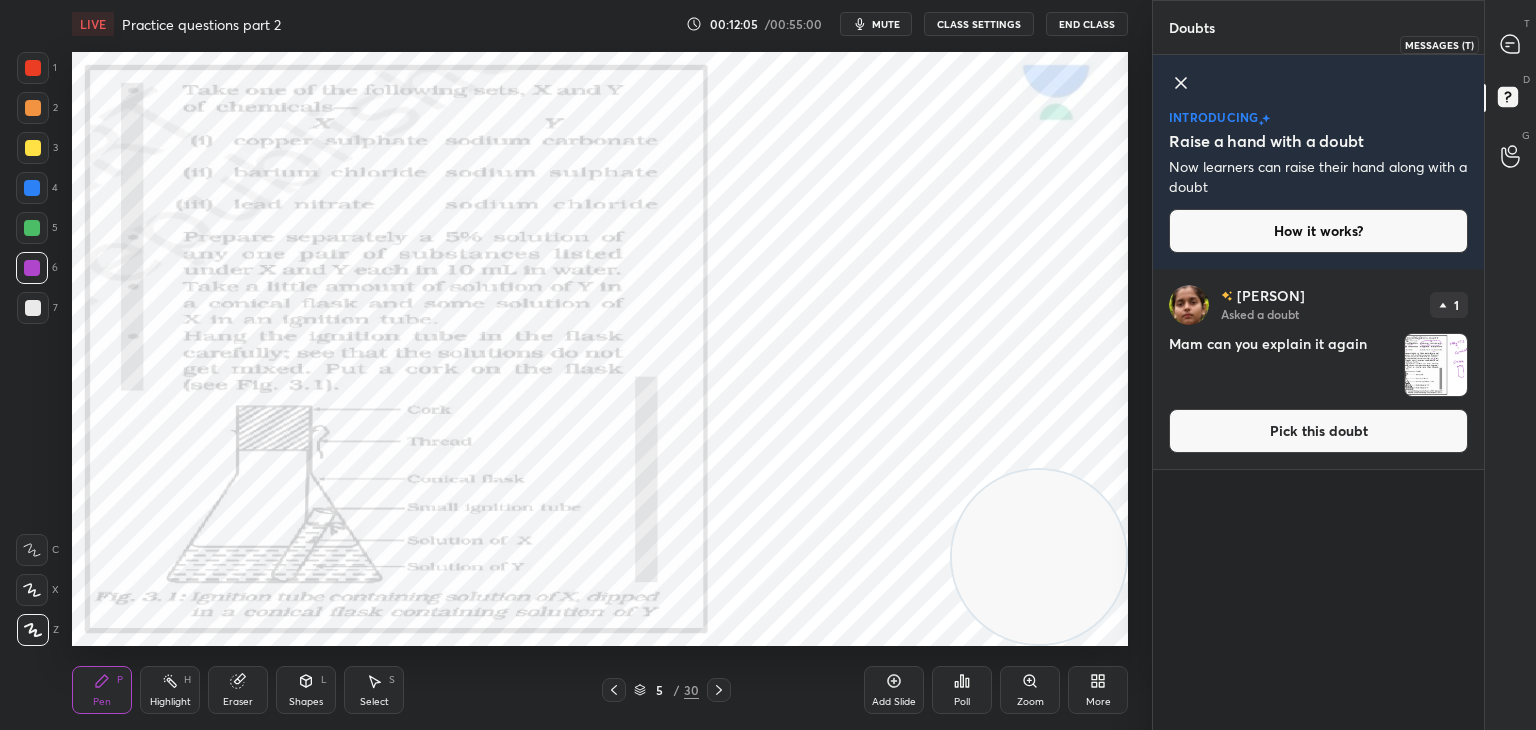 click 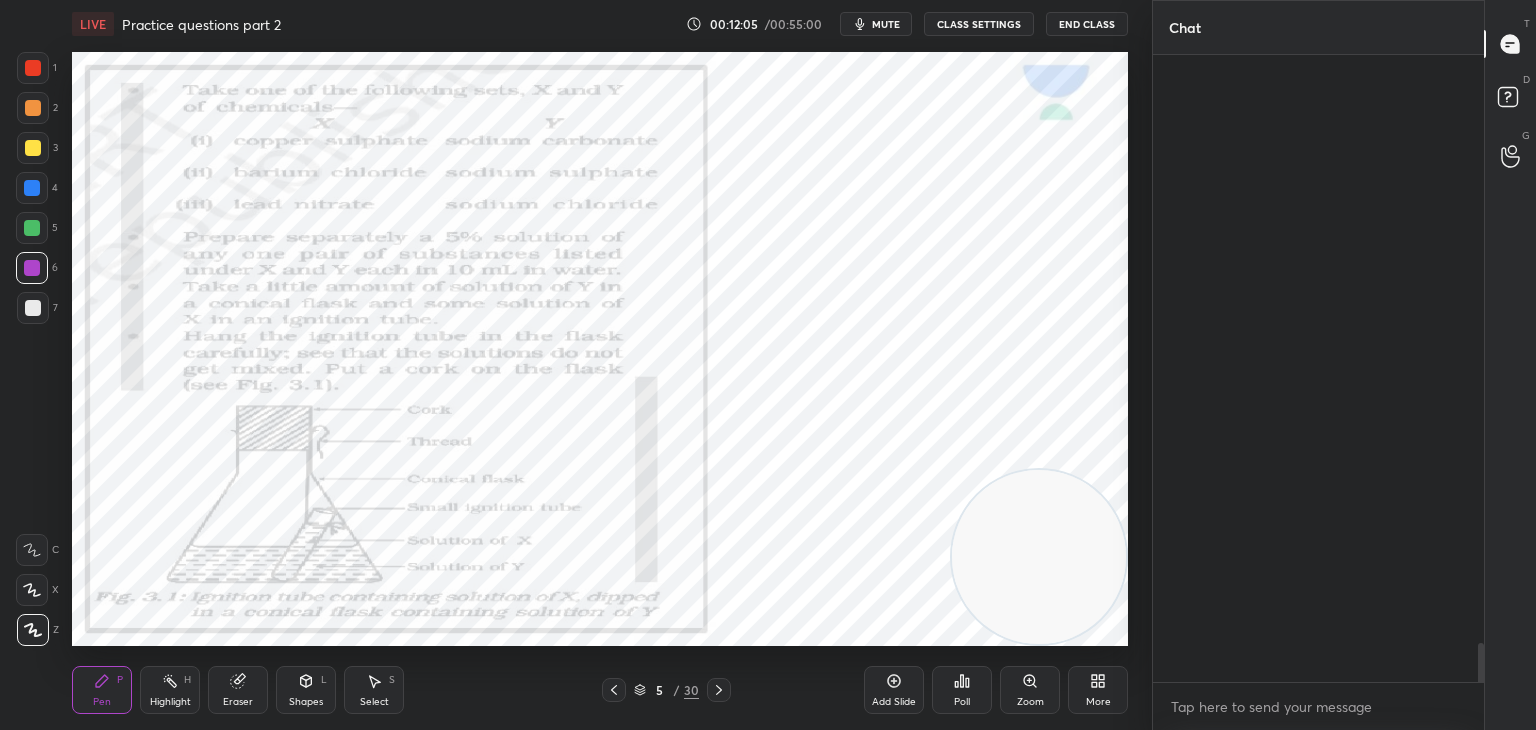 scroll, scrollTop: 10500, scrollLeft: 0, axis: vertical 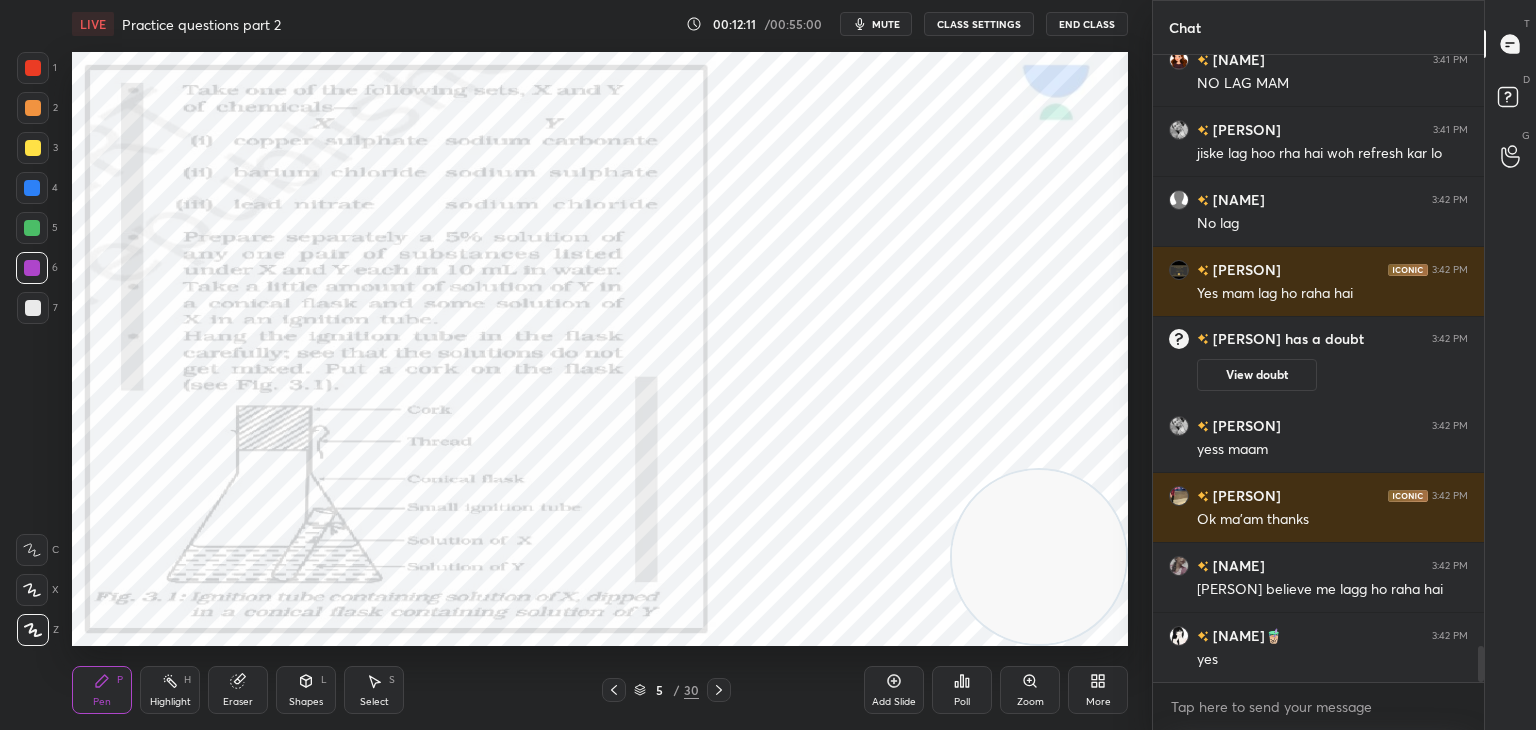 click 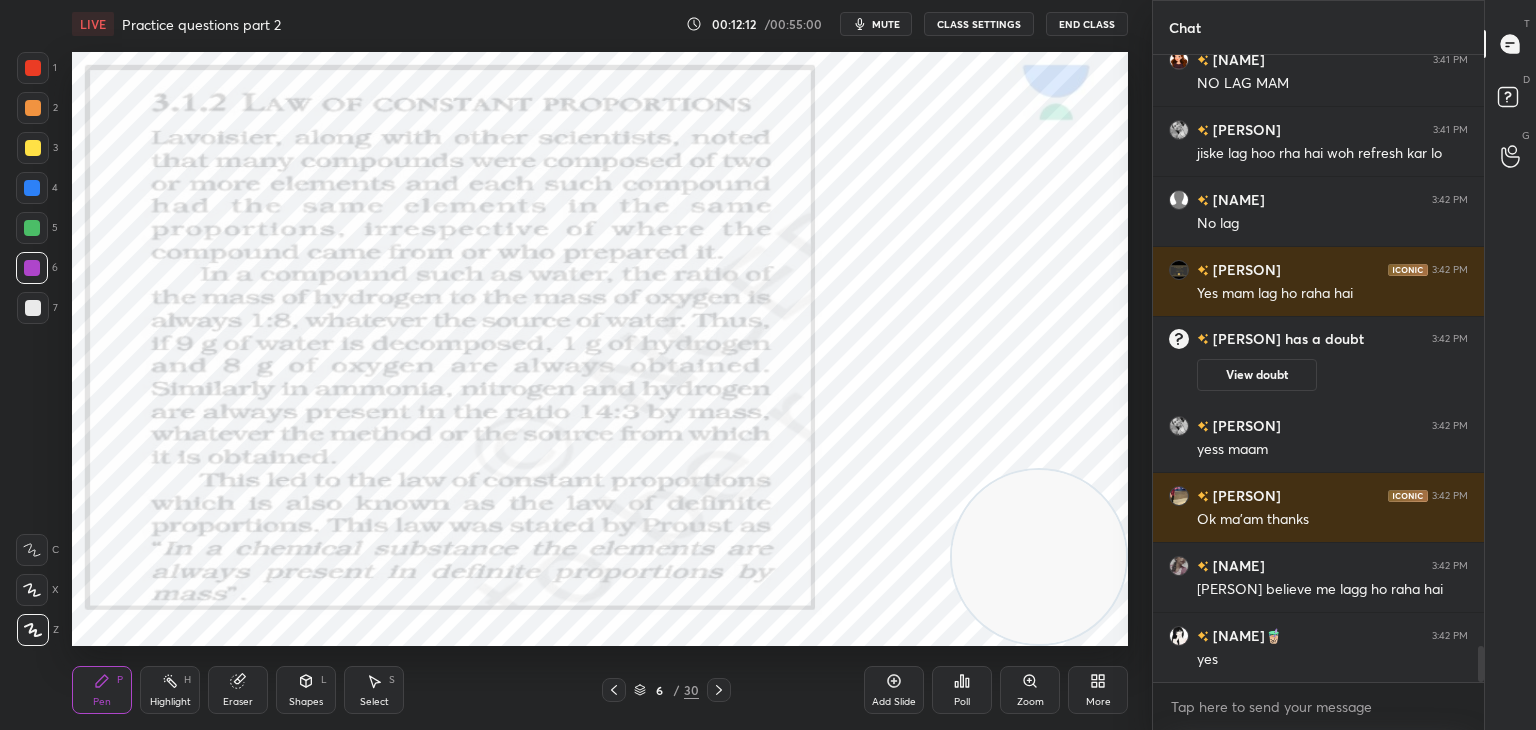 scroll, scrollTop: 10316, scrollLeft: 0, axis: vertical 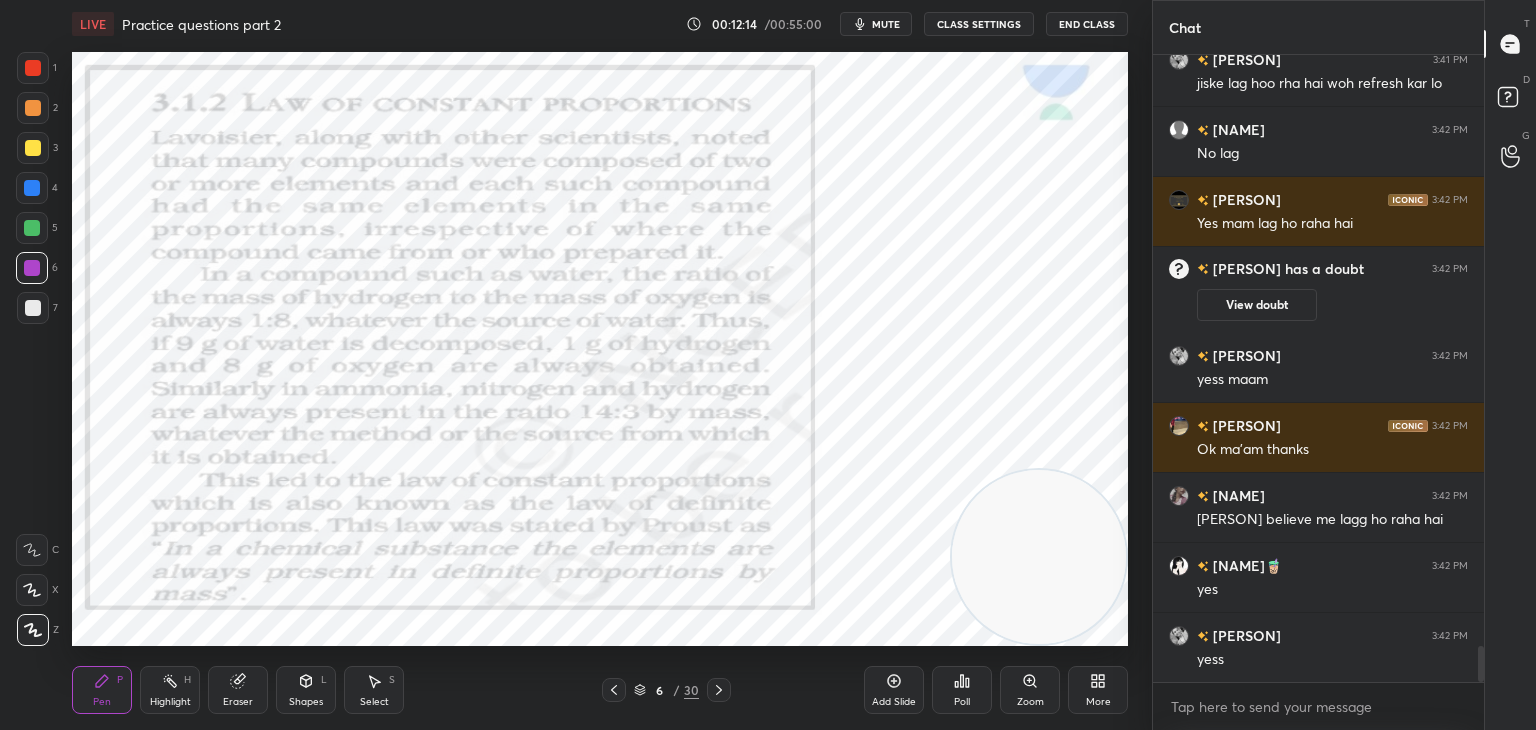 click 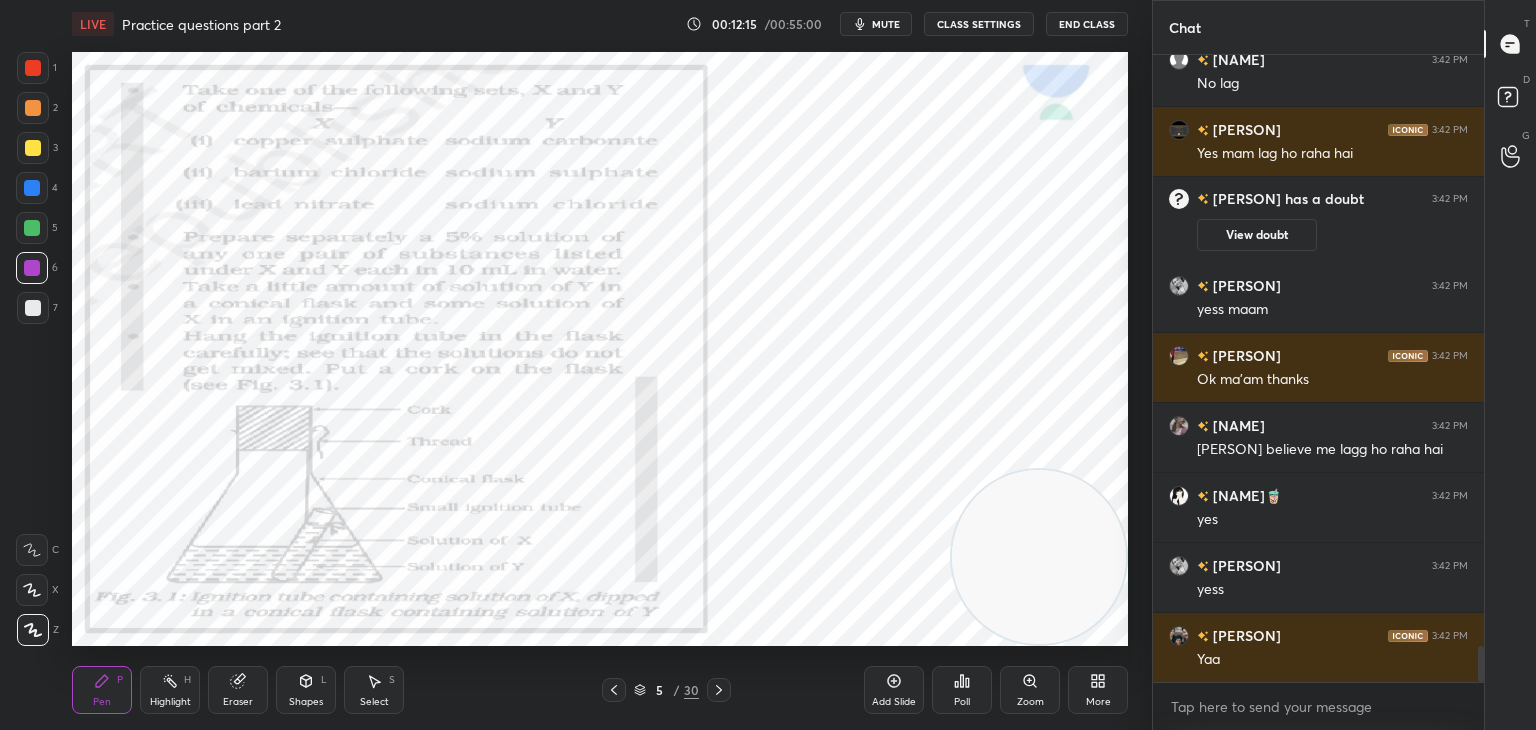 scroll, scrollTop: 10456, scrollLeft: 0, axis: vertical 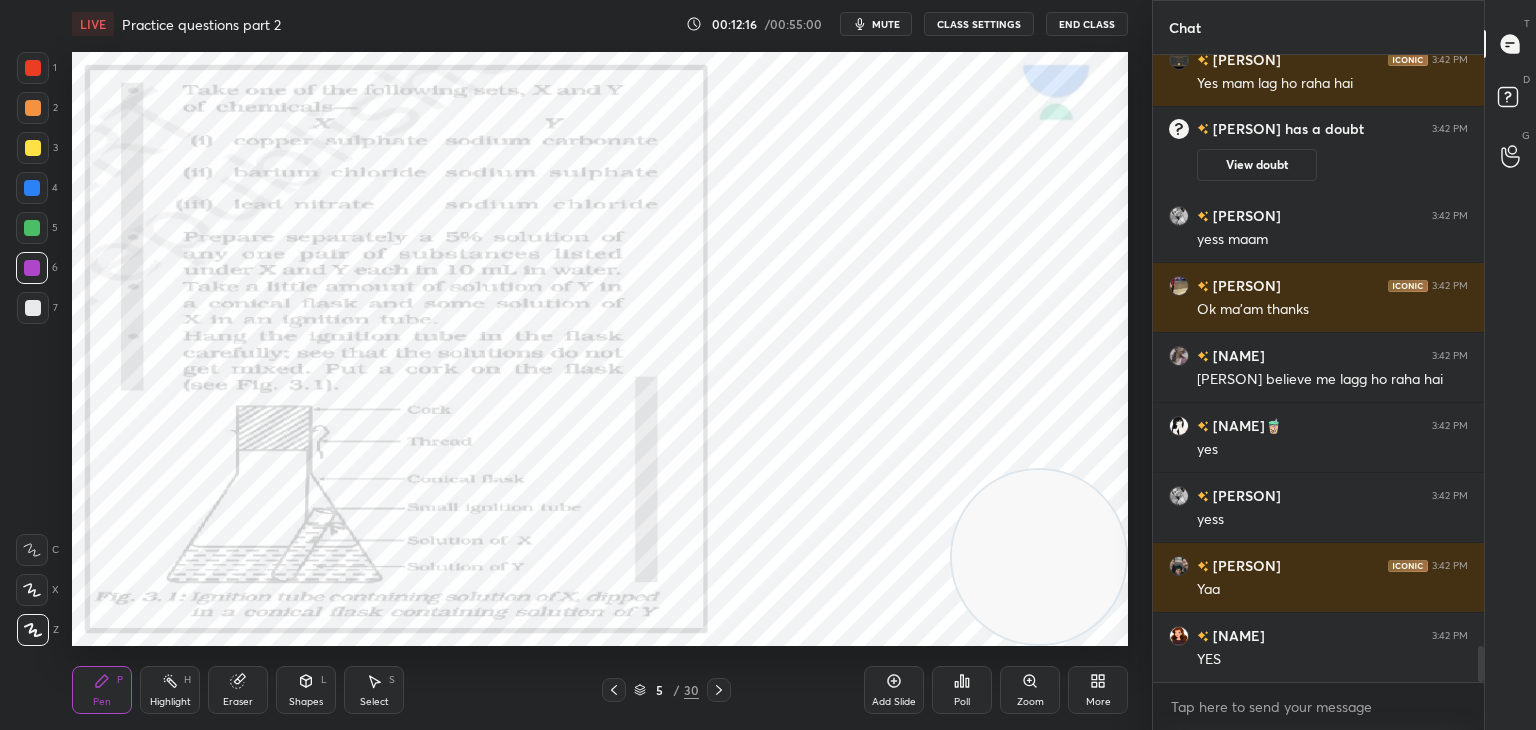 click on "Add Slide" at bounding box center [894, 690] 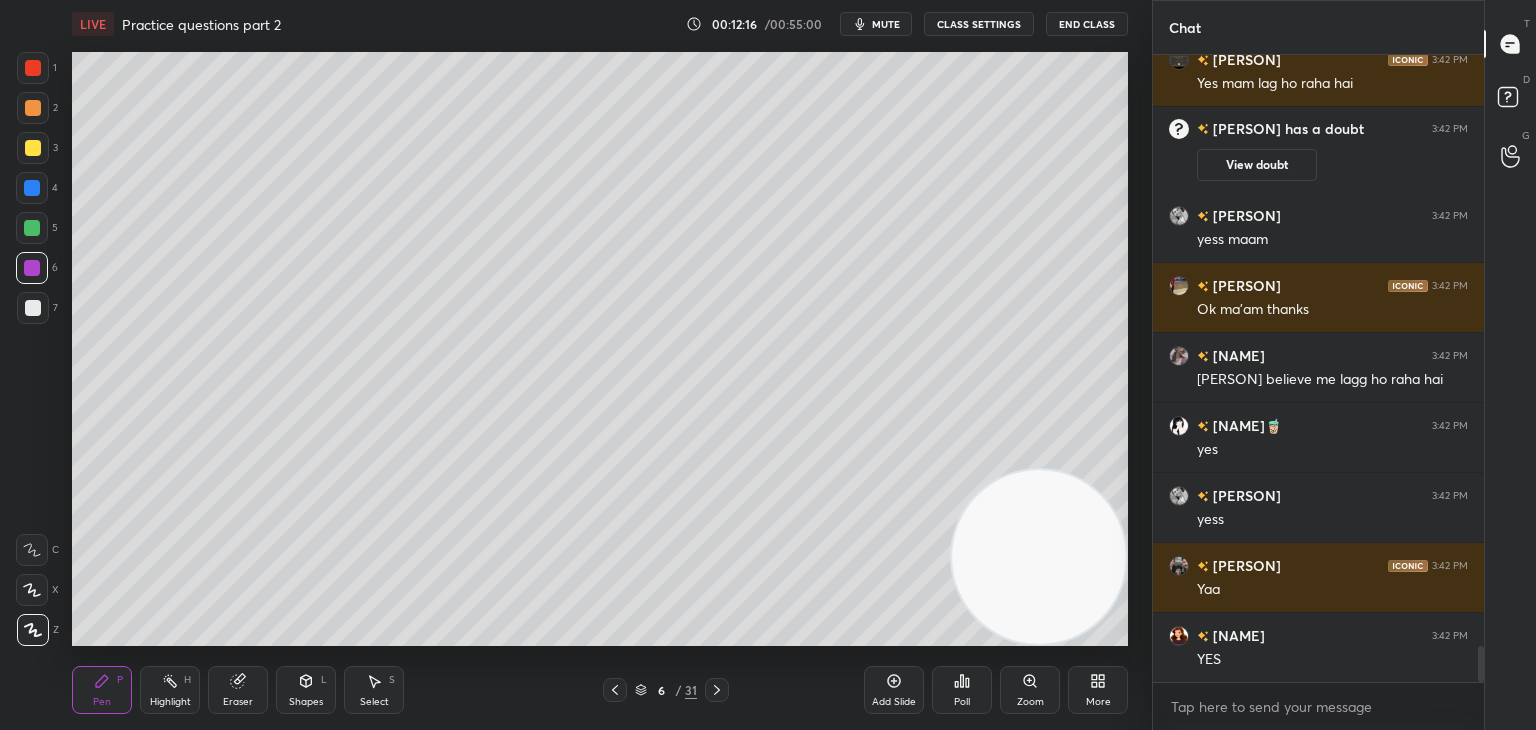 scroll, scrollTop: 10526, scrollLeft: 0, axis: vertical 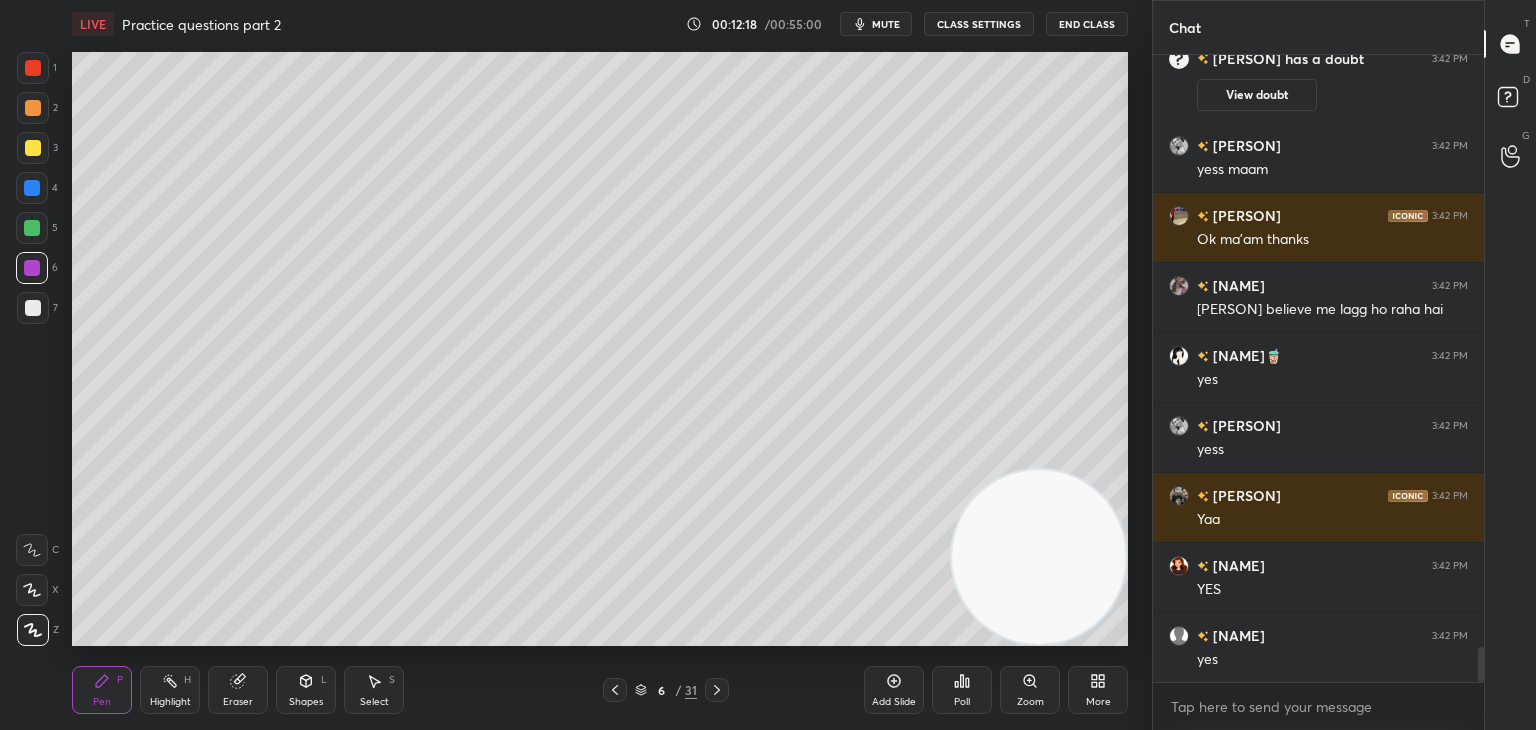 click at bounding box center (33, 308) 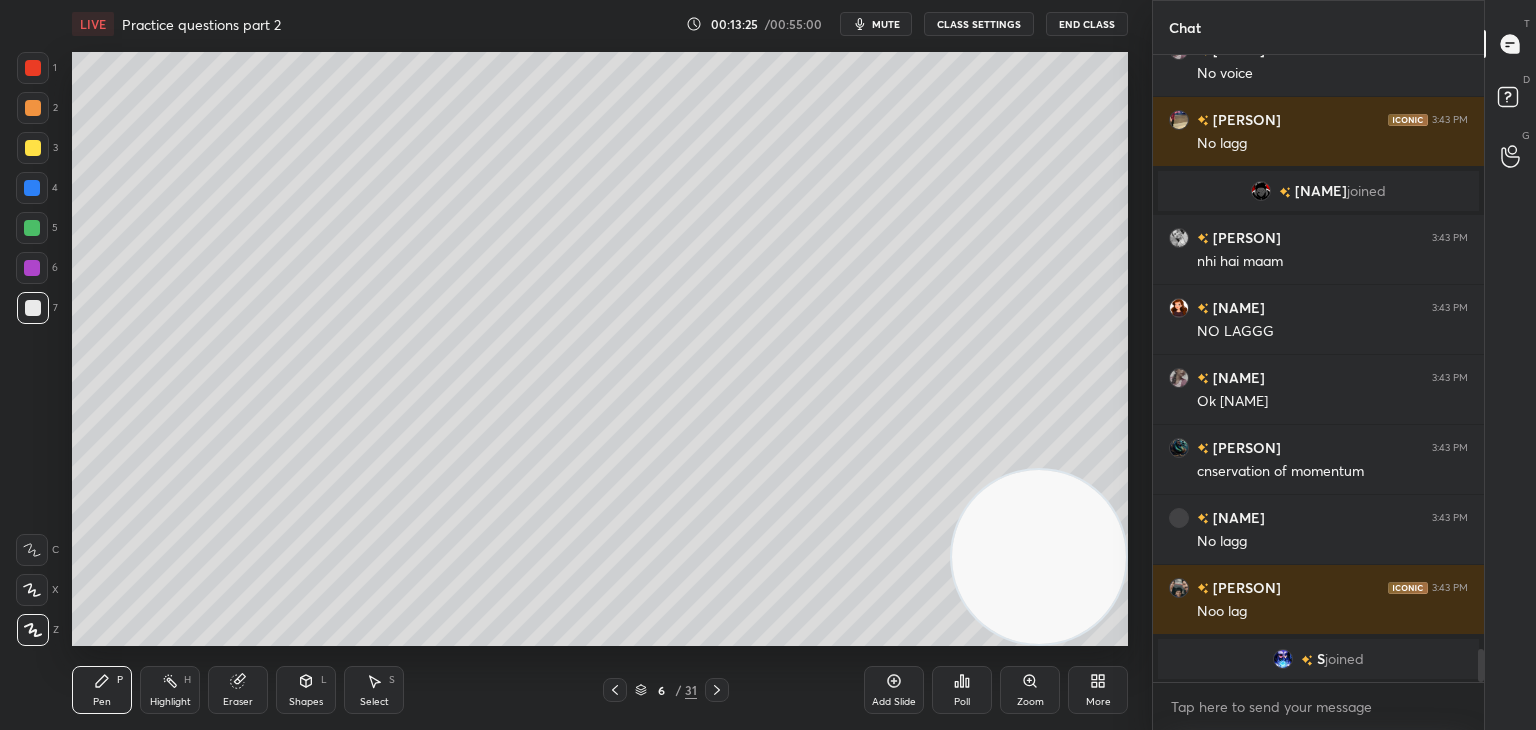 scroll, scrollTop: 11256, scrollLeft: 0, axis: vertical 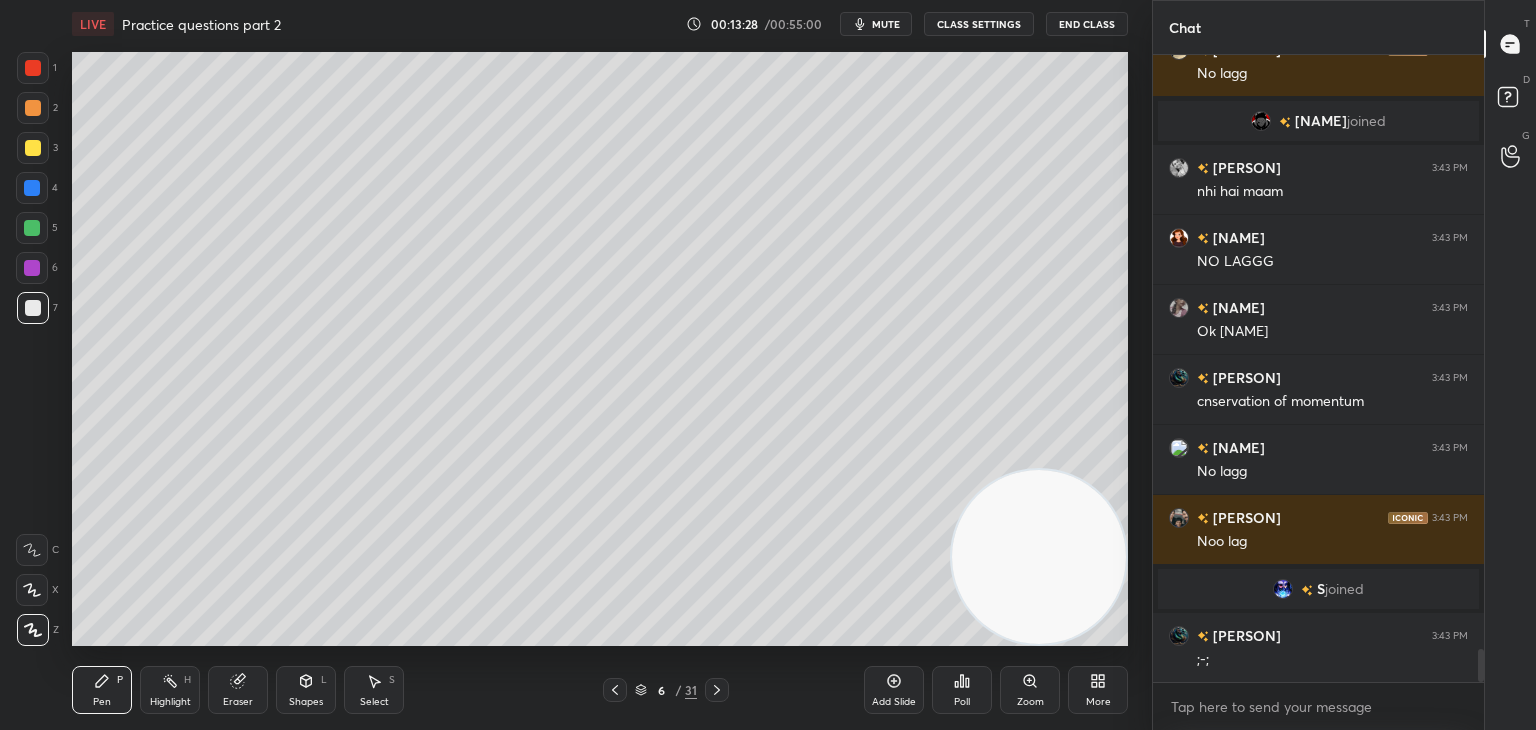 click 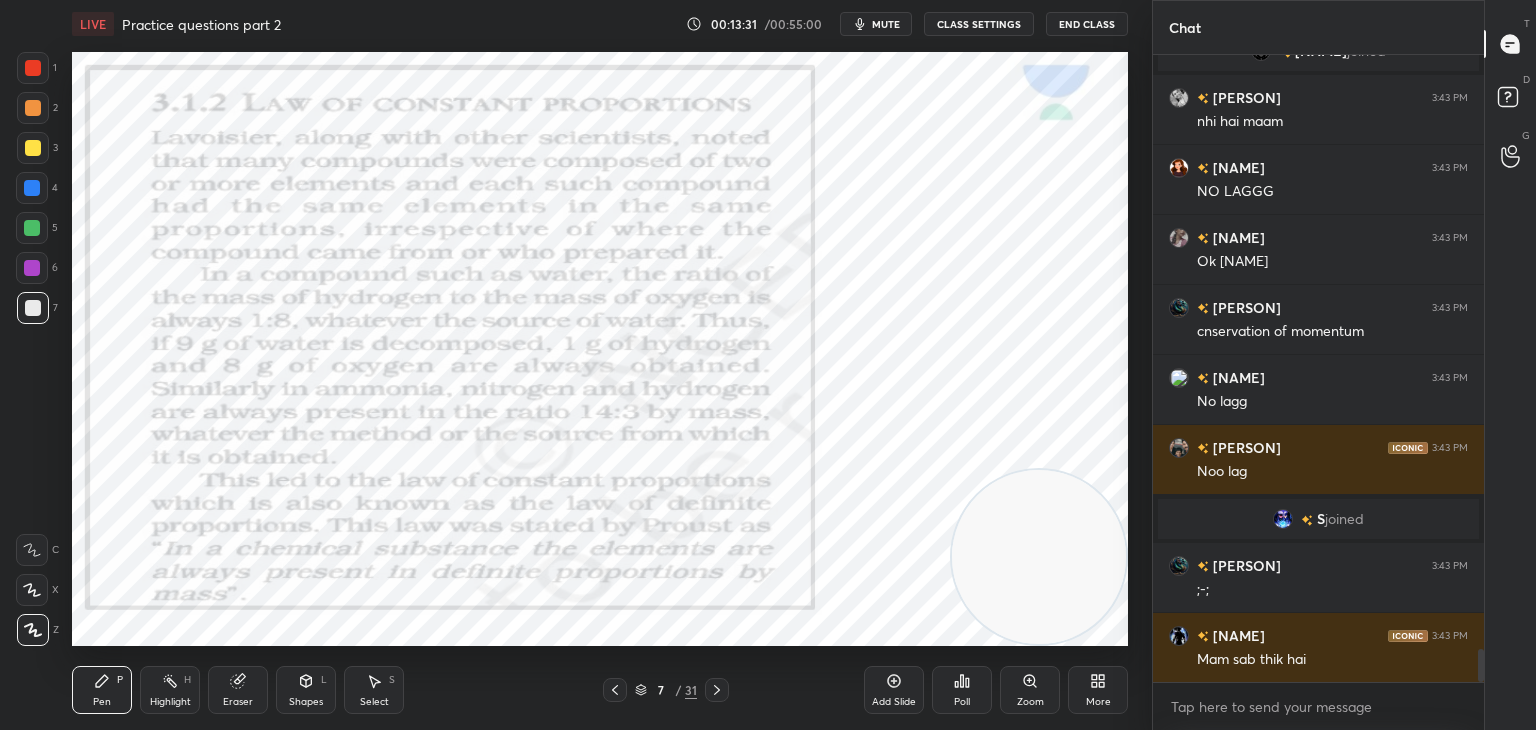 click at bounding box center (33, 68) 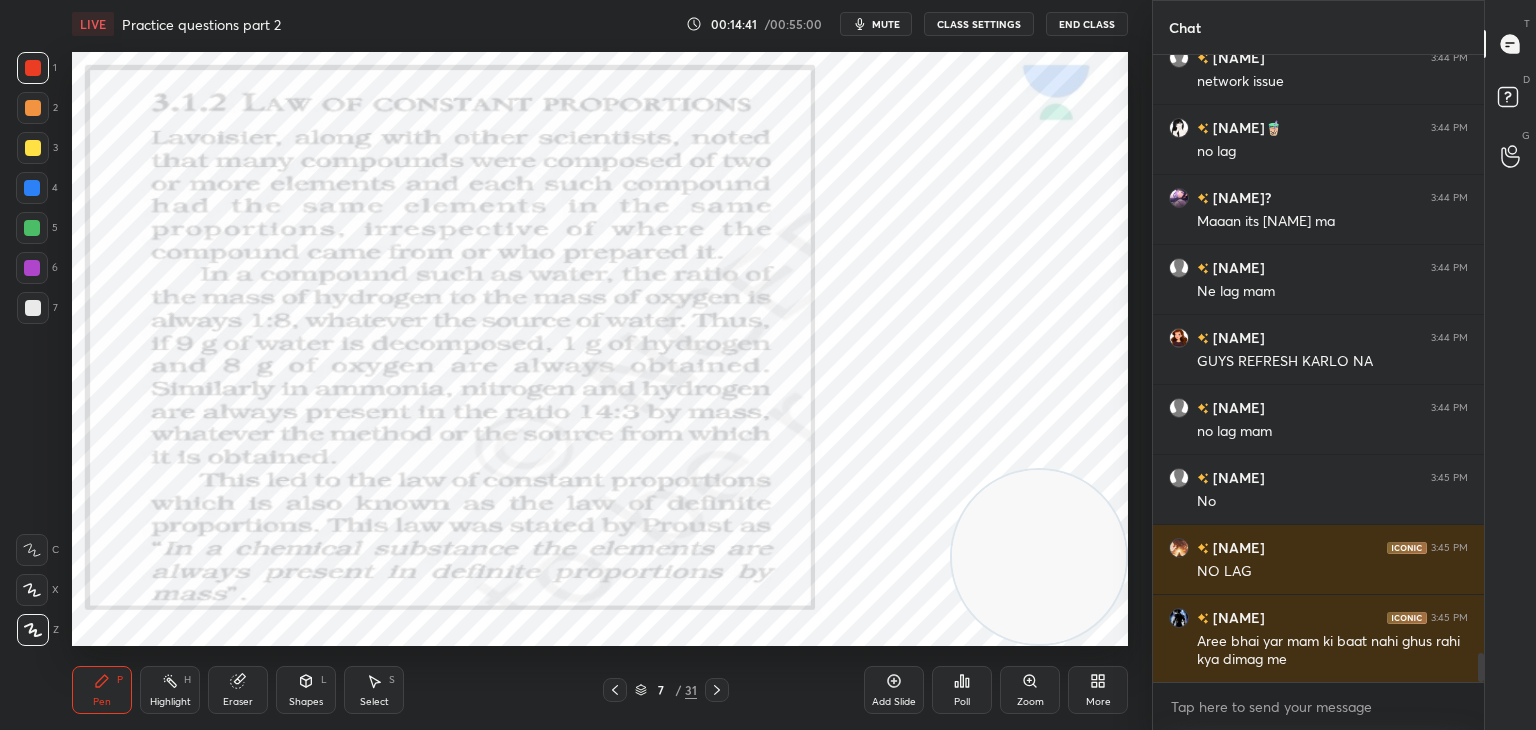 scroll, scrollTop: 12850, scrollLeft: 0, axis: vertical 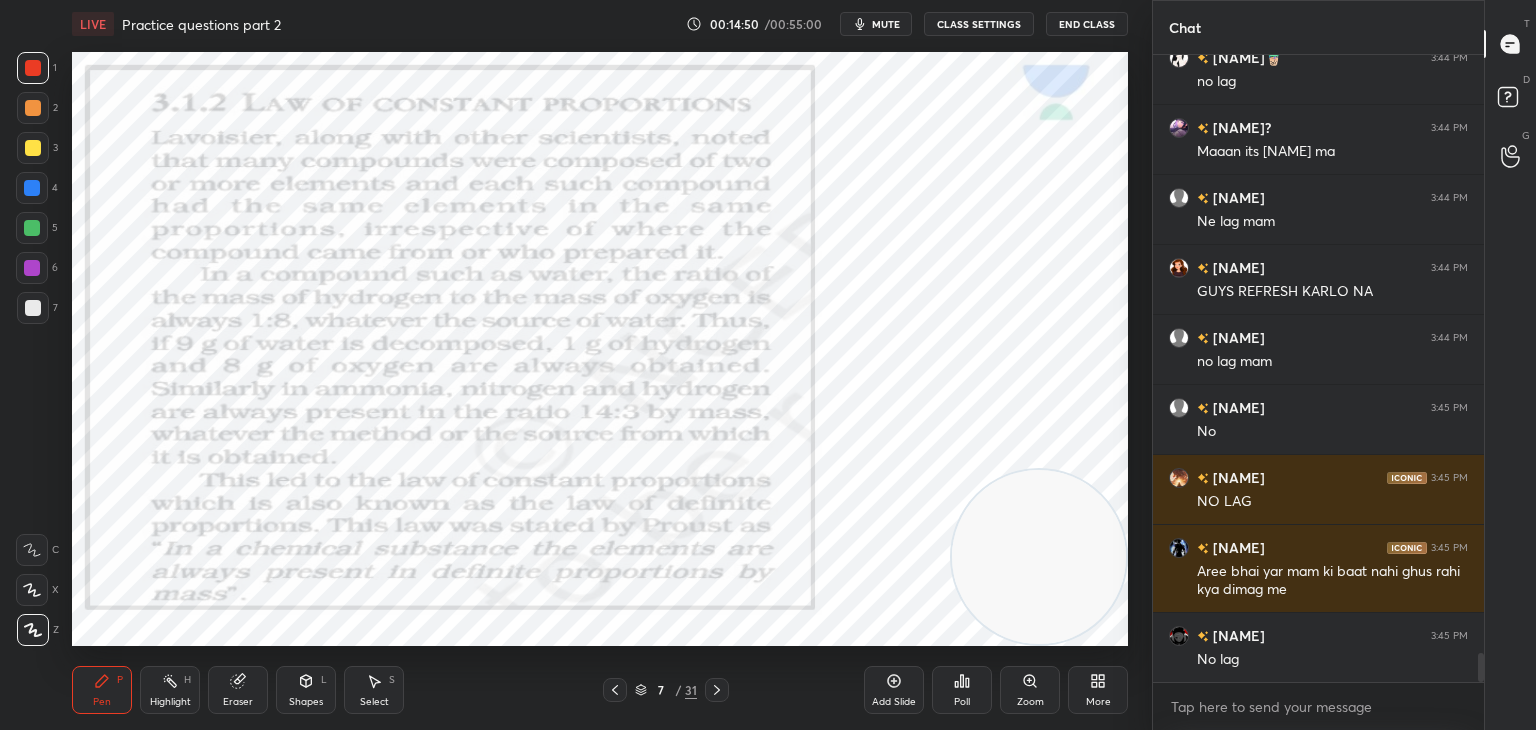 click on "Setting up your live class Poll for   secs No correct answer Start poll" at bounding box center (600, 349) 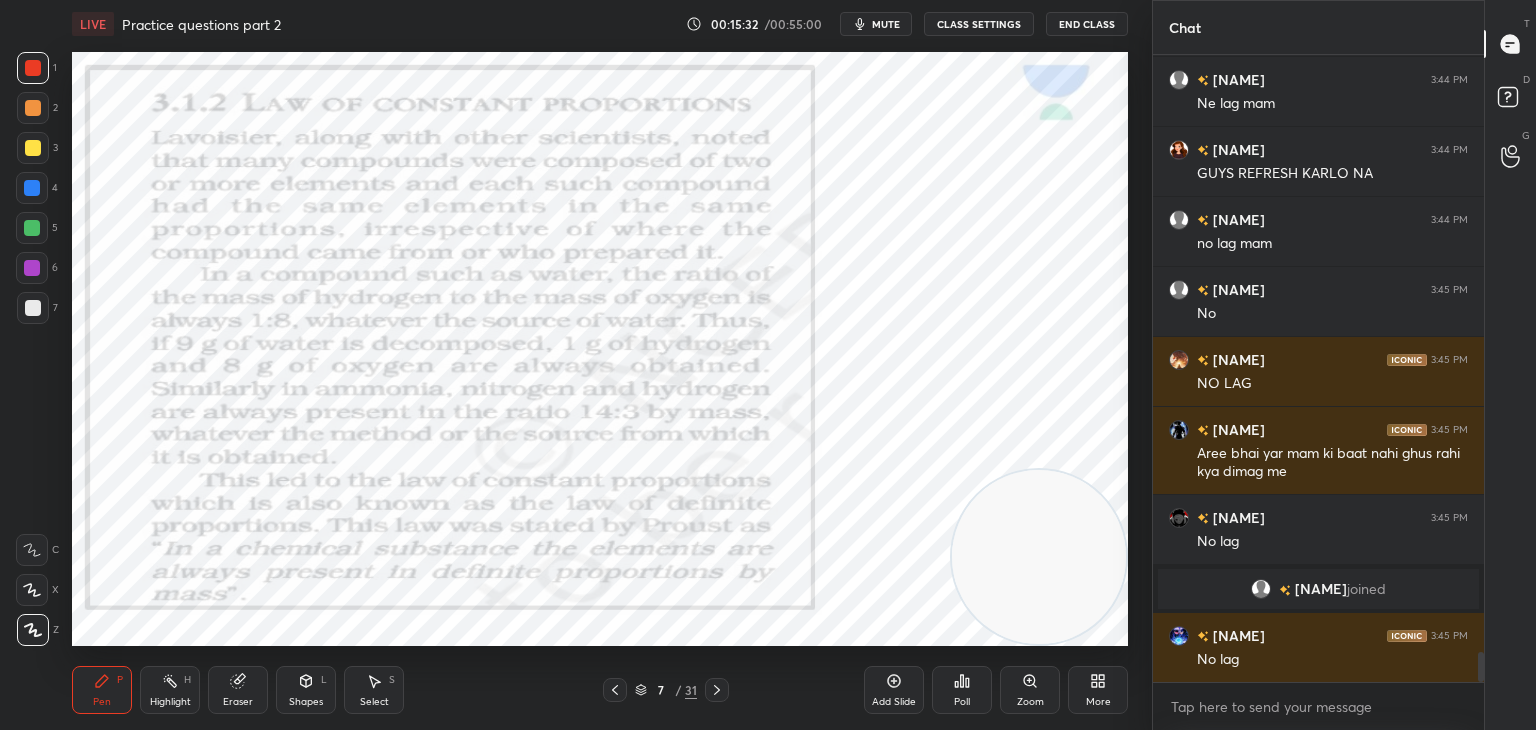 scroll, scrollTop: 12562, scrollLeft: 0, axis: vertical 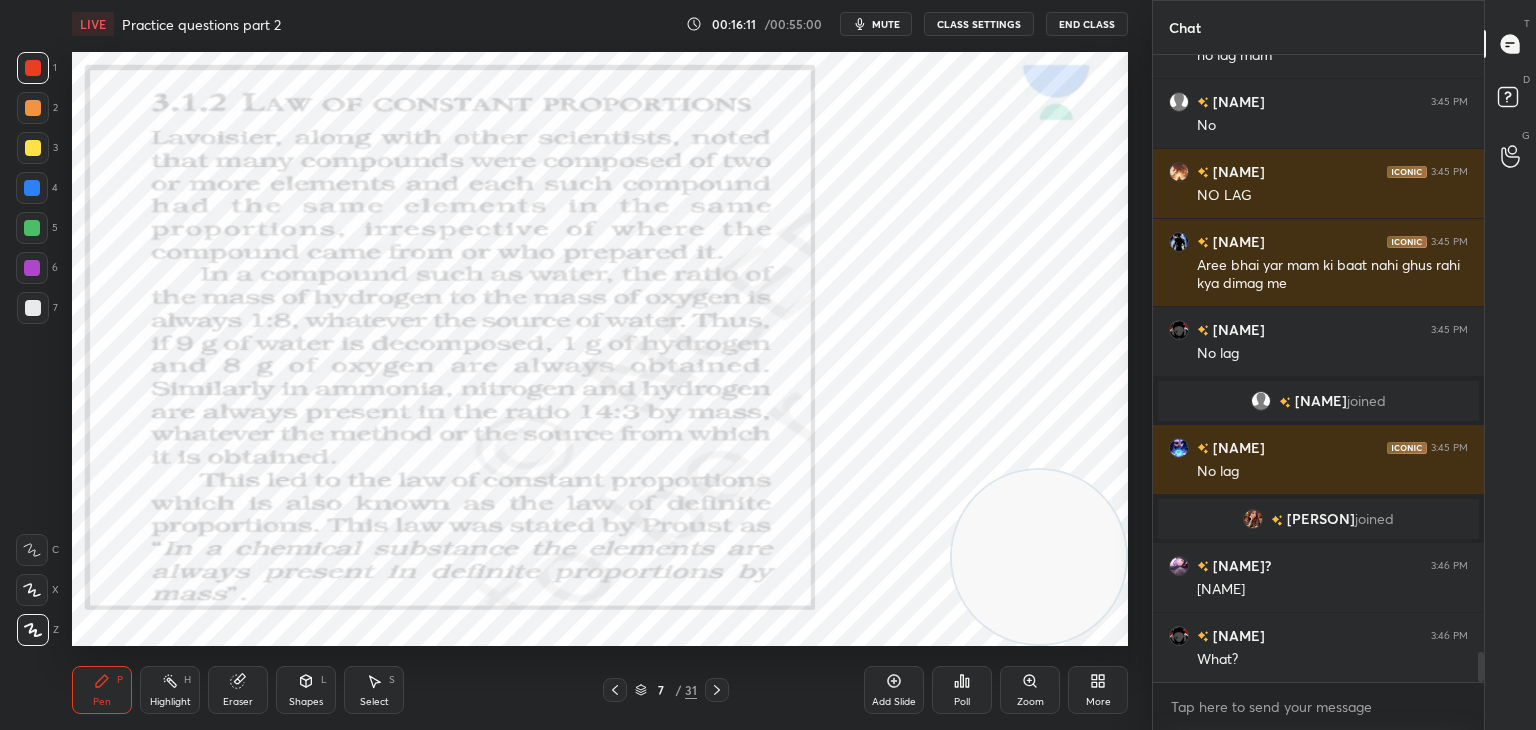 click 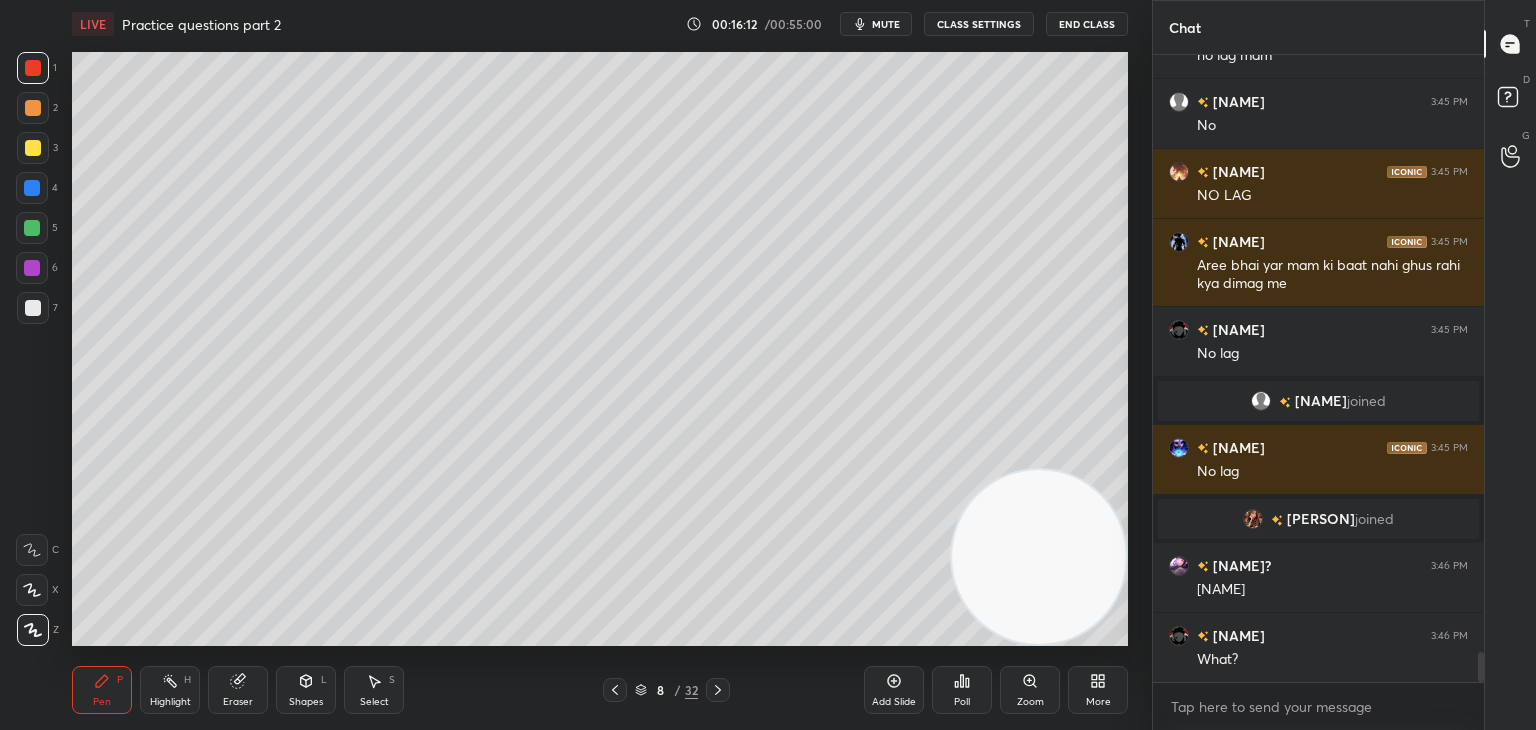 click at bounding box center [33, 308] 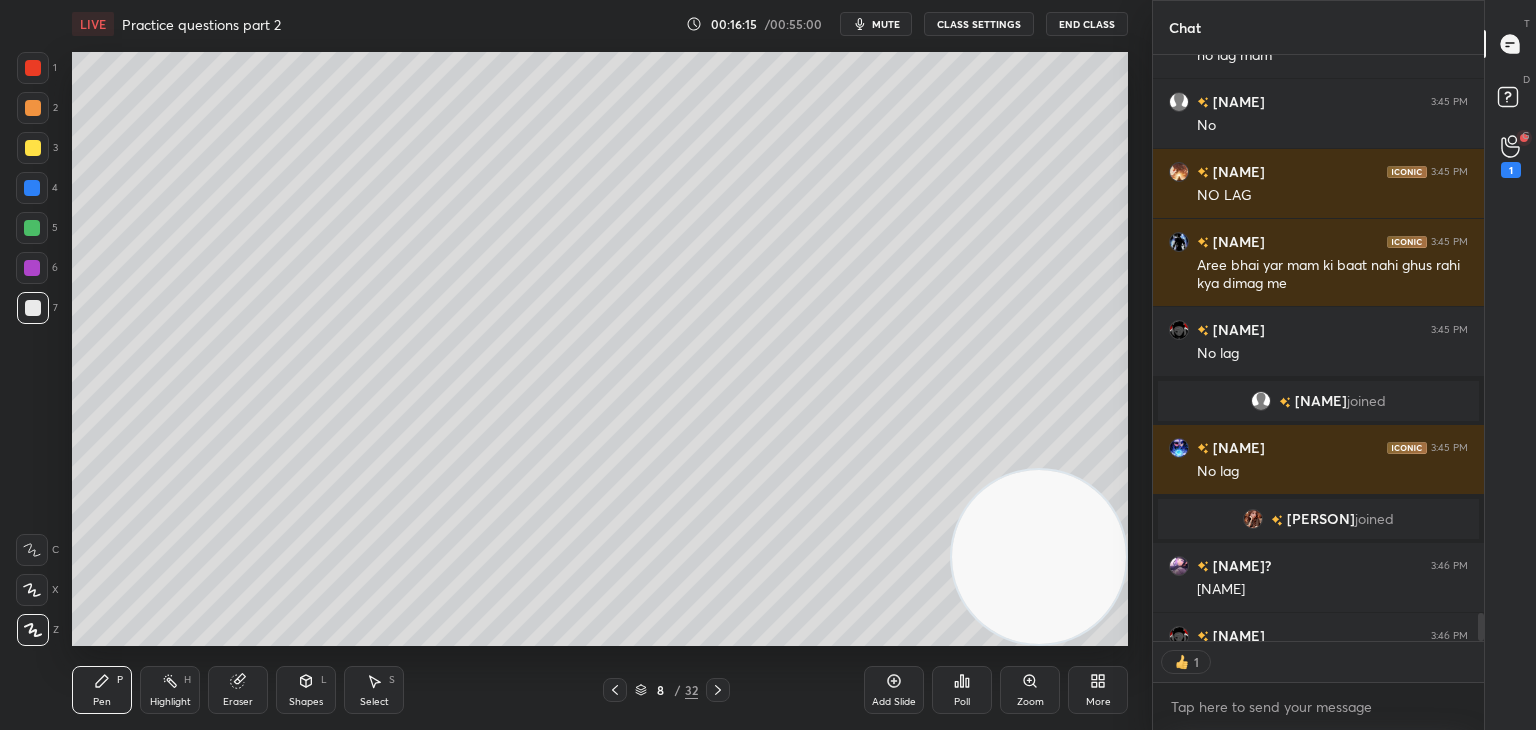 scroll, scrollTop: 6, scrollLeft: 6, axis: both 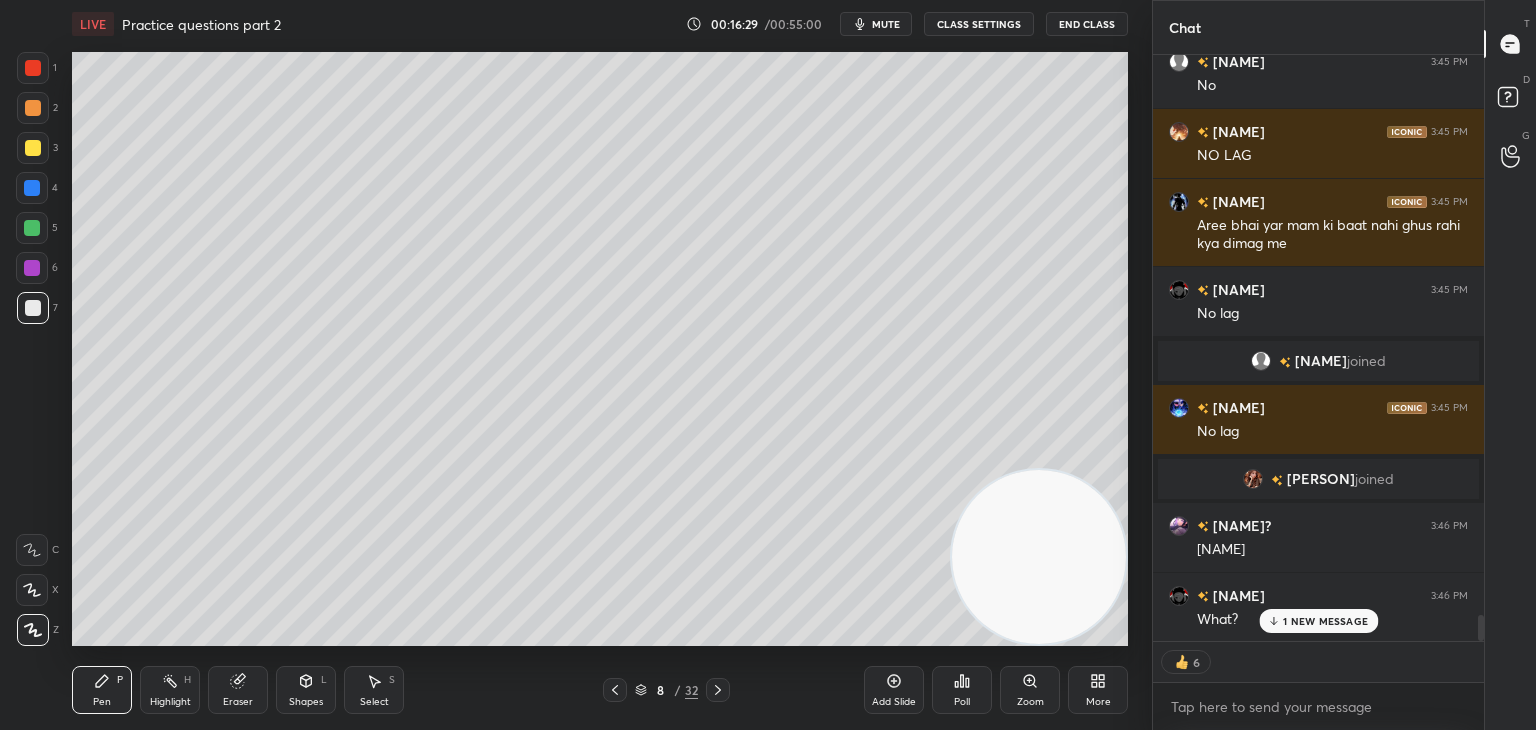 click on "1 NEW MESSAGE" at bounding box center [1325, 621] 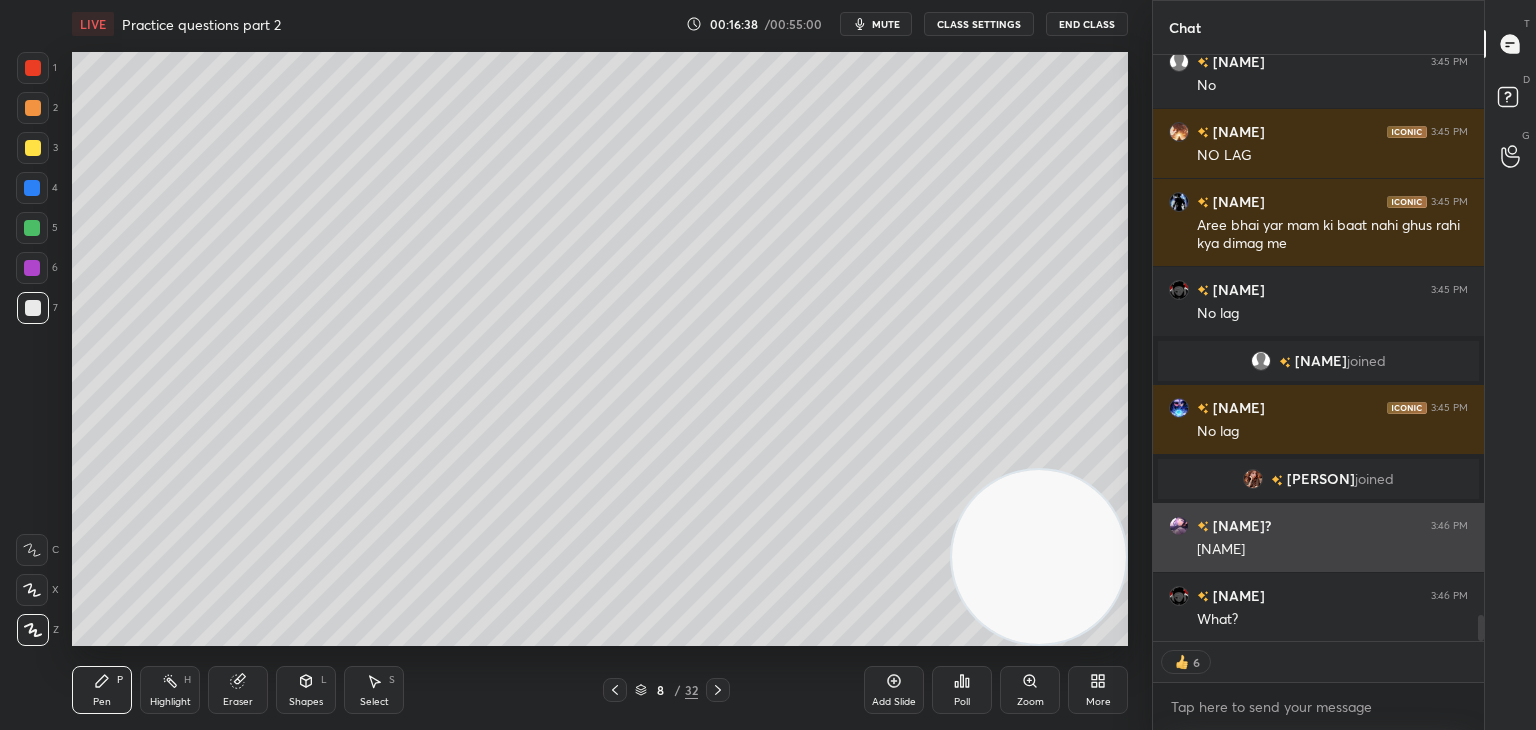 scroll, scrollTop: 6, scrollLeft: 6, axis: both 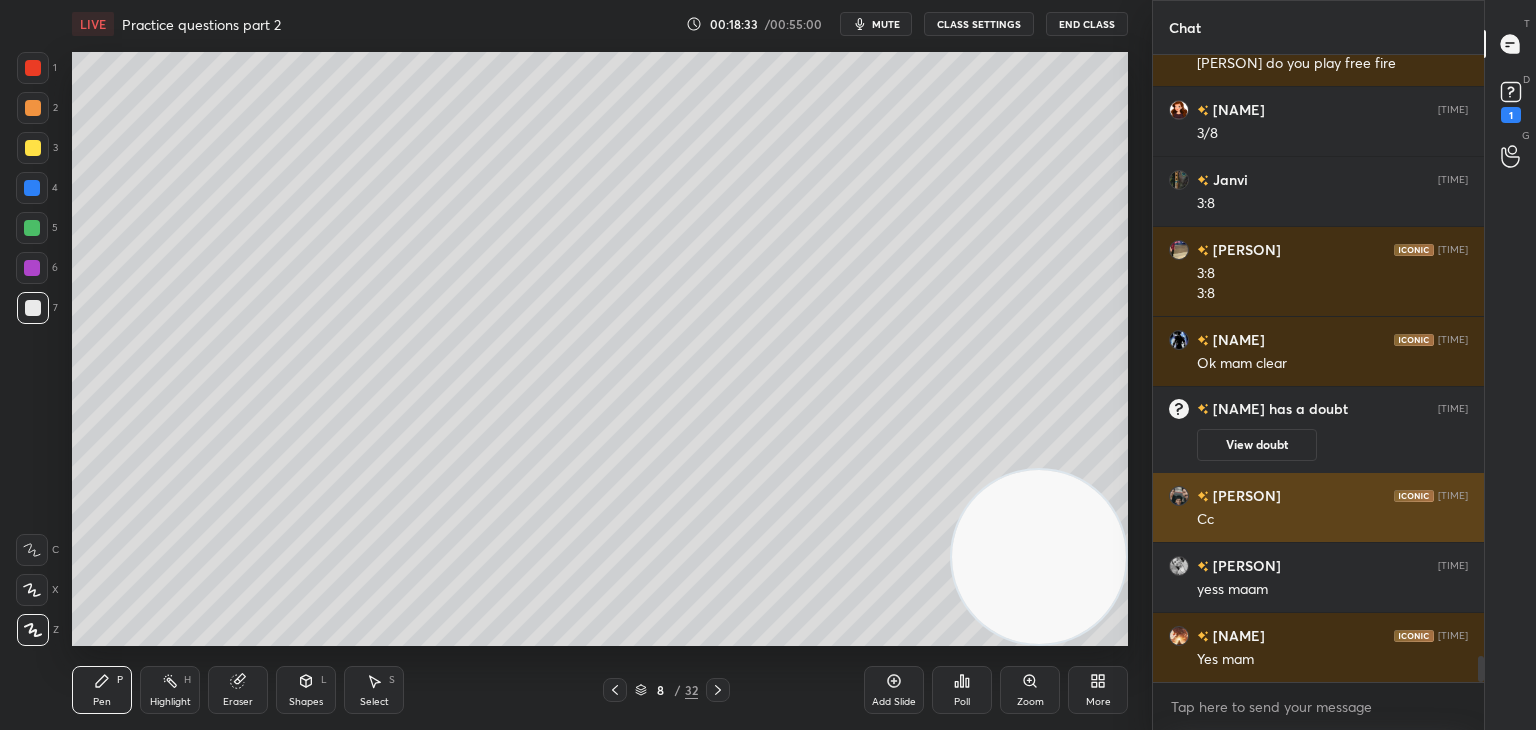drag, startPoint x: 1244, startPoint y: 597, endPoint x: 1260, endPoint y: 525, distance: 73.756355 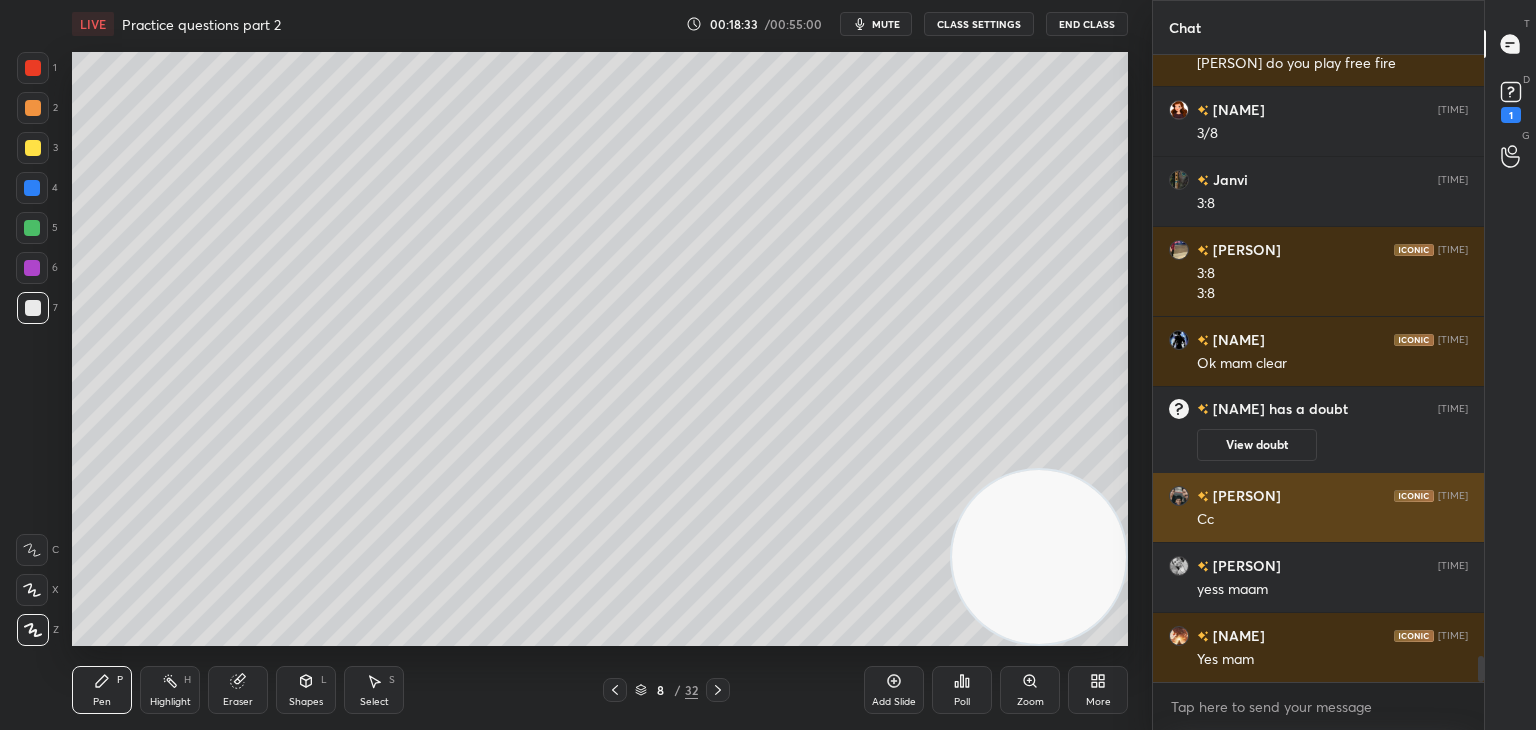 click on "Cc" at bounding box center (1332, 520) 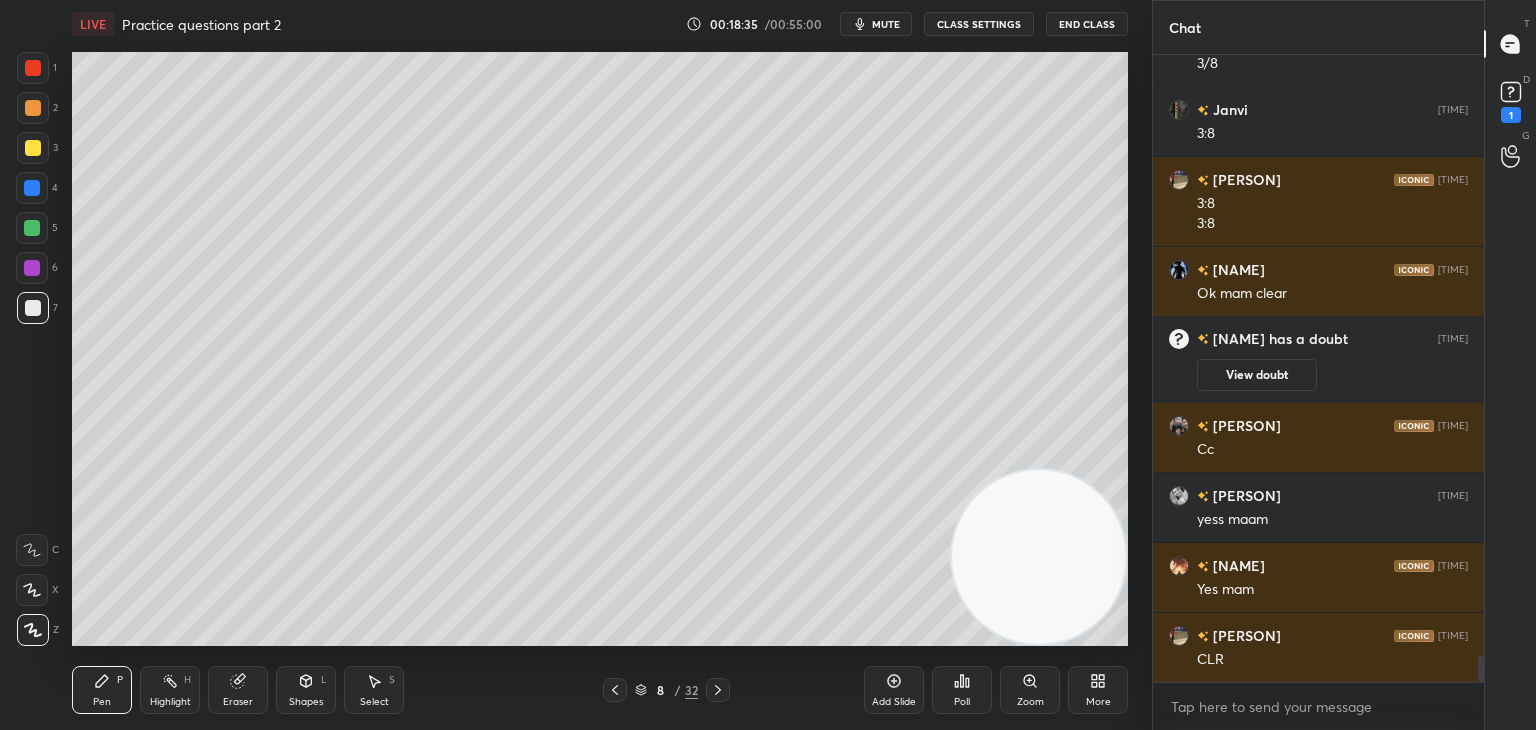 scroll, scrollTop: 14678, scrollLeft: 0, axis: vertical 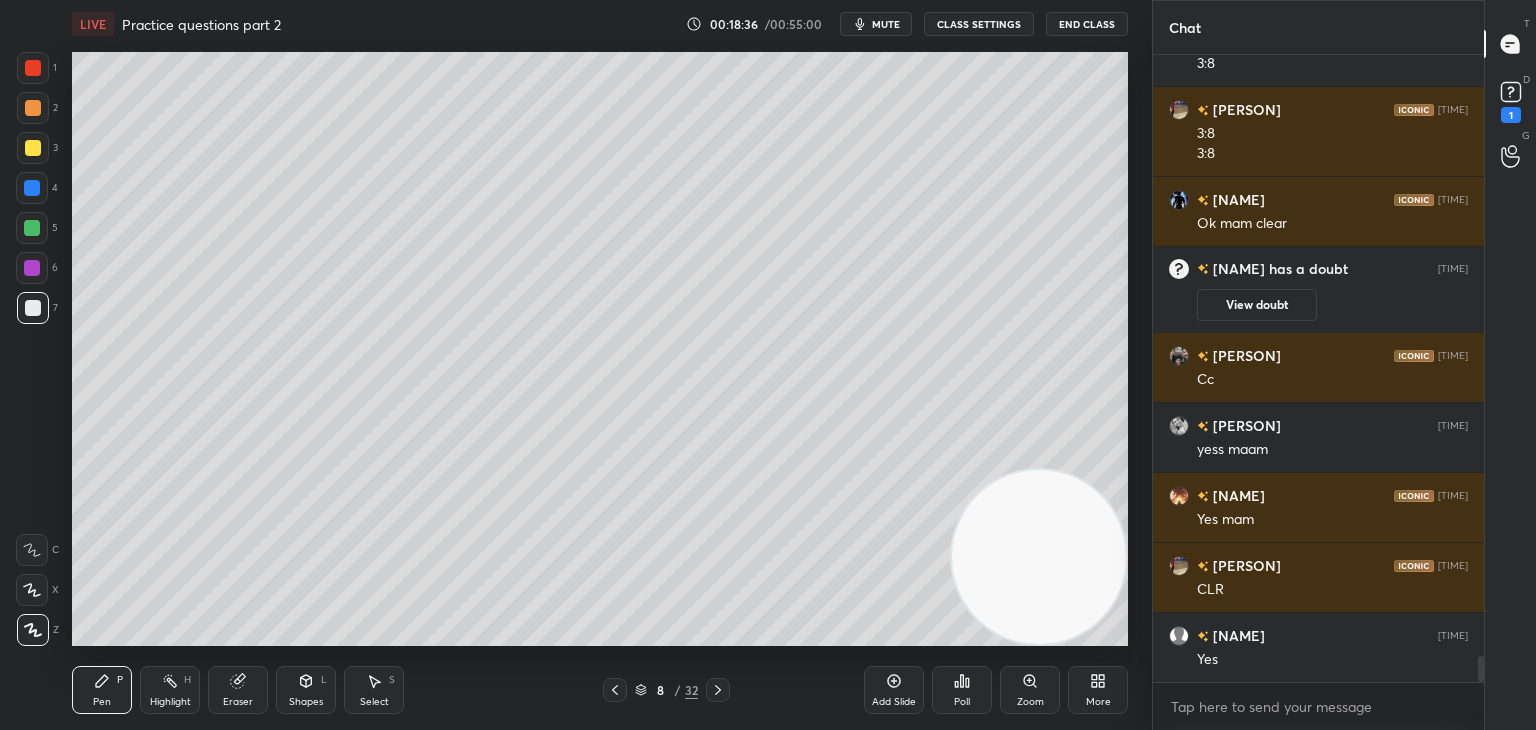 click on "Cc" at bounding box center [1332, 380] 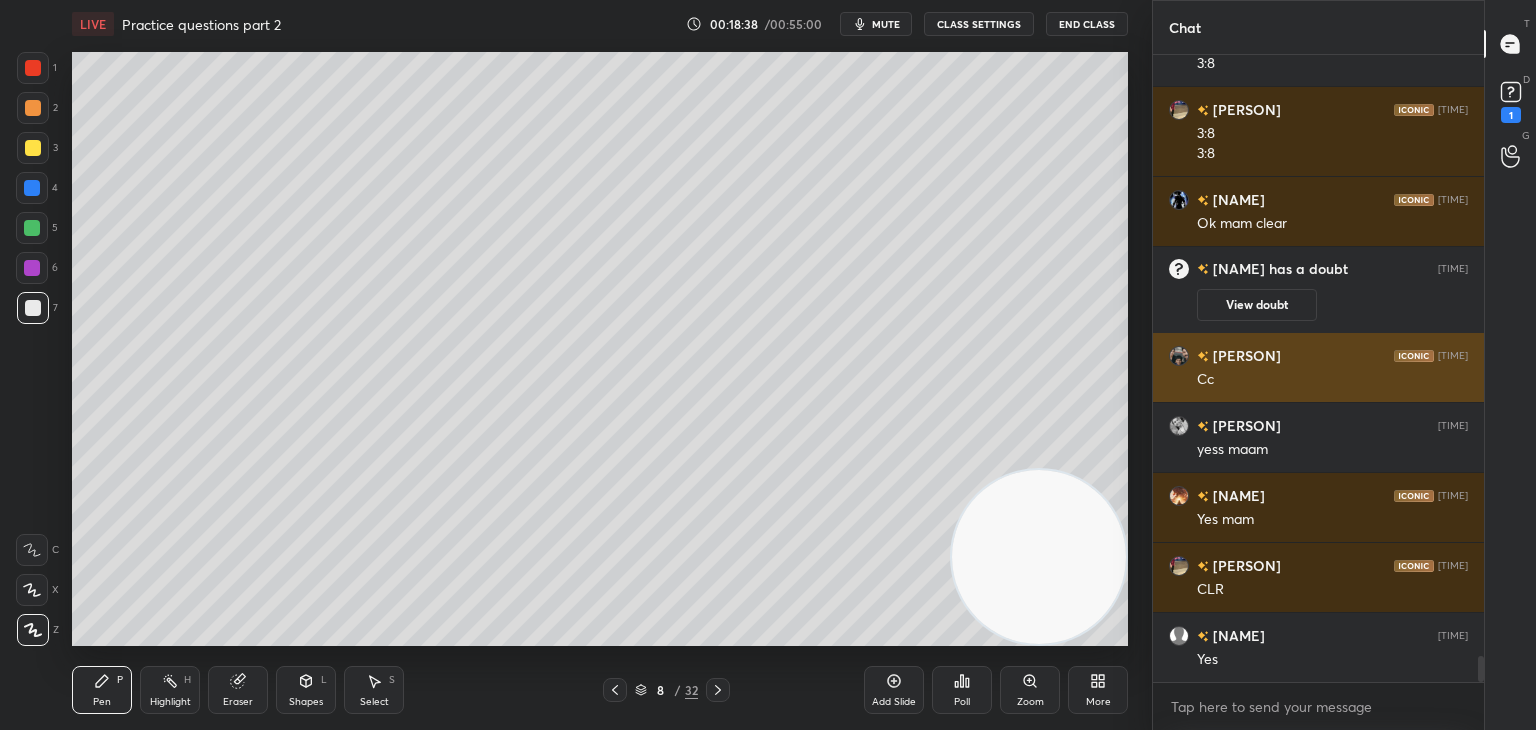scroll, scrollTop: 14748, scrollLeft: 0, axis: vertical 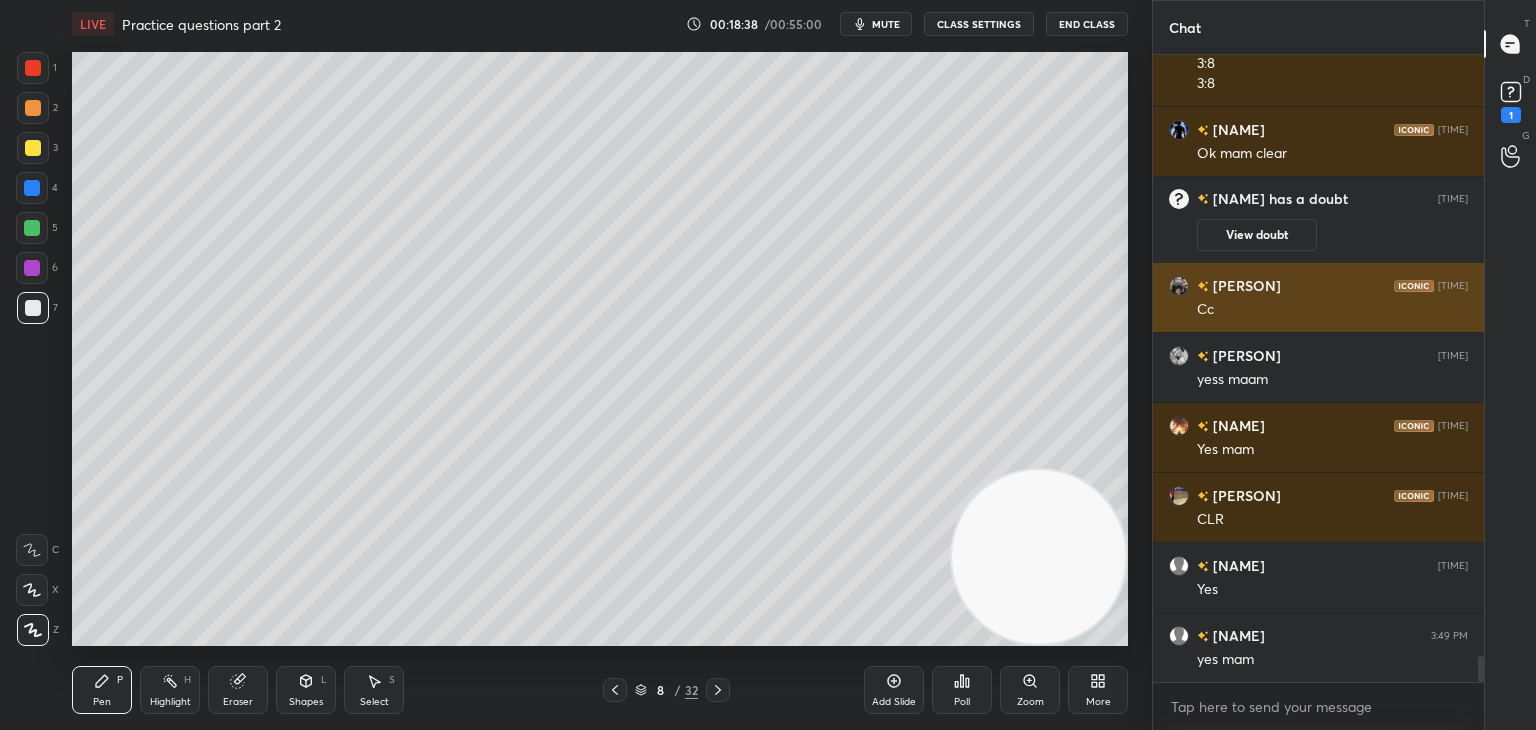 click on "Cc" at bounding box center [1332, 310] 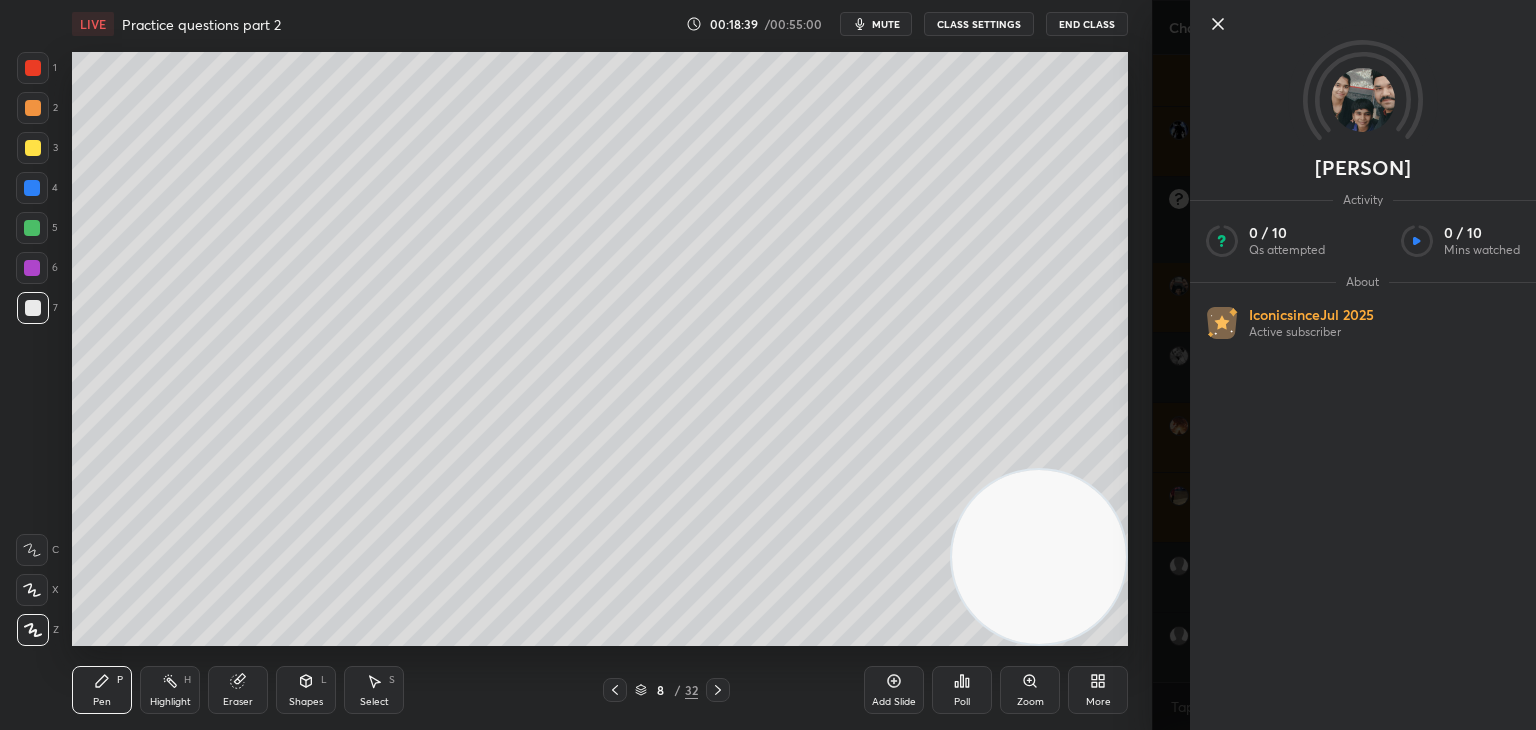 scroll, scrollTop: 14888, scrollLeft: 0, axis: vertical 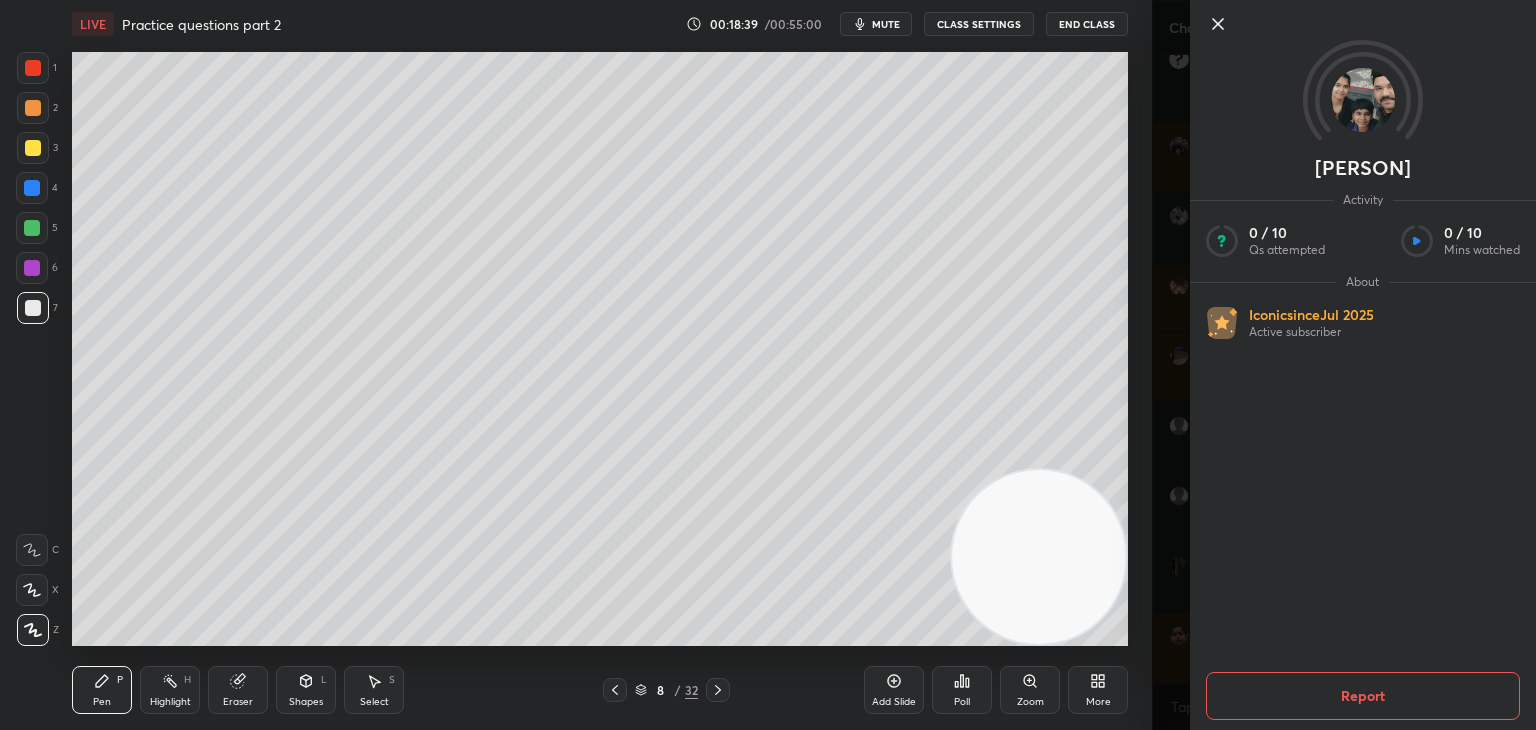 click on "Setting up your live class Poll for   secs No correct answer Start poll" at bounding box center (600, 349) 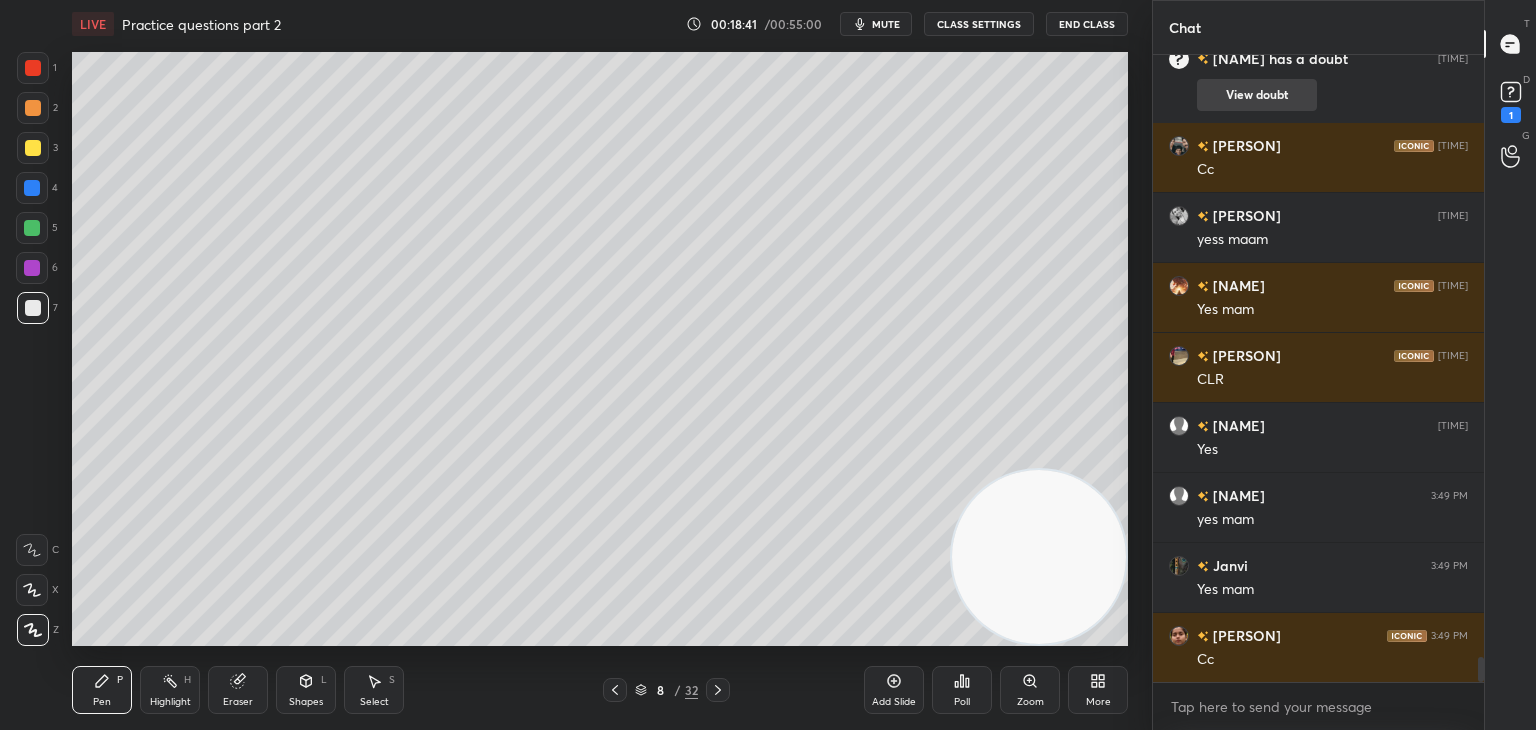 click on "View doubt" at bounding box center [1257, 95] 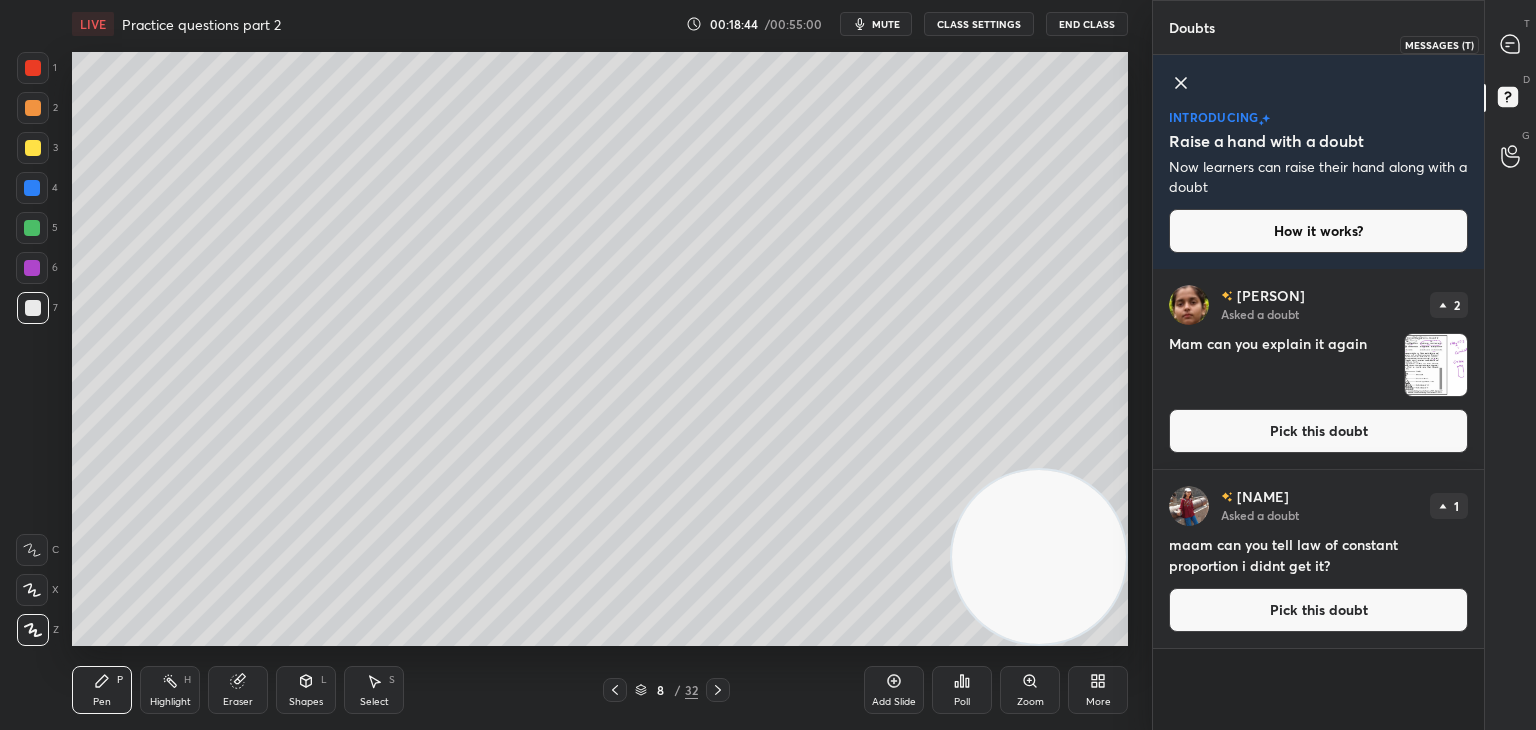 click 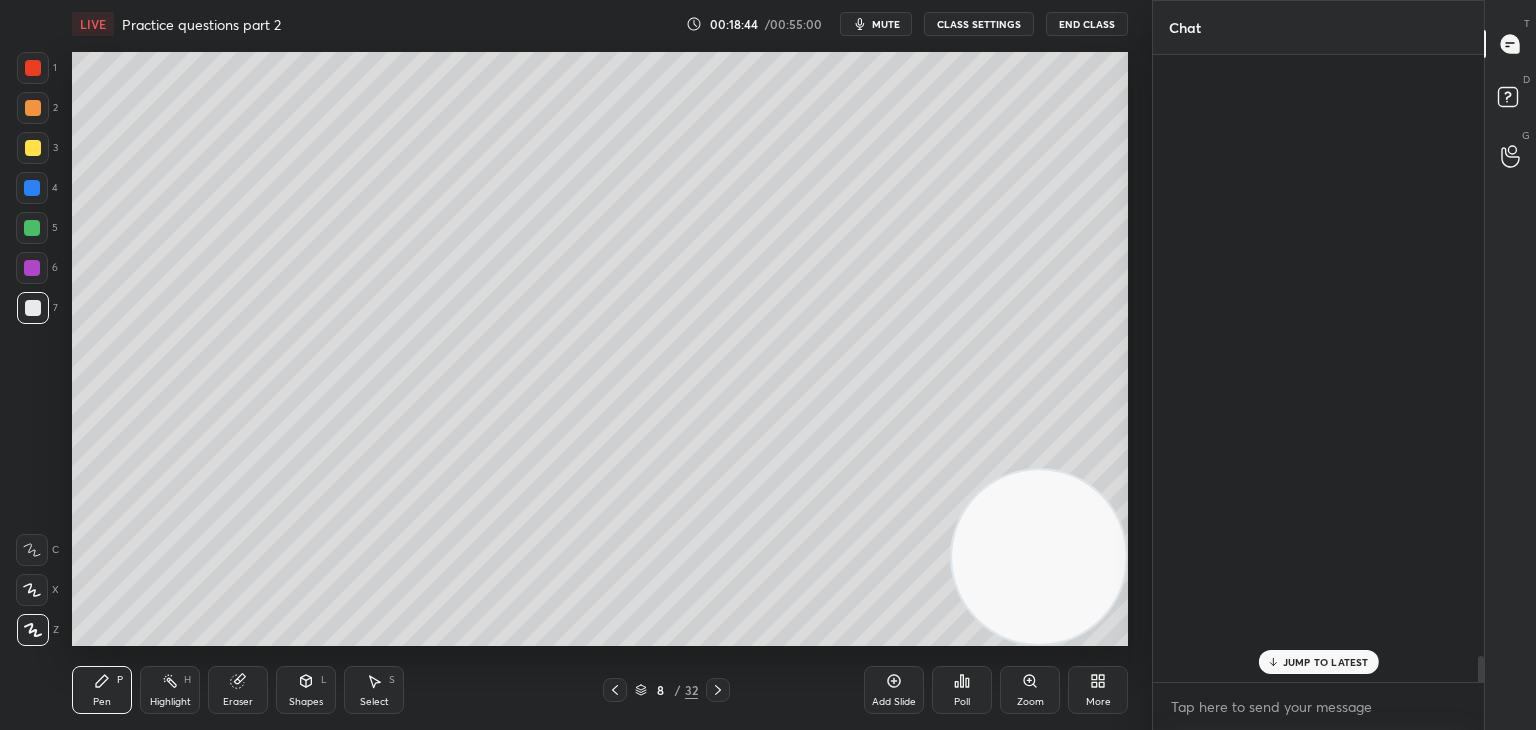 scroll, scrollTop: 15374, scrollLeft: 0, axis: vertical 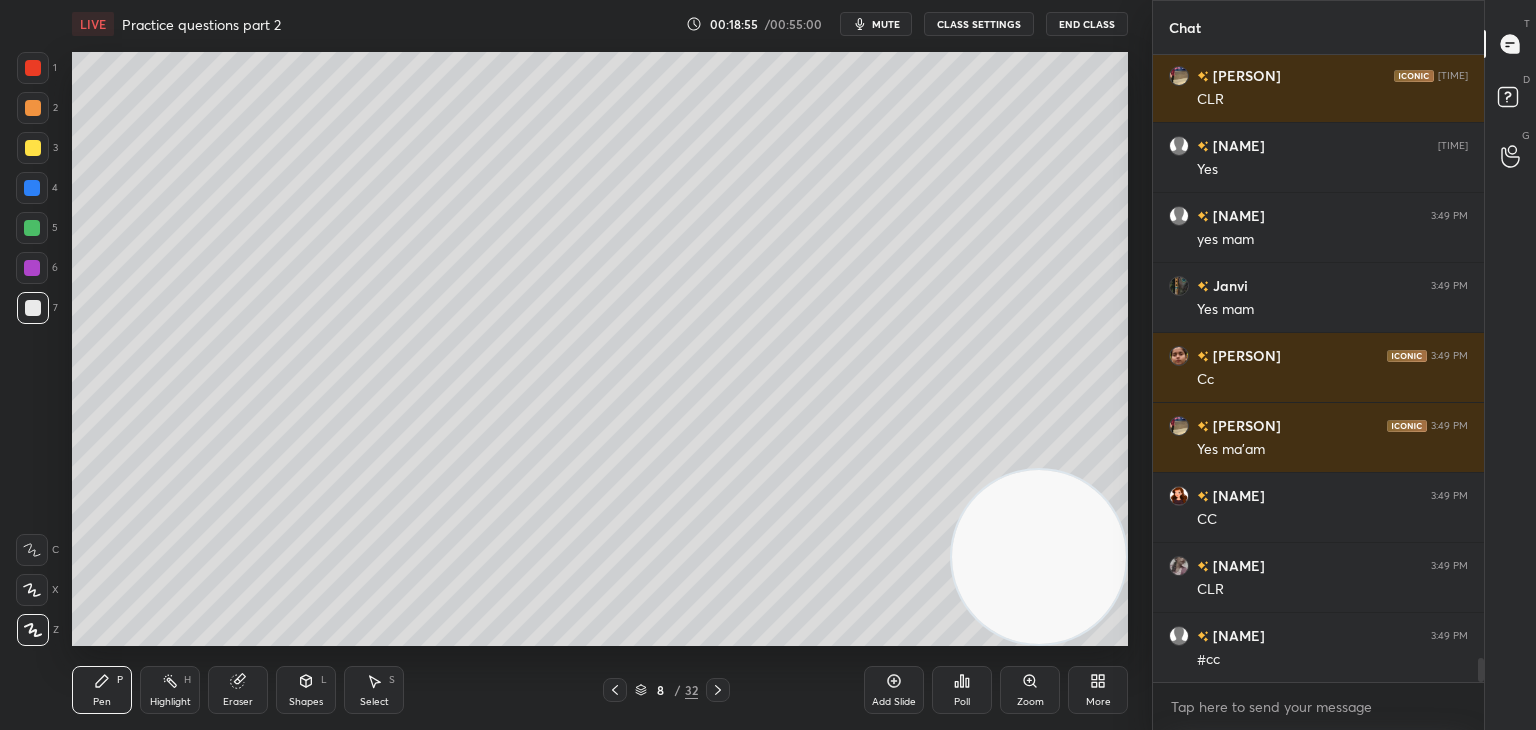 click 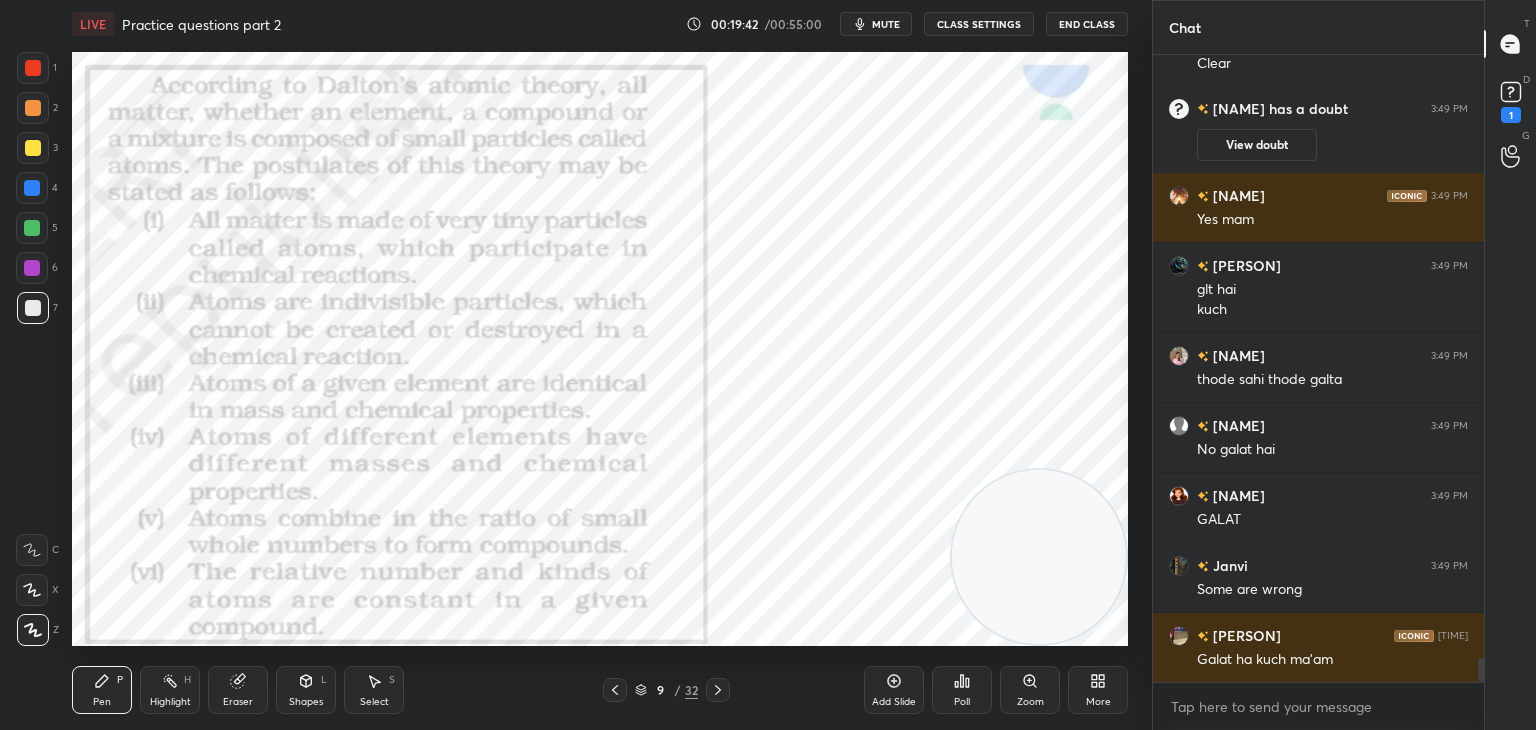 scroll, scrollTop: 15644, scrollLeft: 0, axis: vertical 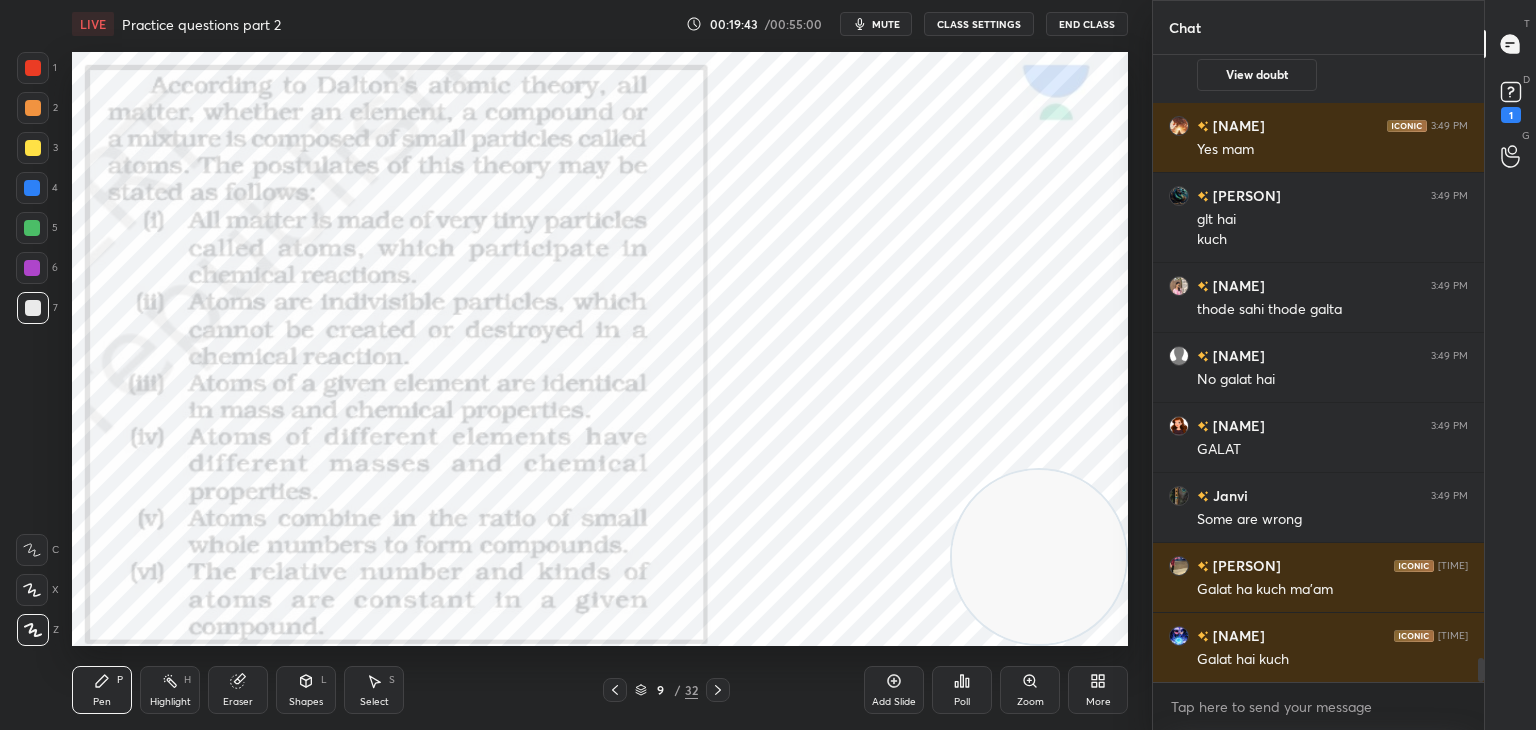 click at bounding box center [32, 268] 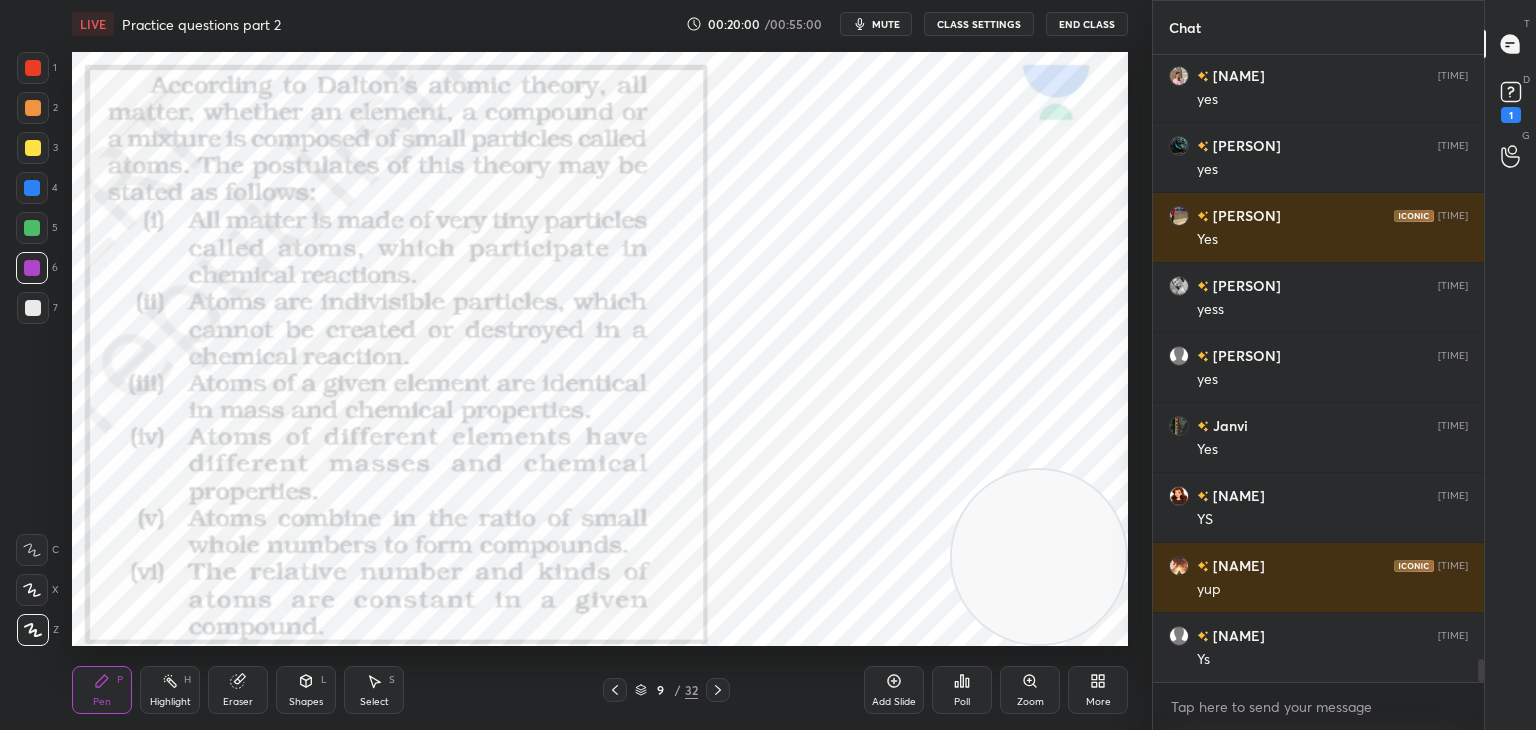 scroll, scrollTop: 16414, scrollLeft: 0, axis: vertical 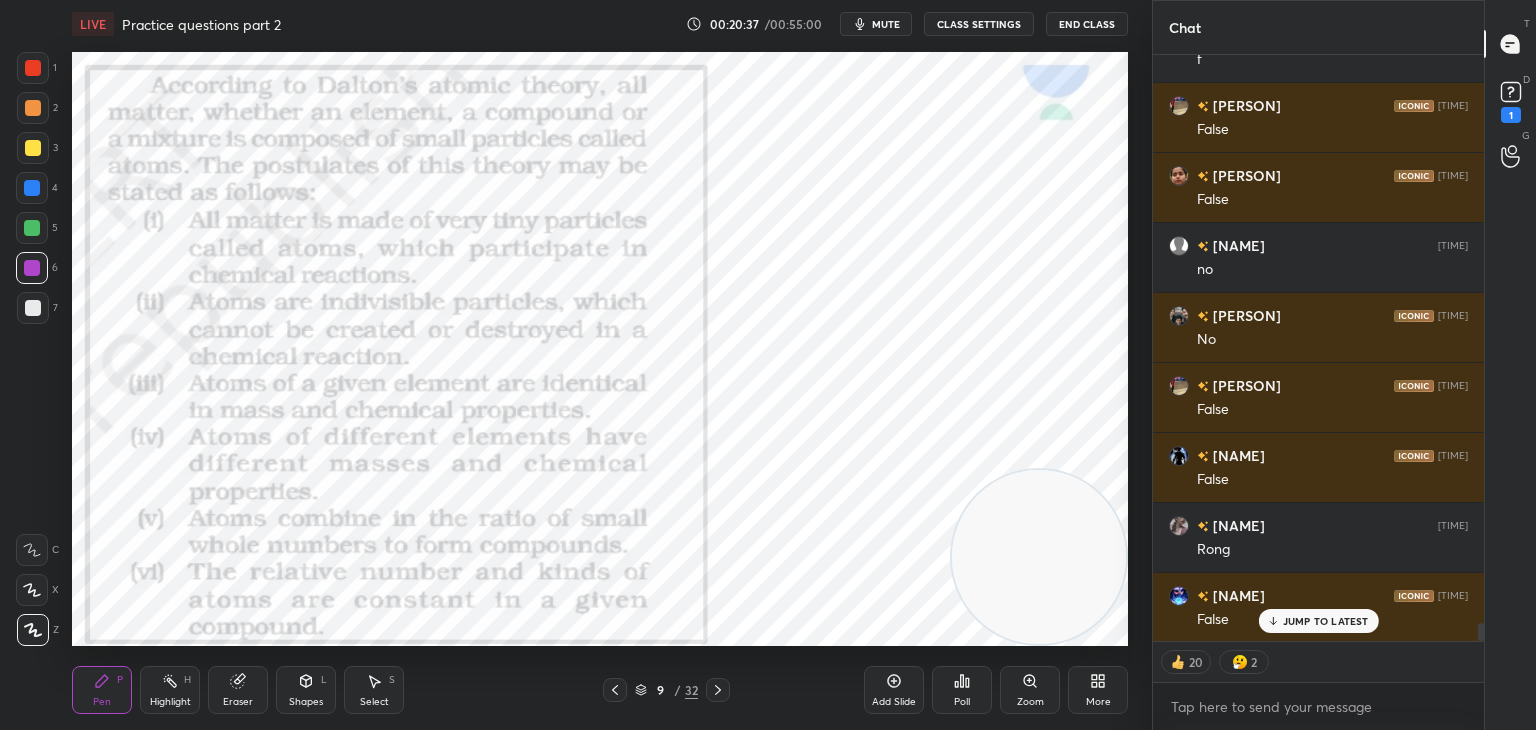 click 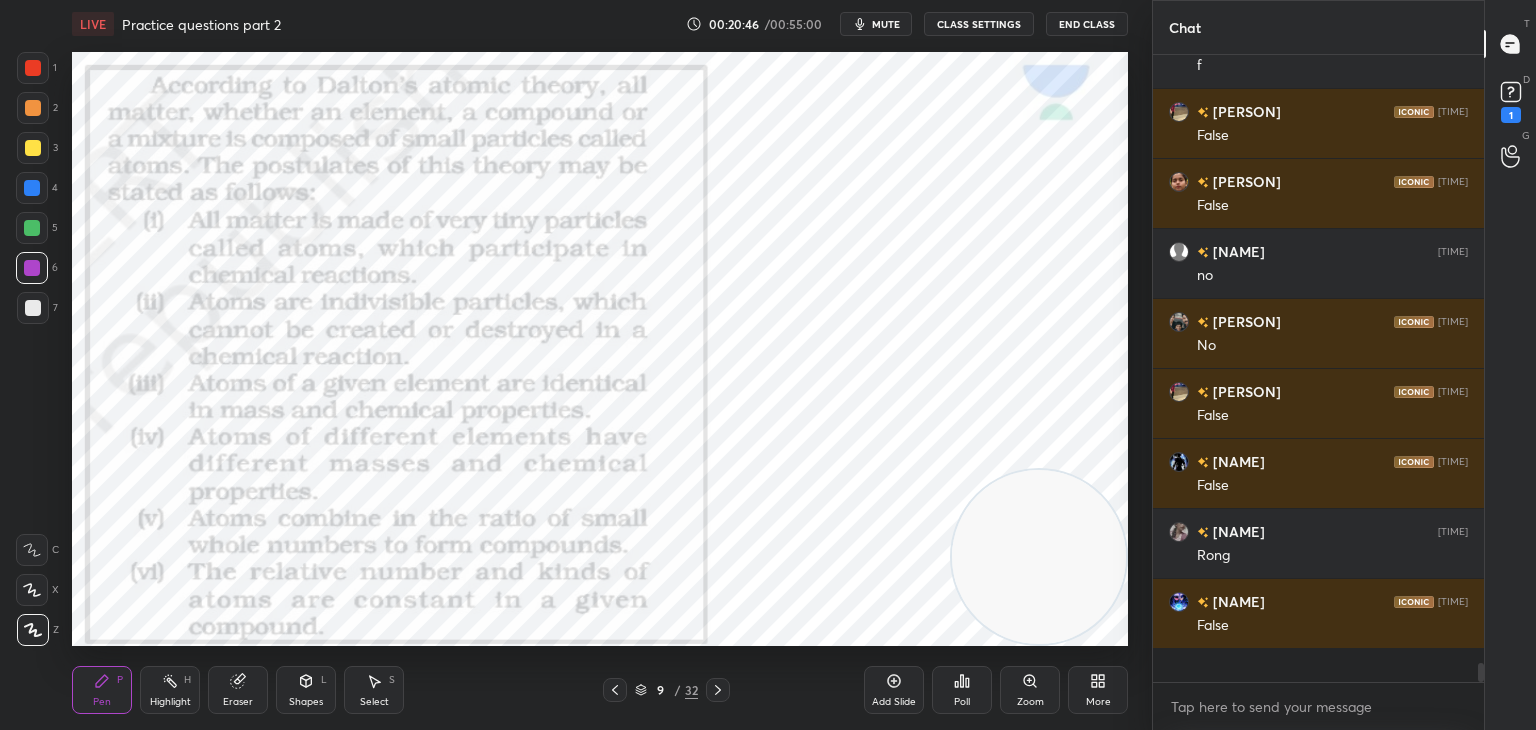 scroll, scrollTop: 6, scrollLeft: 6, axis: both 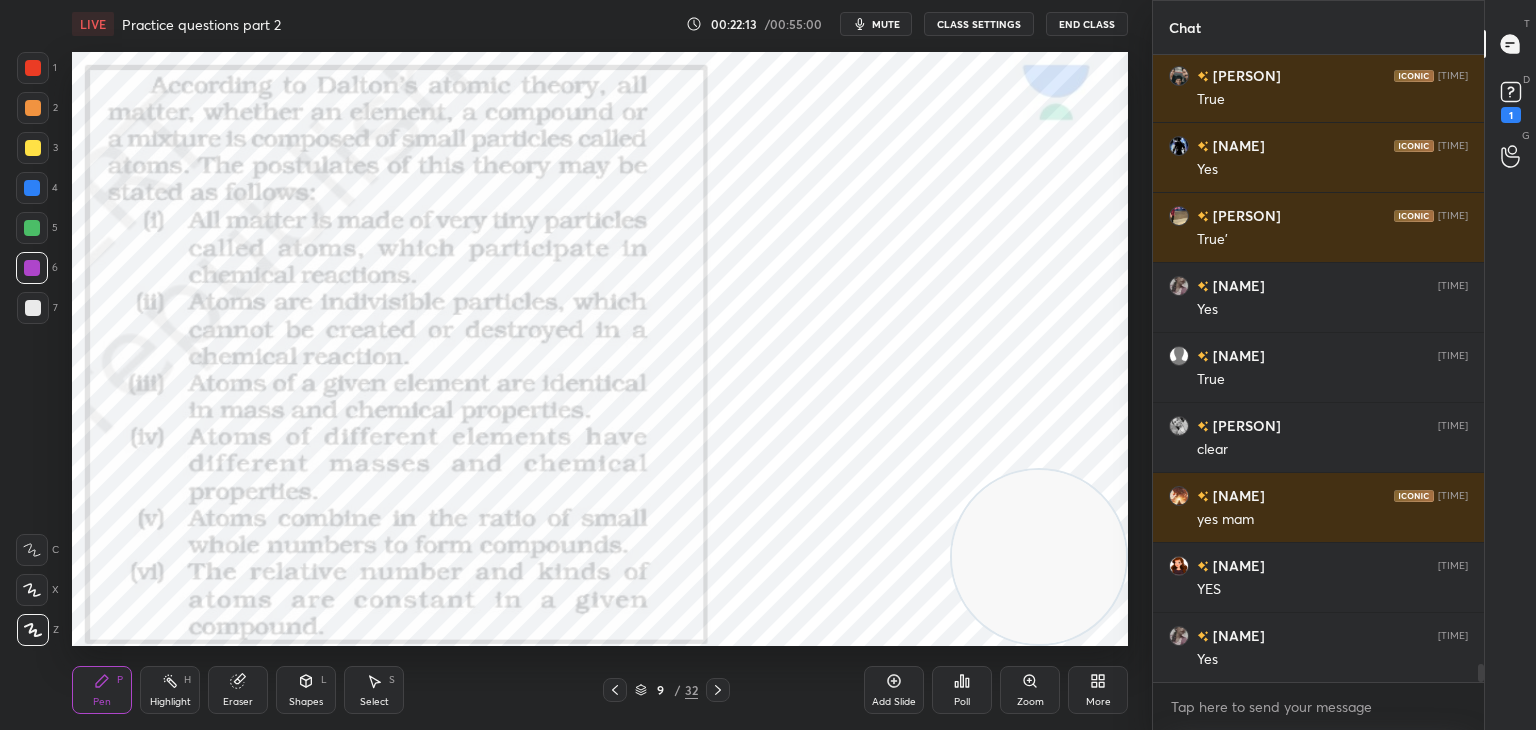 click 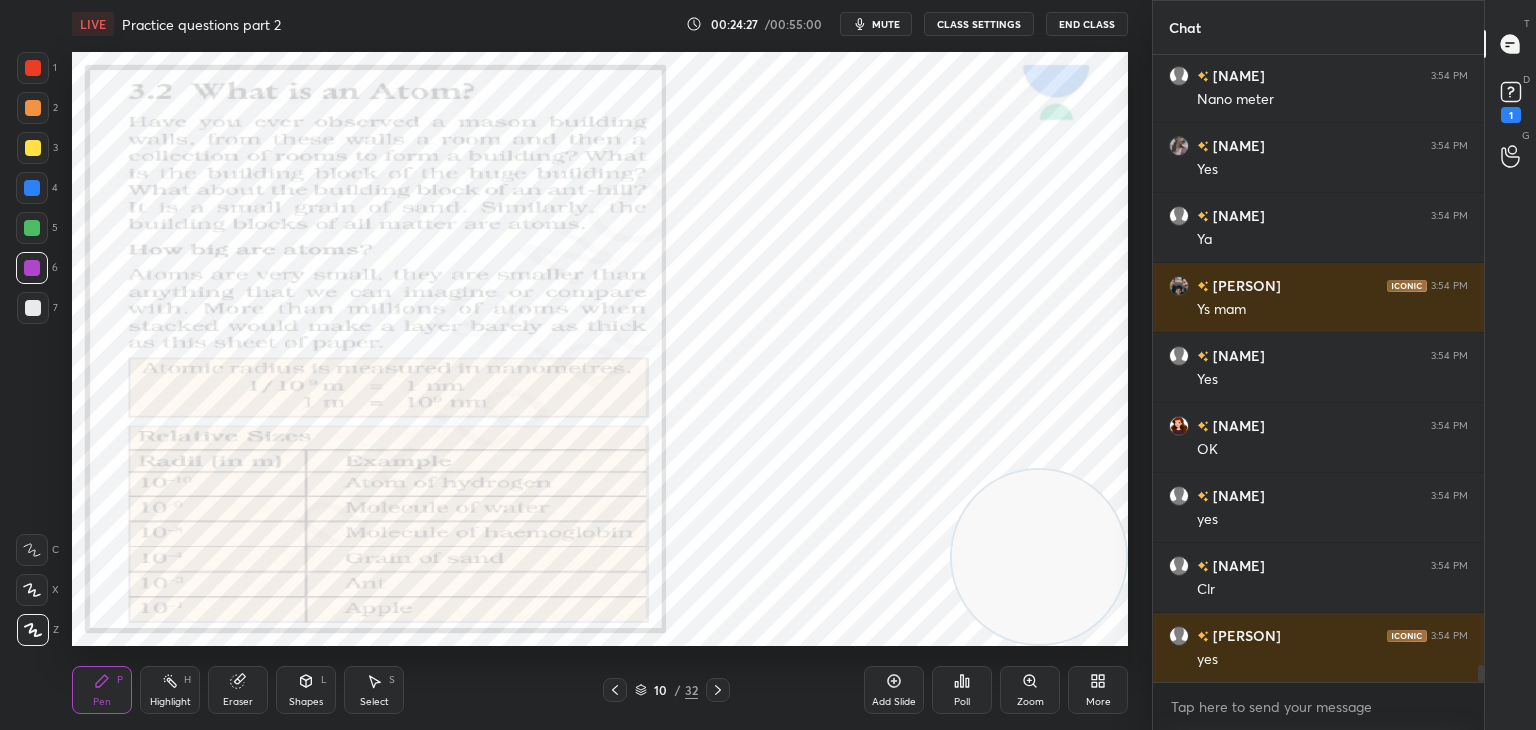 scroll, scrollTop: 22034, scrollLeft: 0, axis: vertical 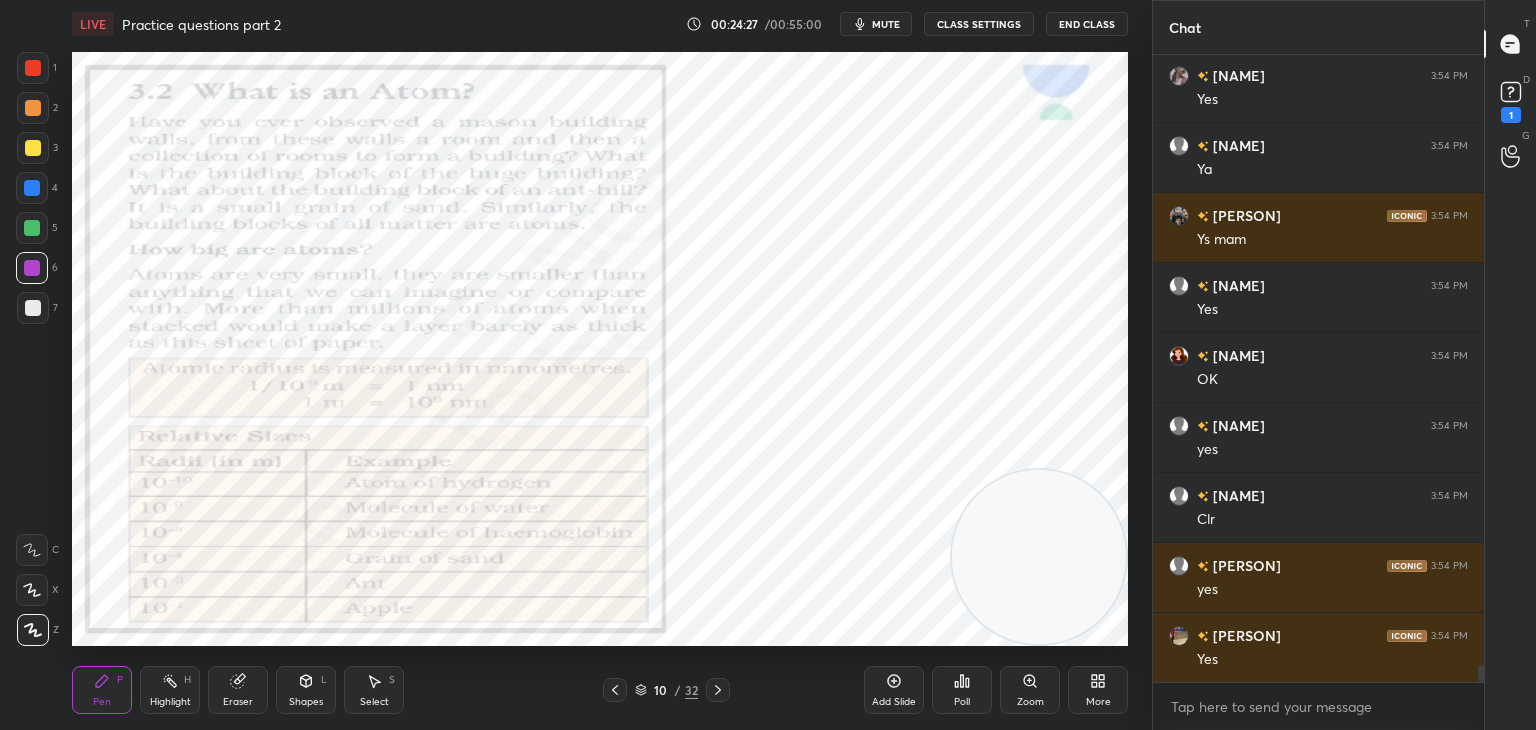 click 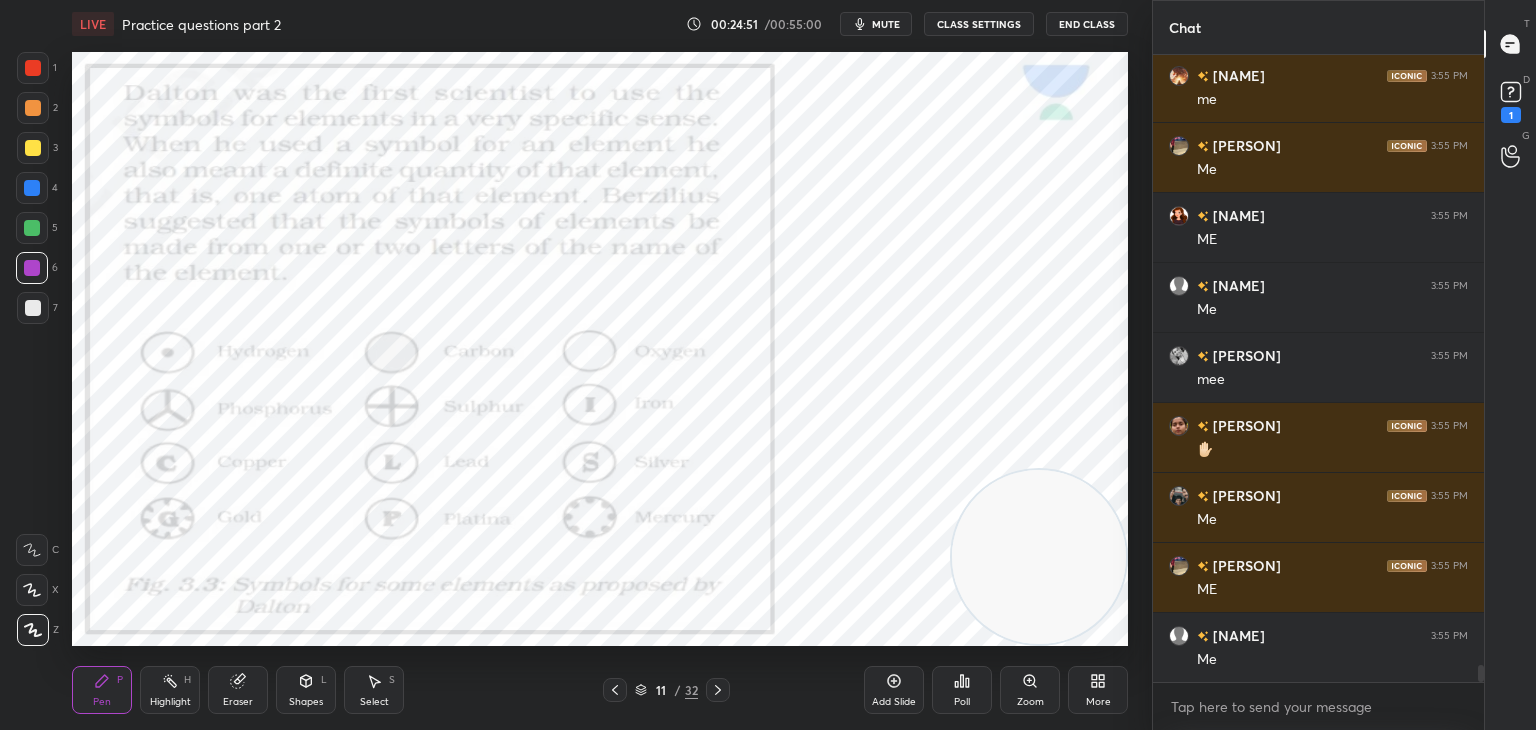scroll, scrollTop: 22804, scrollLeft: 0, axis: vertical 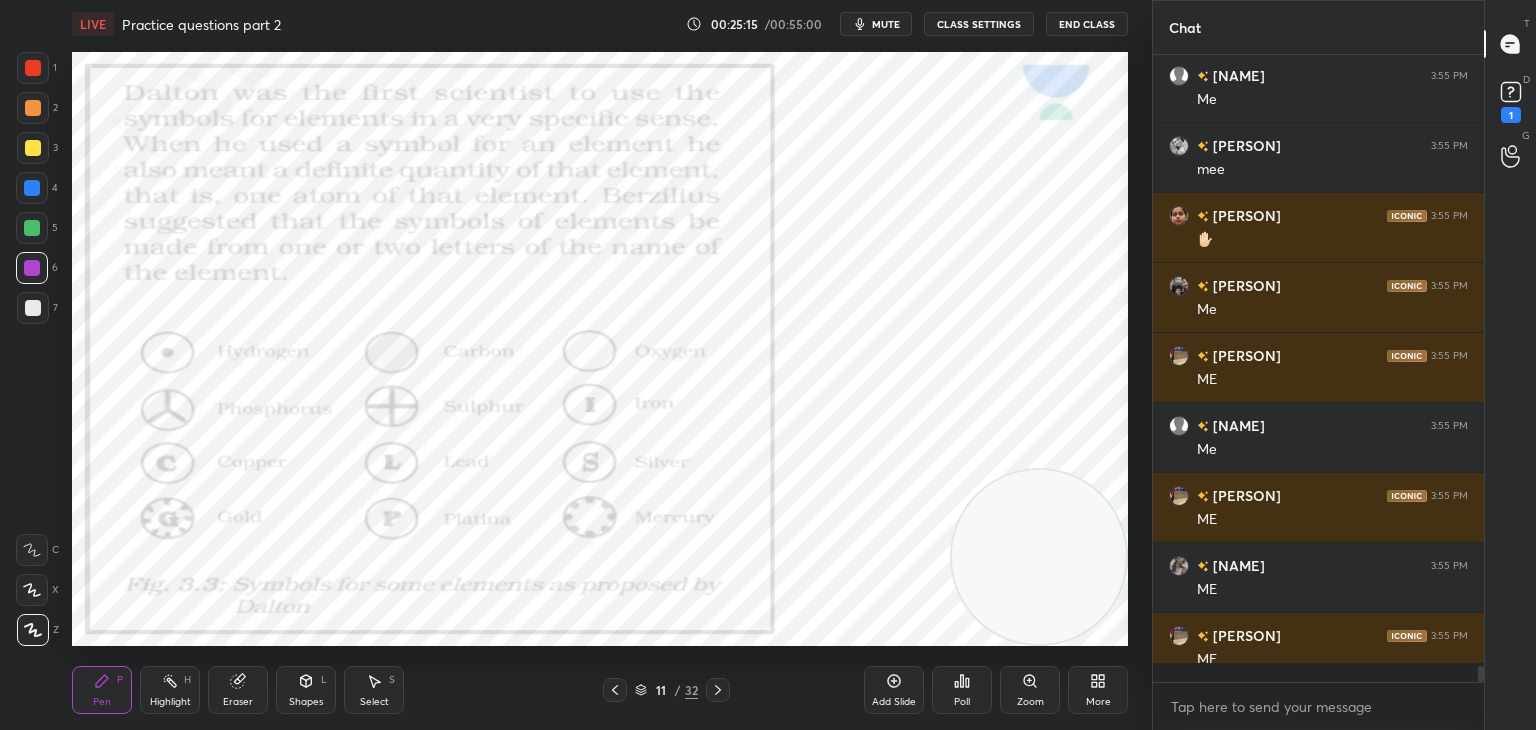 click on "[PERSON] 3:54 PM Yes [PERSON] 3:54 PM OK [PERSON] 3:54 PM yes [PERSON] 3:54 PM Clr [PERSON] 3:54 PM yes [PERSON] 3:54 PM Yes [PERSON] 3:54 PM Yes [PERSON] 3:55 PM me [PERSON] 3:55 PM Me [PERSON] 3:55 PM ME [PERSON] 3:55 PM Me [PERSON] 3:55 PM mee [PERSON] 3:55 PM ✋🏻 [PERSON] 3:55 PM Me [PERSON] 3:55 PM ME [PERSON] 3:55 PM ME [PERSON] 3:55 PM ME JUMP TO LATEST" at bounding box center [1318, 368] 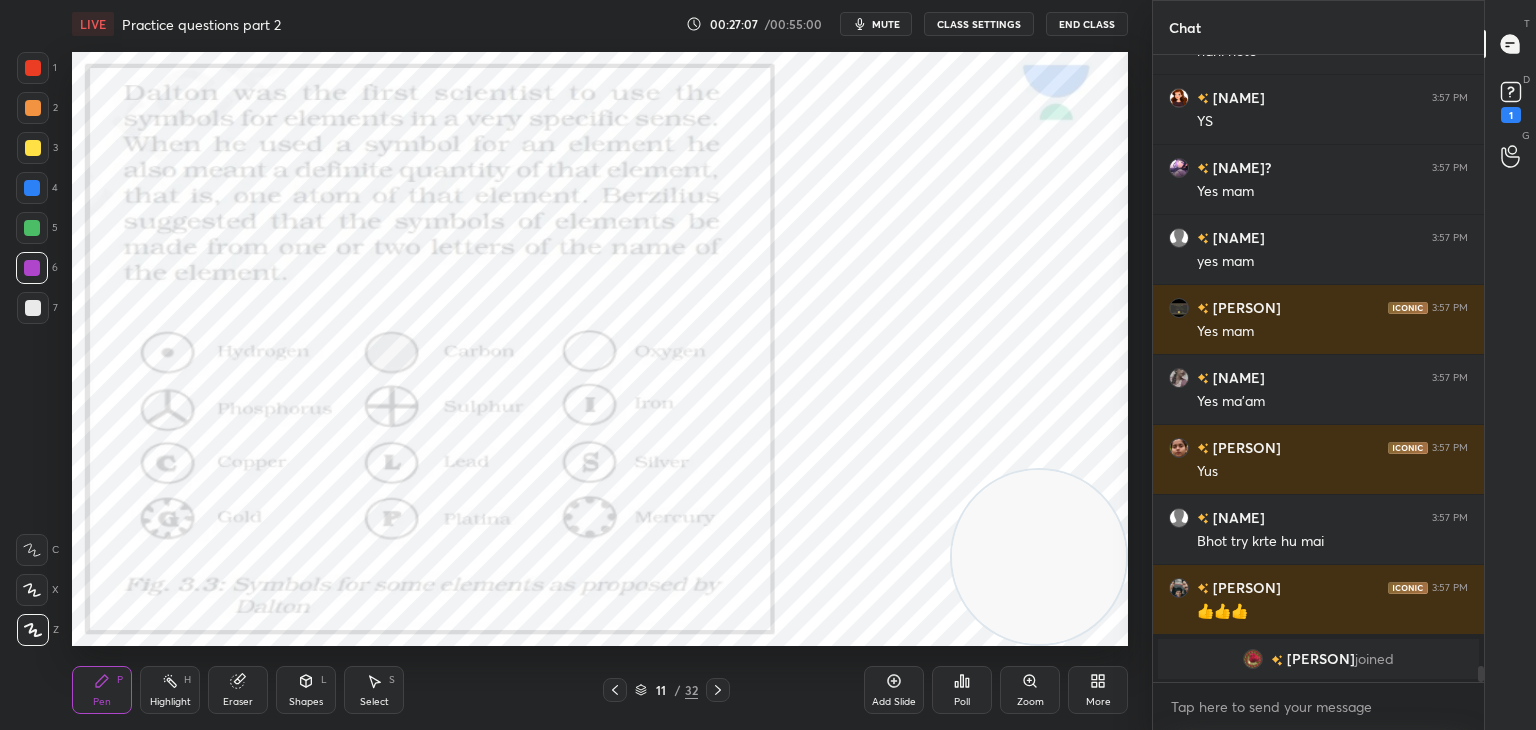 scroll, scrollTop: 21996, scrollLeft: 0, axis: vertical 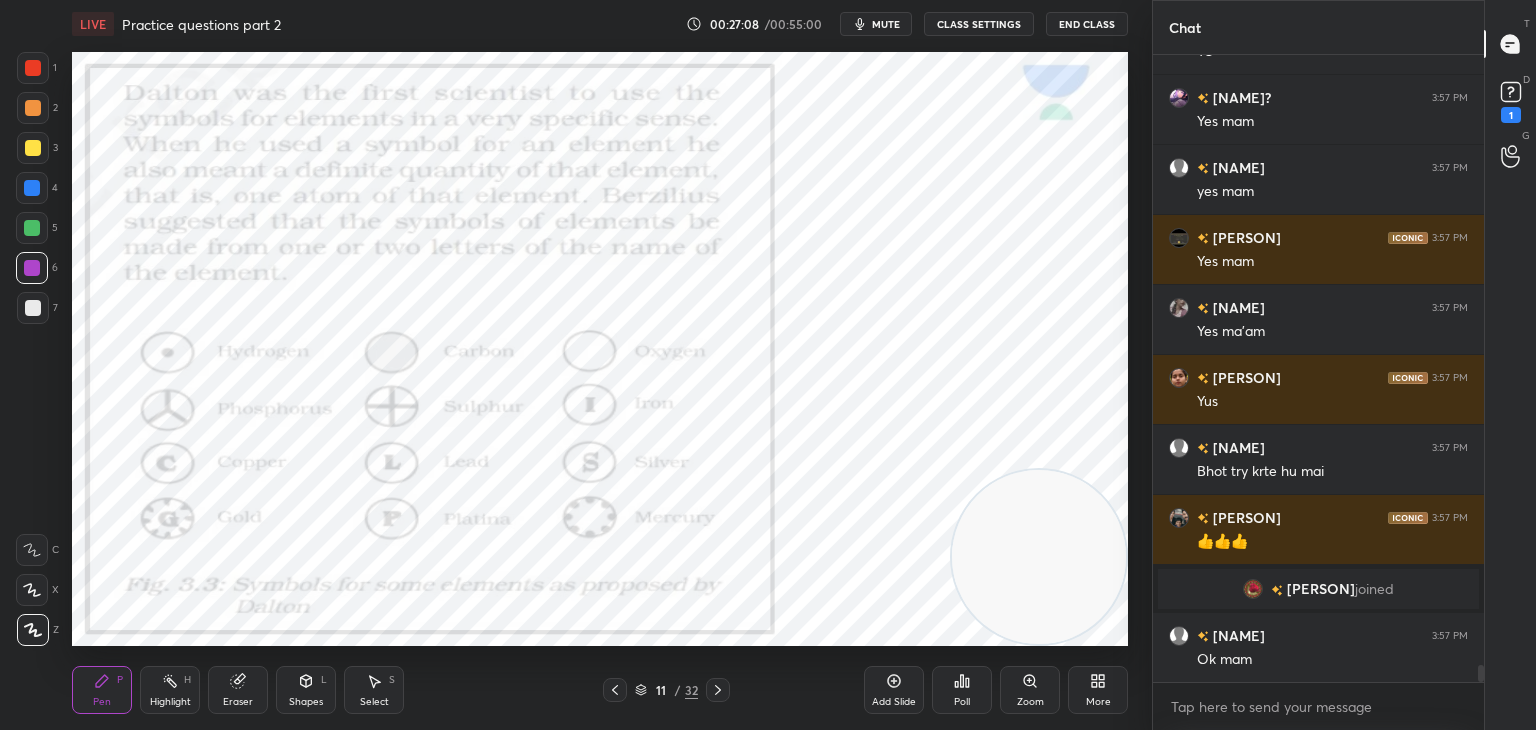 click 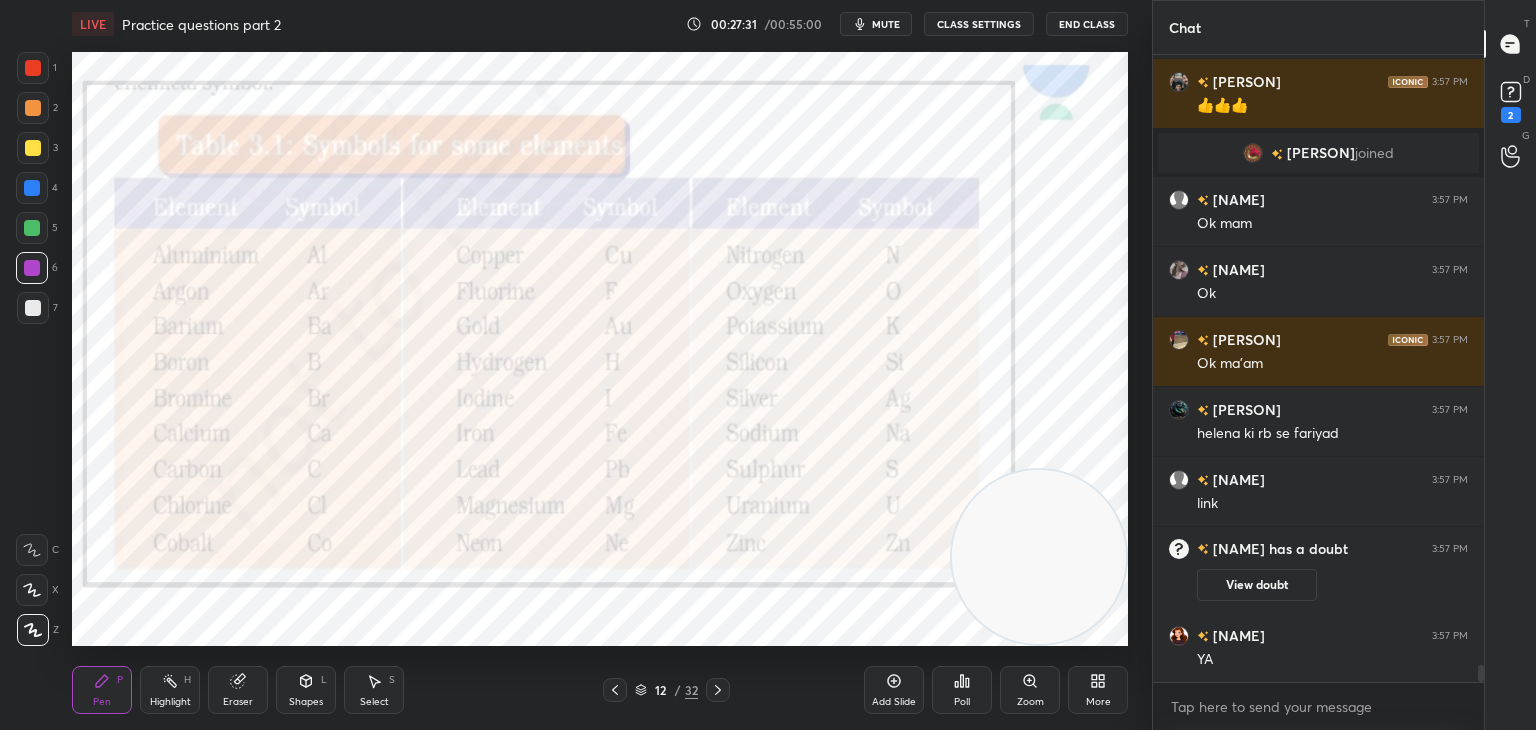 scroll, scrollTop: 22382, scrollLeft: 0, axis: vertical 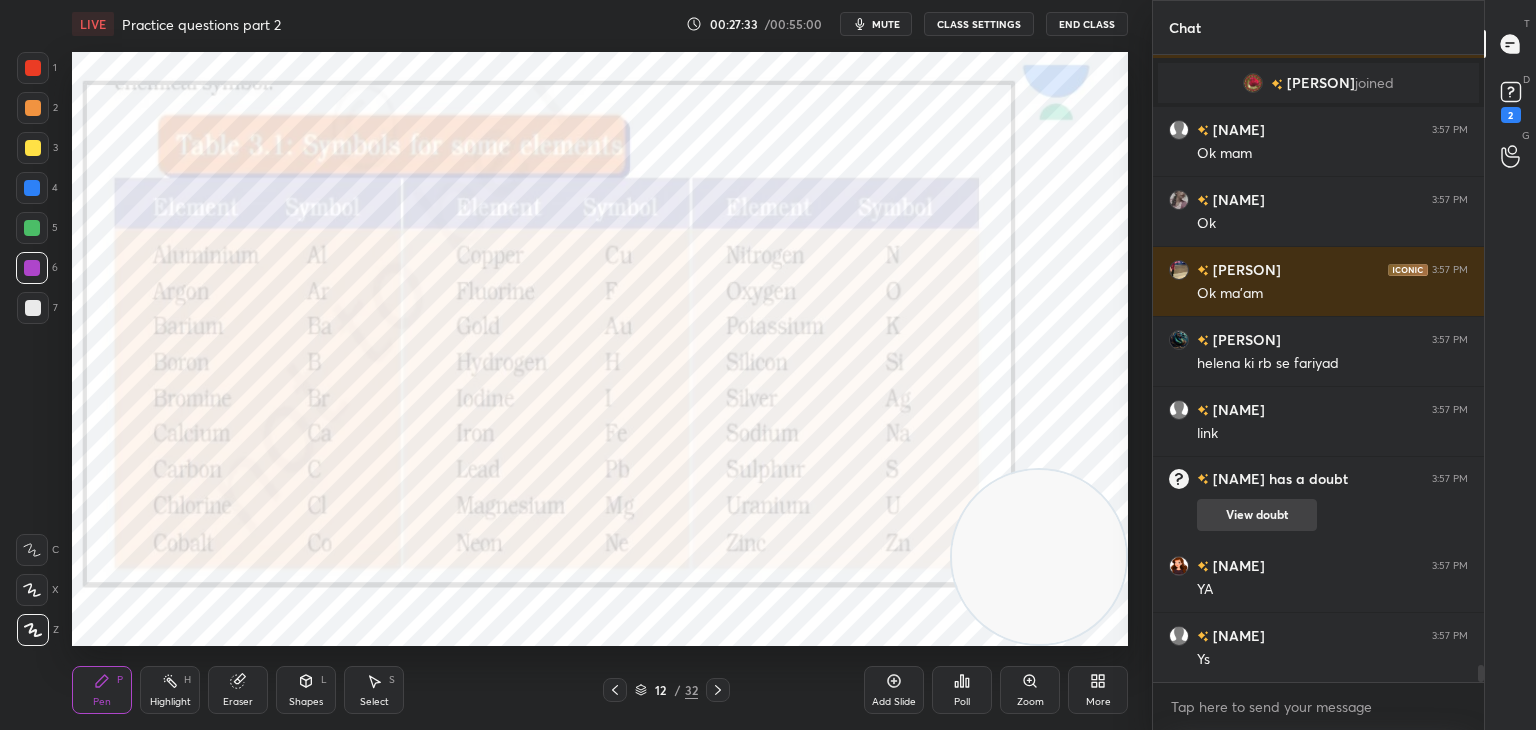 click on "View doubt" at bounding box center [1257, 515] 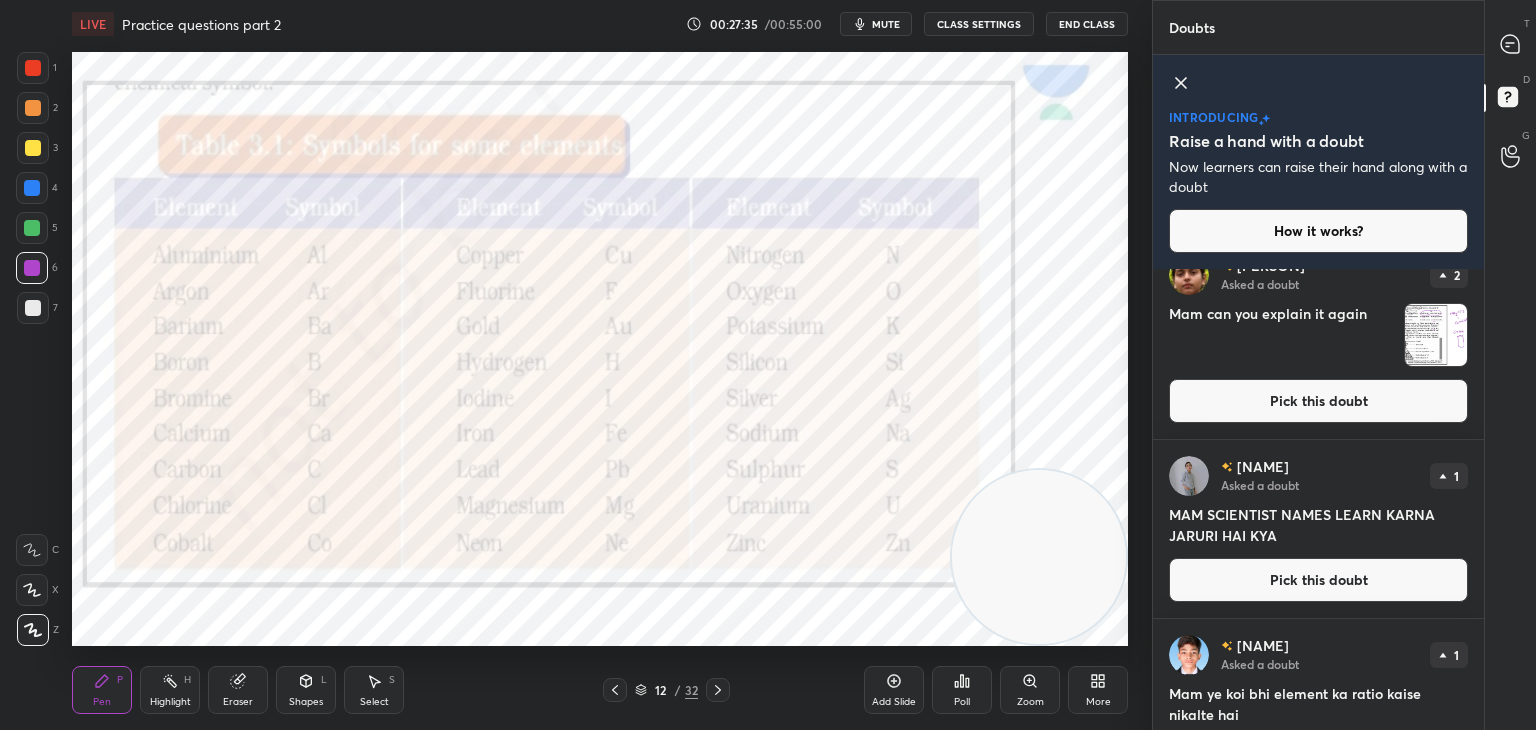 scroll, scrollTop: 28, scrollLeft: 0, axis: vertical 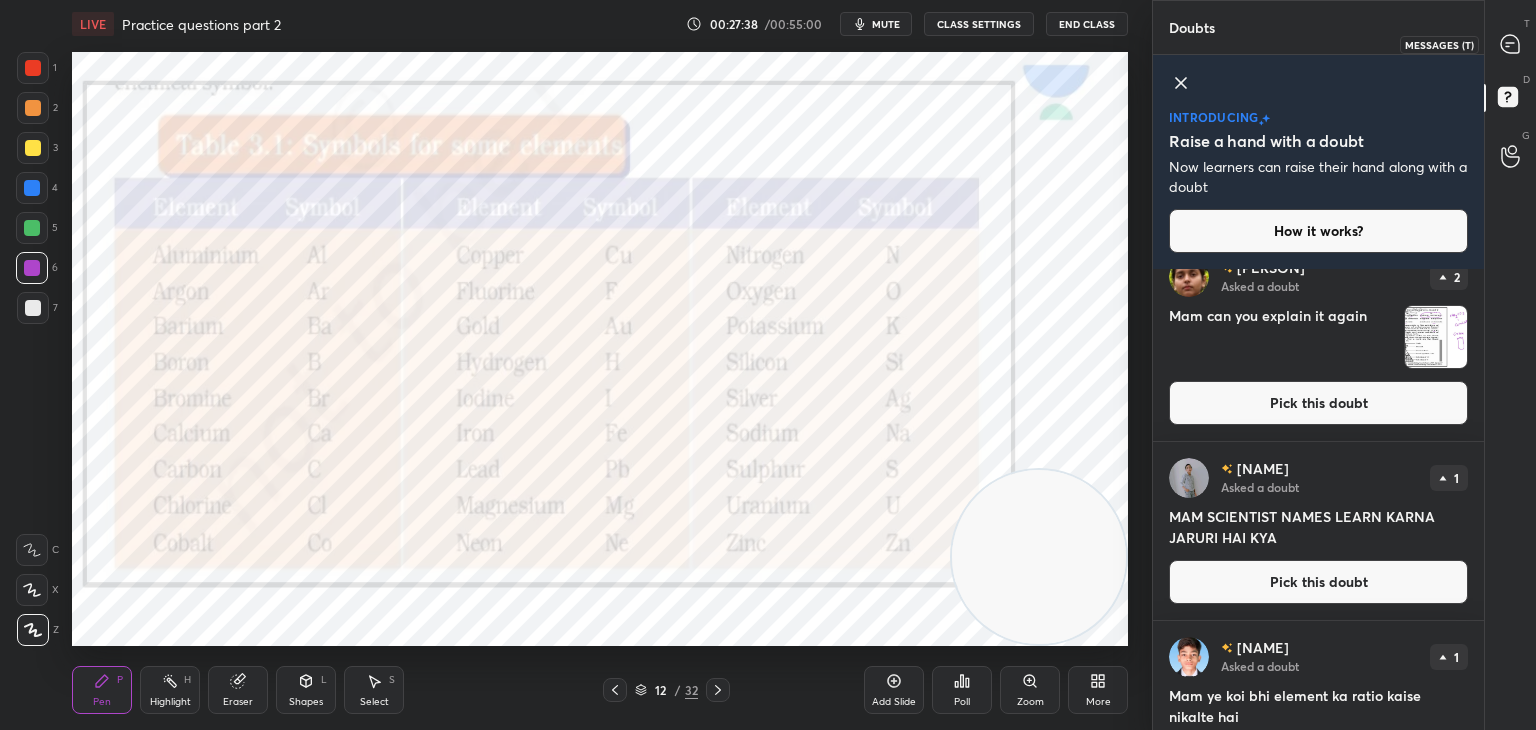 click 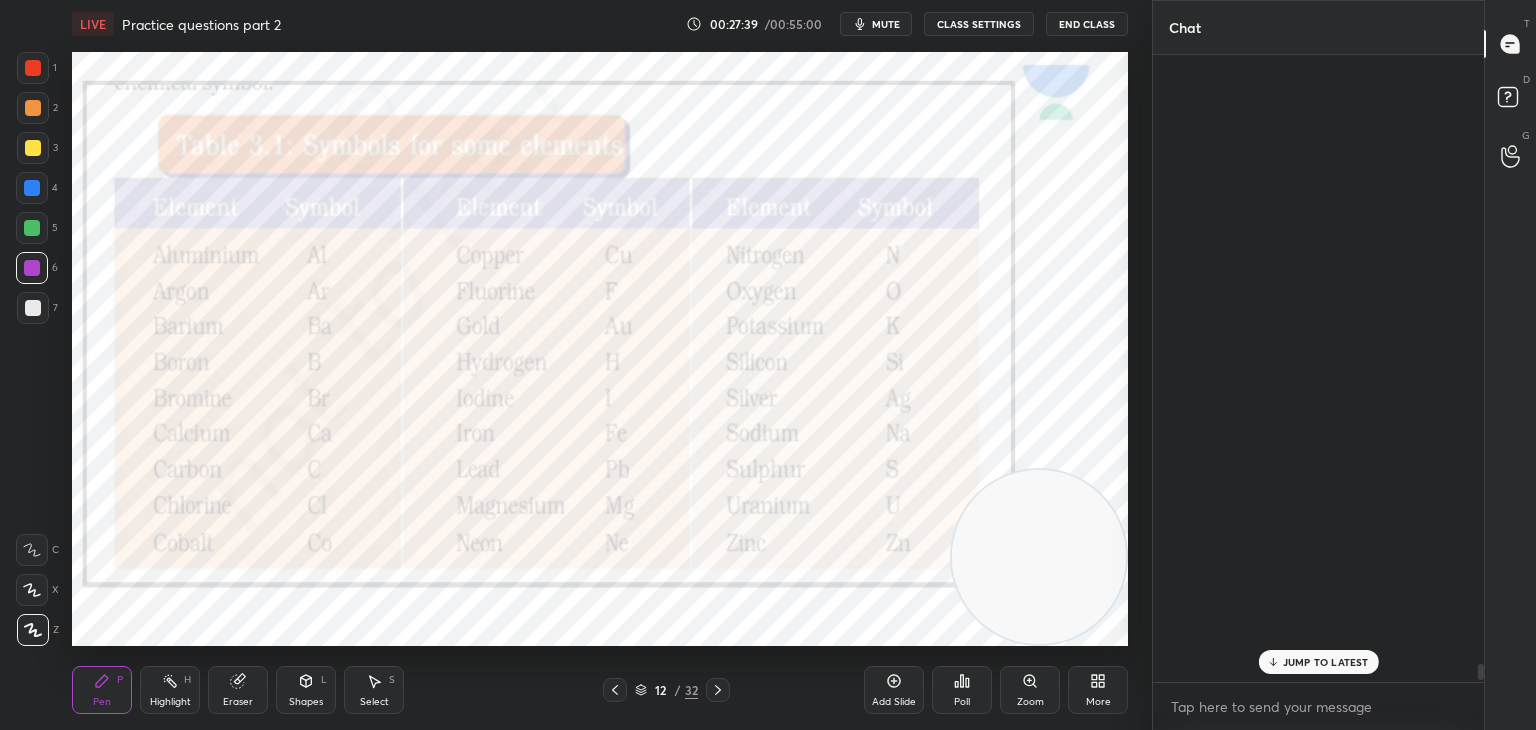 scroll, scrollTop: 22918, scrollLeft: 0, axis: vertical 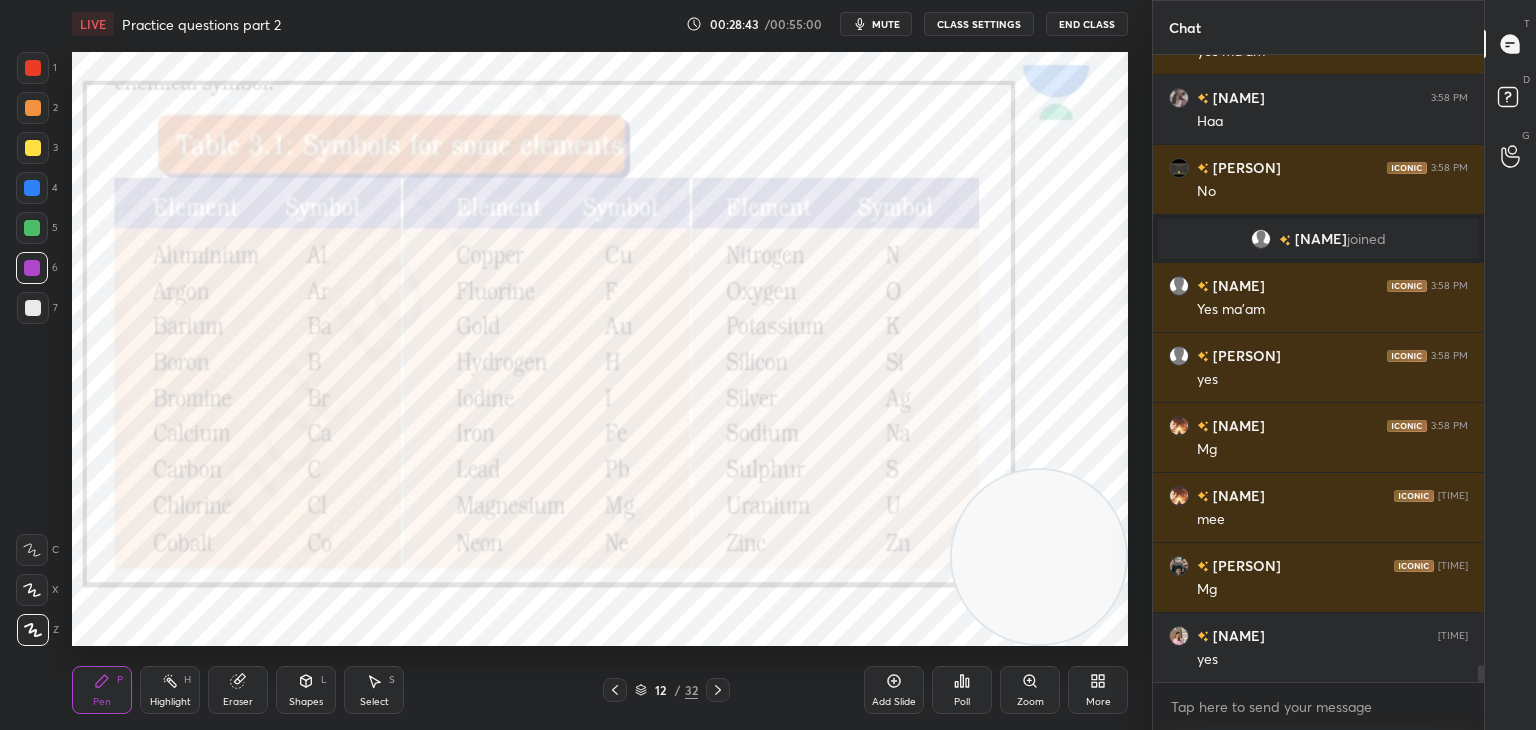 click 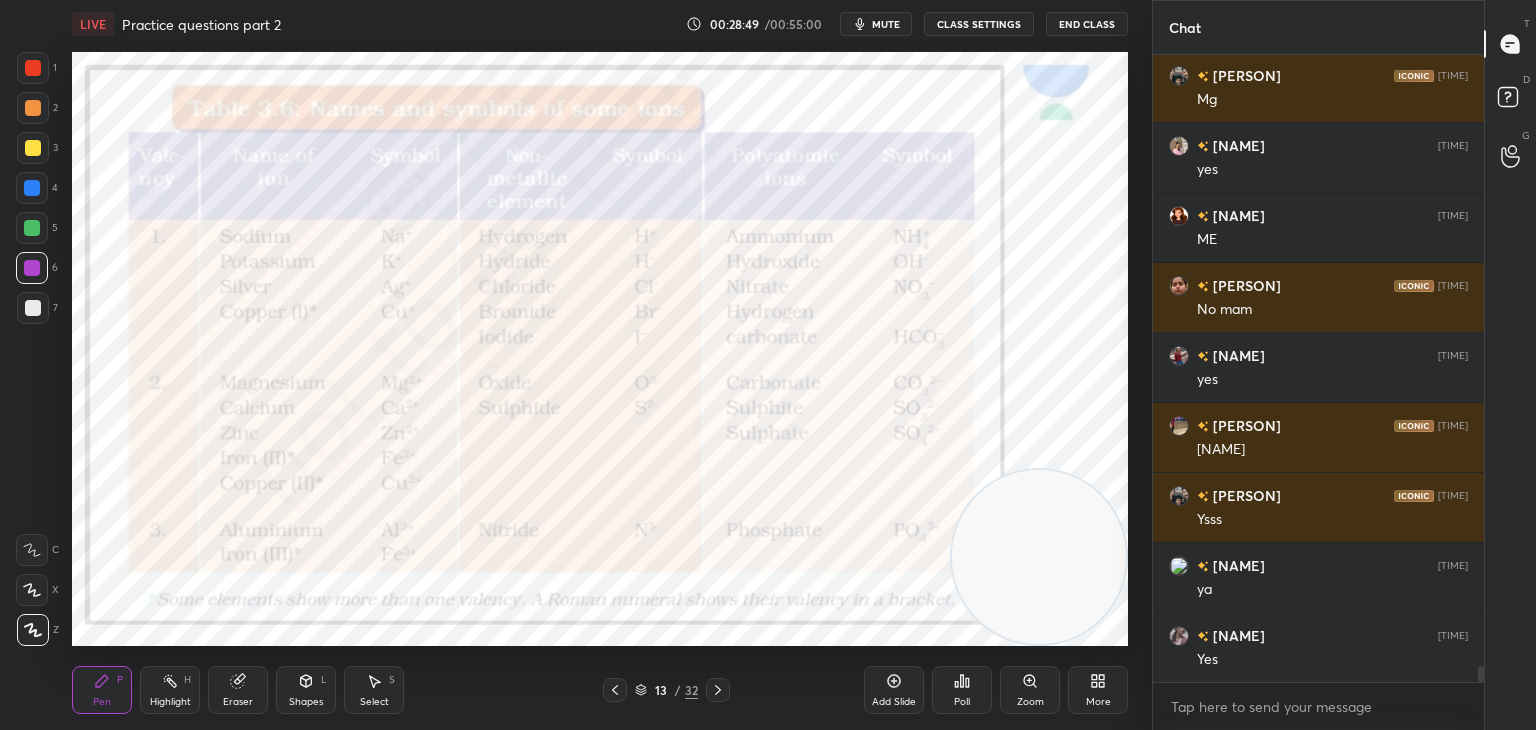 scroll, scrollTop: 23554, scrollLeft: 0, axis: vertical 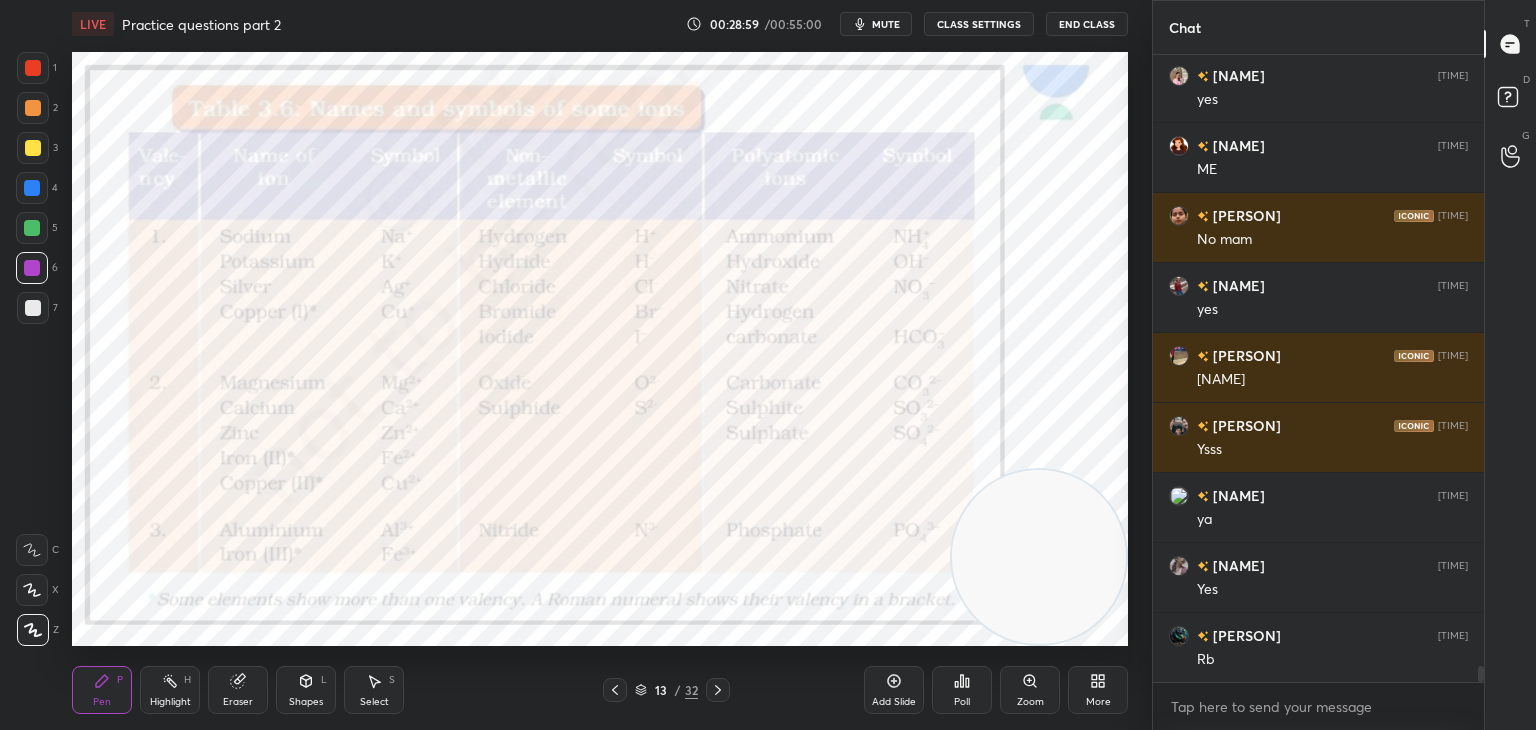 click on "Add Slide" at bounding box center [894, 690] 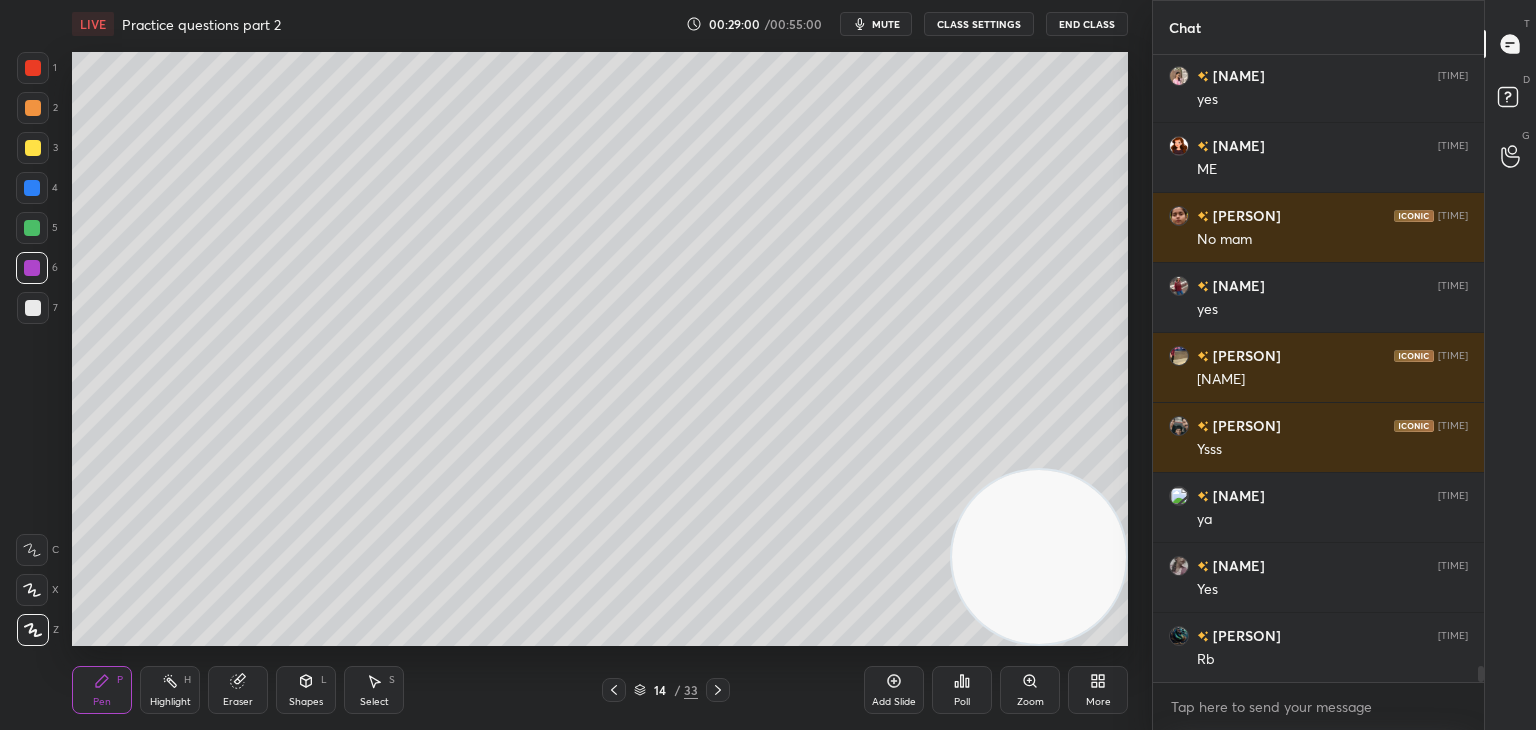click at bounding box center (33, 308) 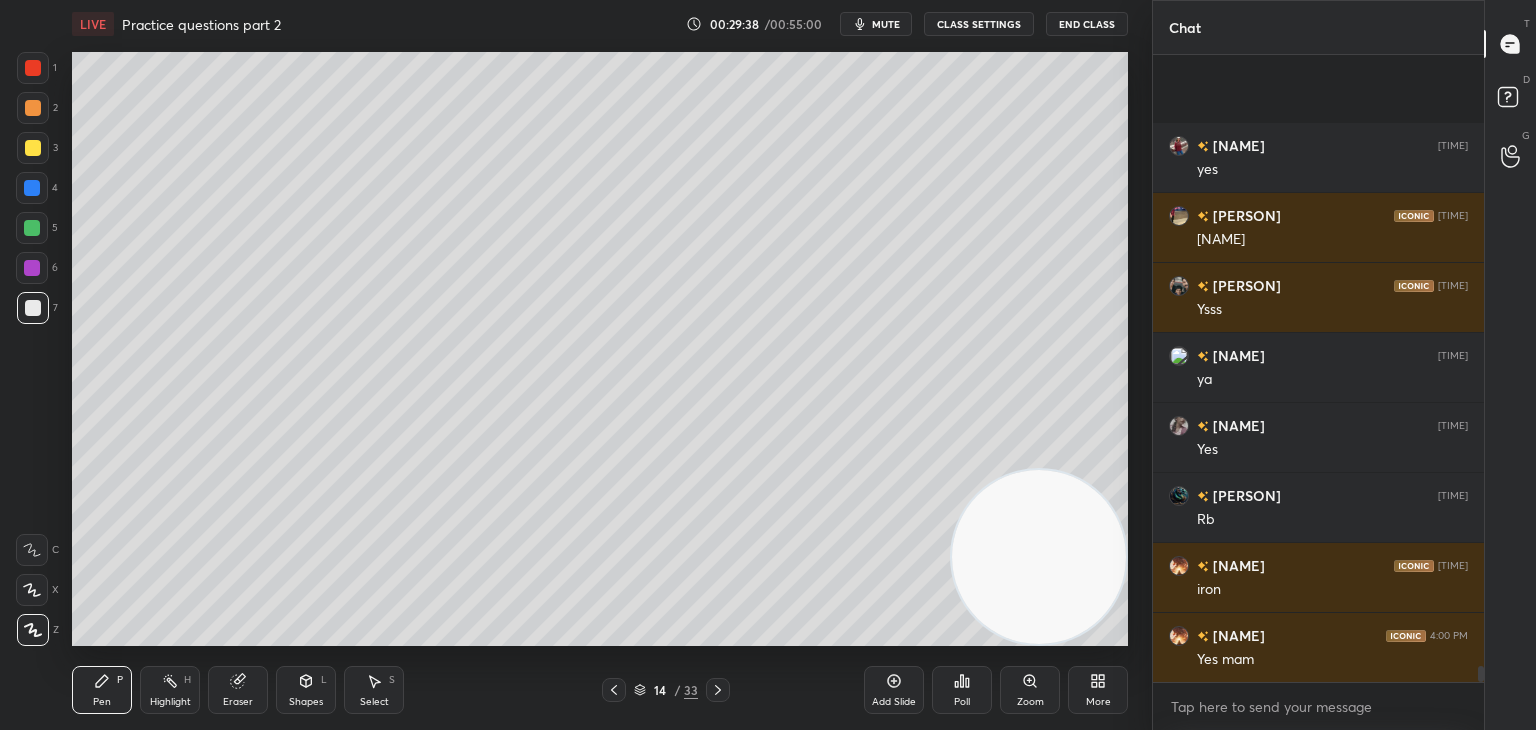 scroll, scrollTop: 23834, scrollLeft: 0, axis: vertical 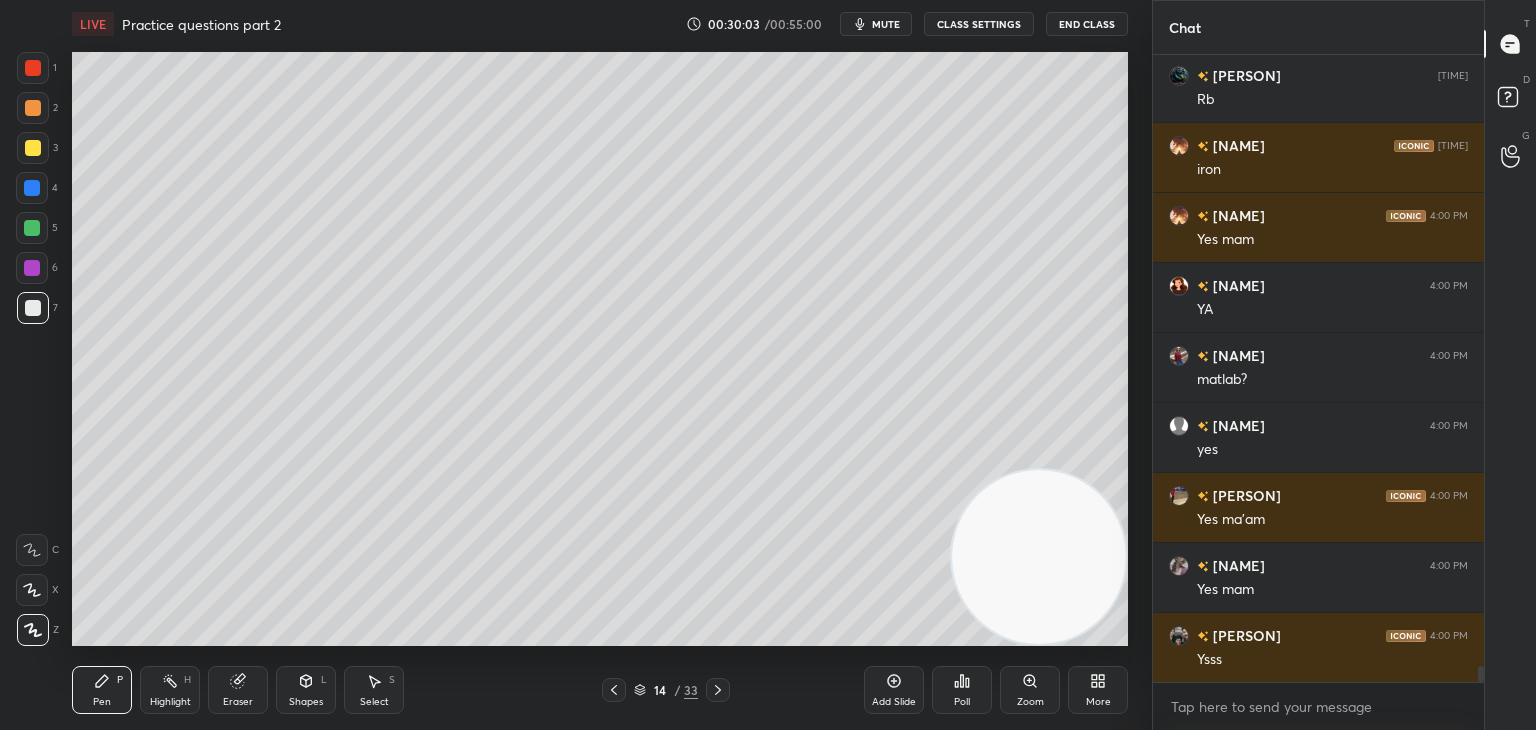 click on "Pen P Highlight H Eraser Shapes L Select S 14 / 33 Add Slide Poll Zoom More" at bounding box center [600, 690] 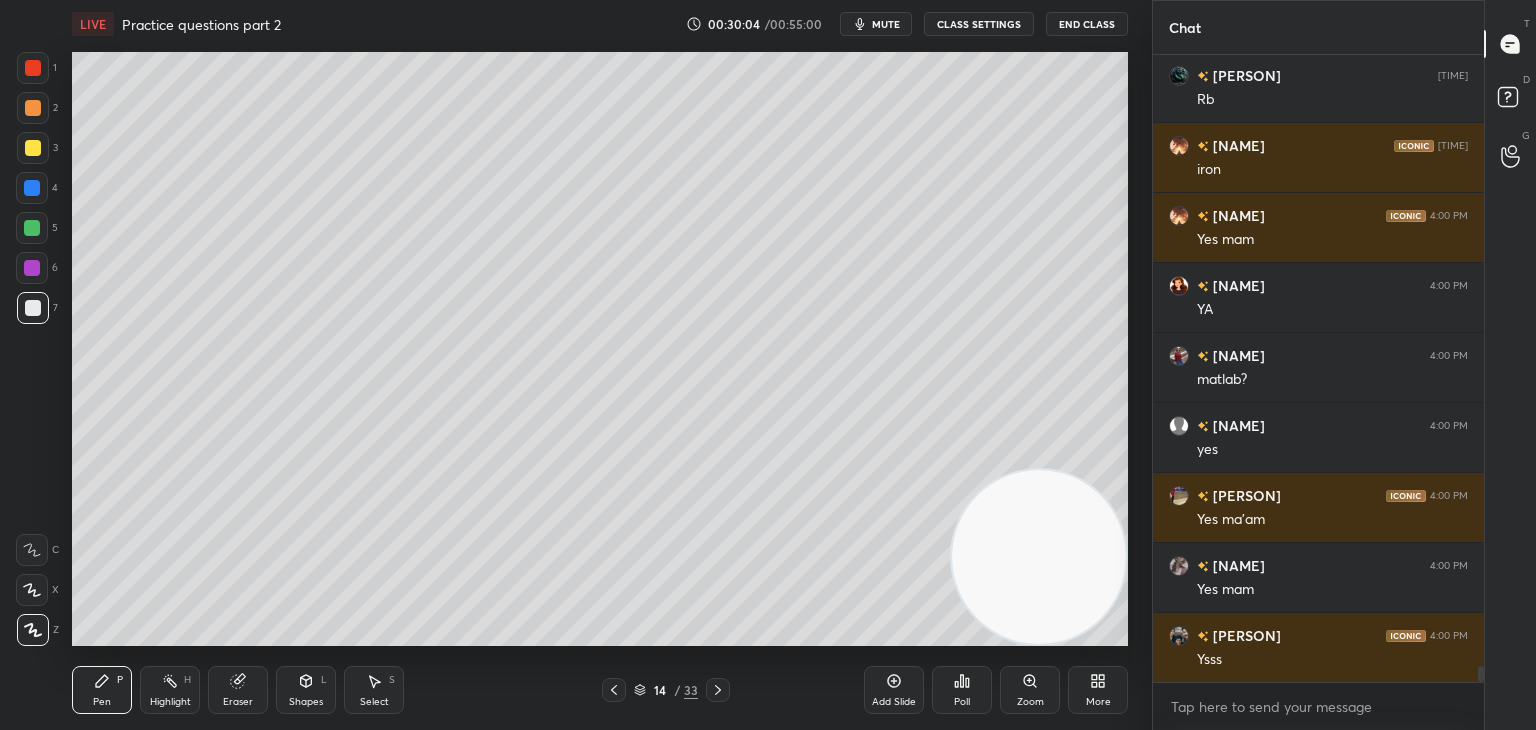 click 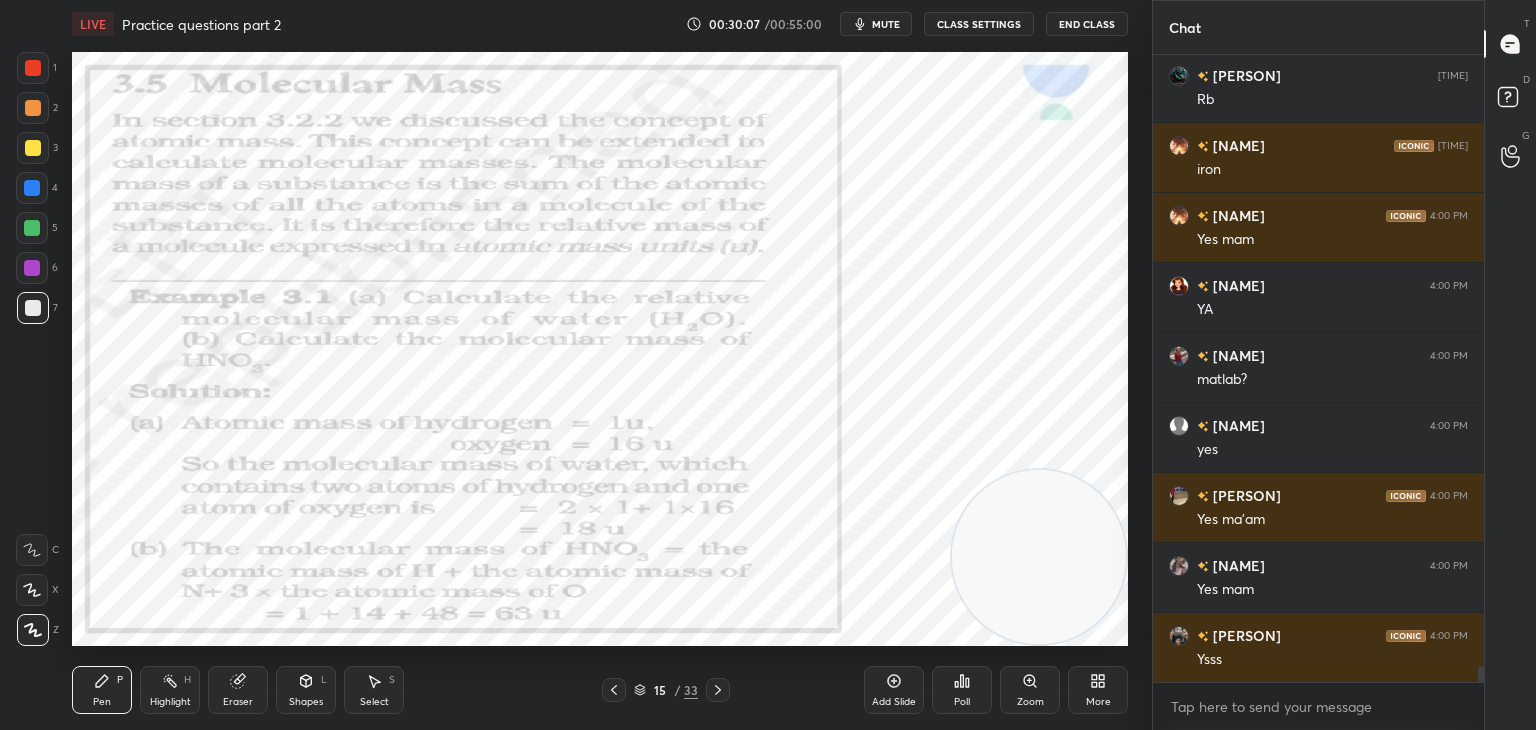 click 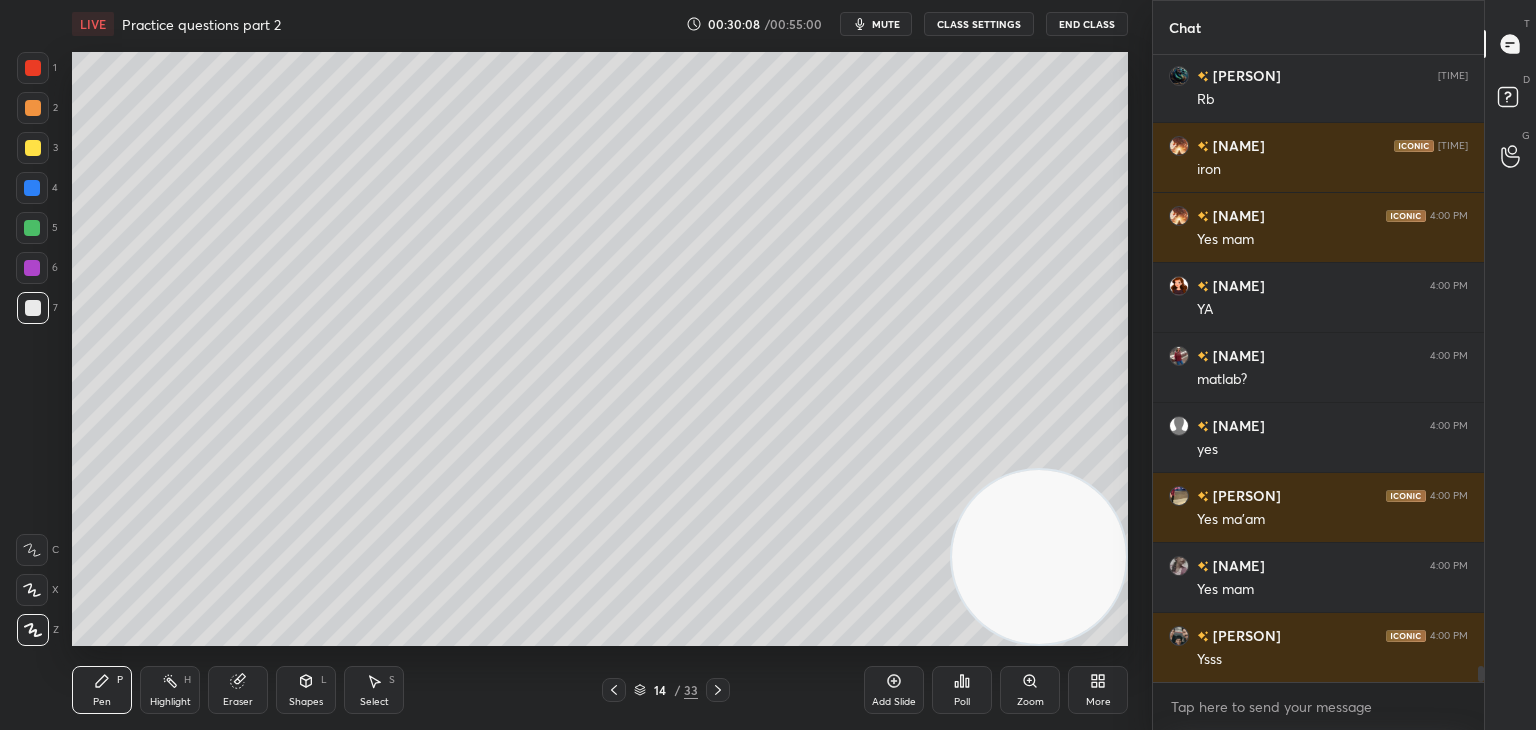 click 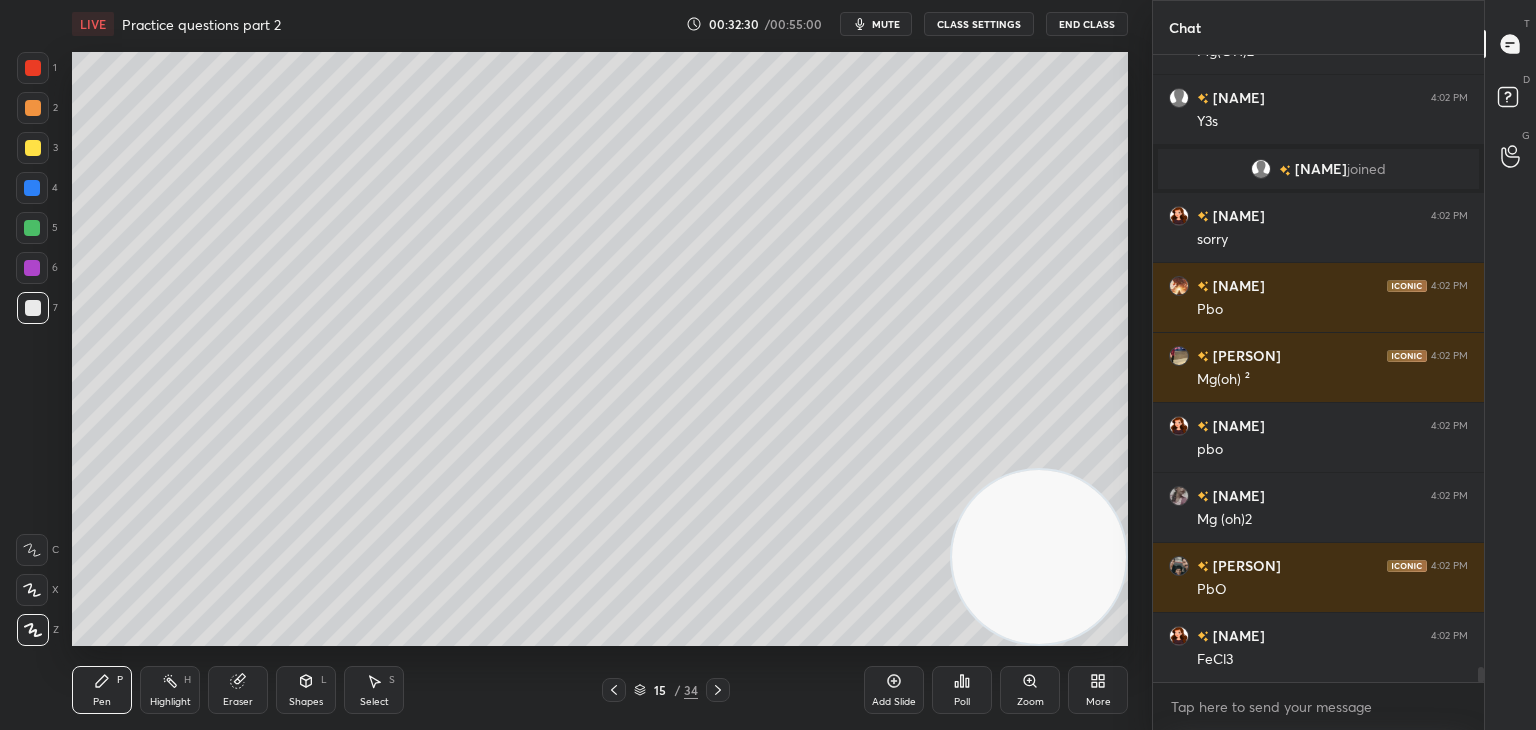 scroll, scrollTop: 25460, scrollLeft: 0, axis: vertical 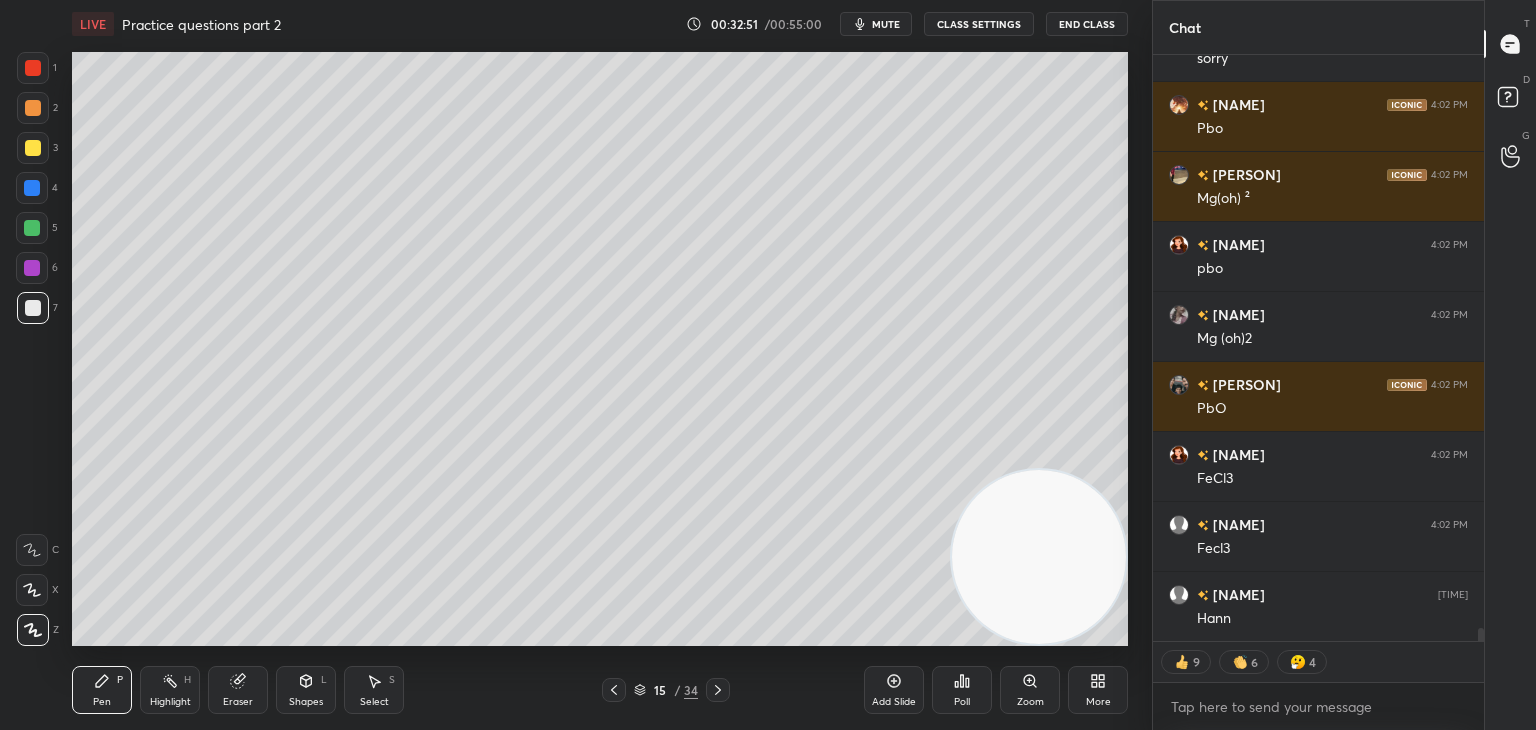click 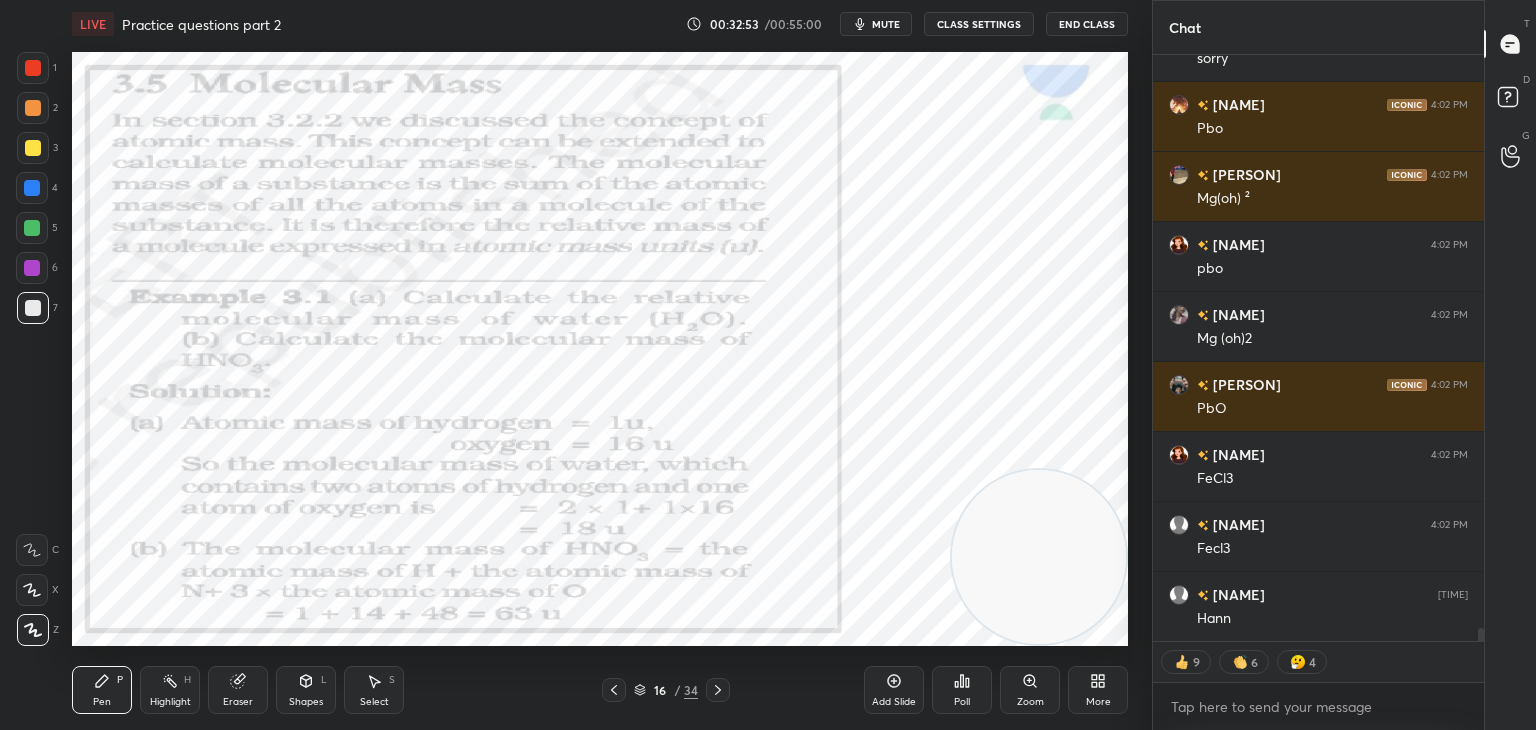 click at bounding box center (32, 268) 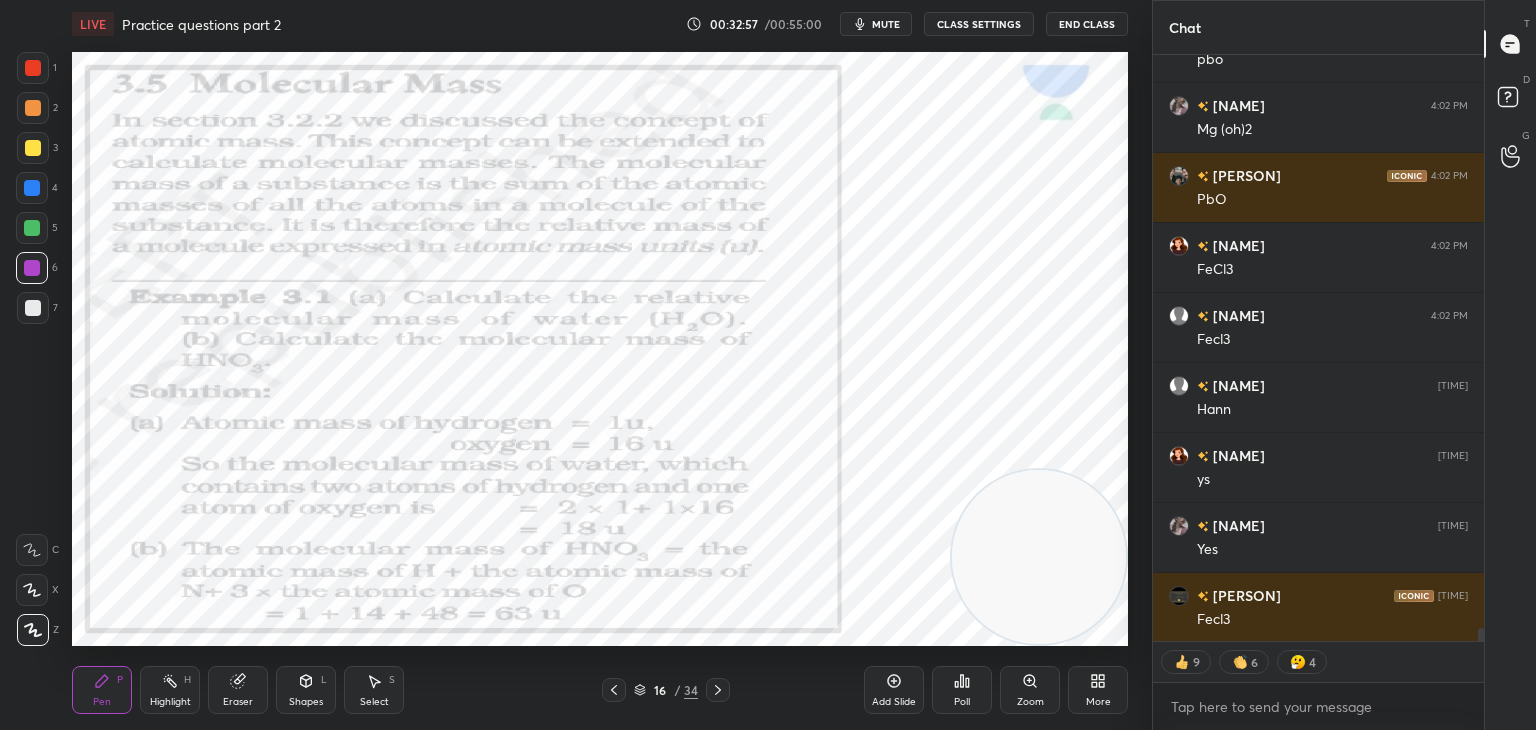 scroll, scrollTop: 25851, scrollLeft: 0, axis: vertical 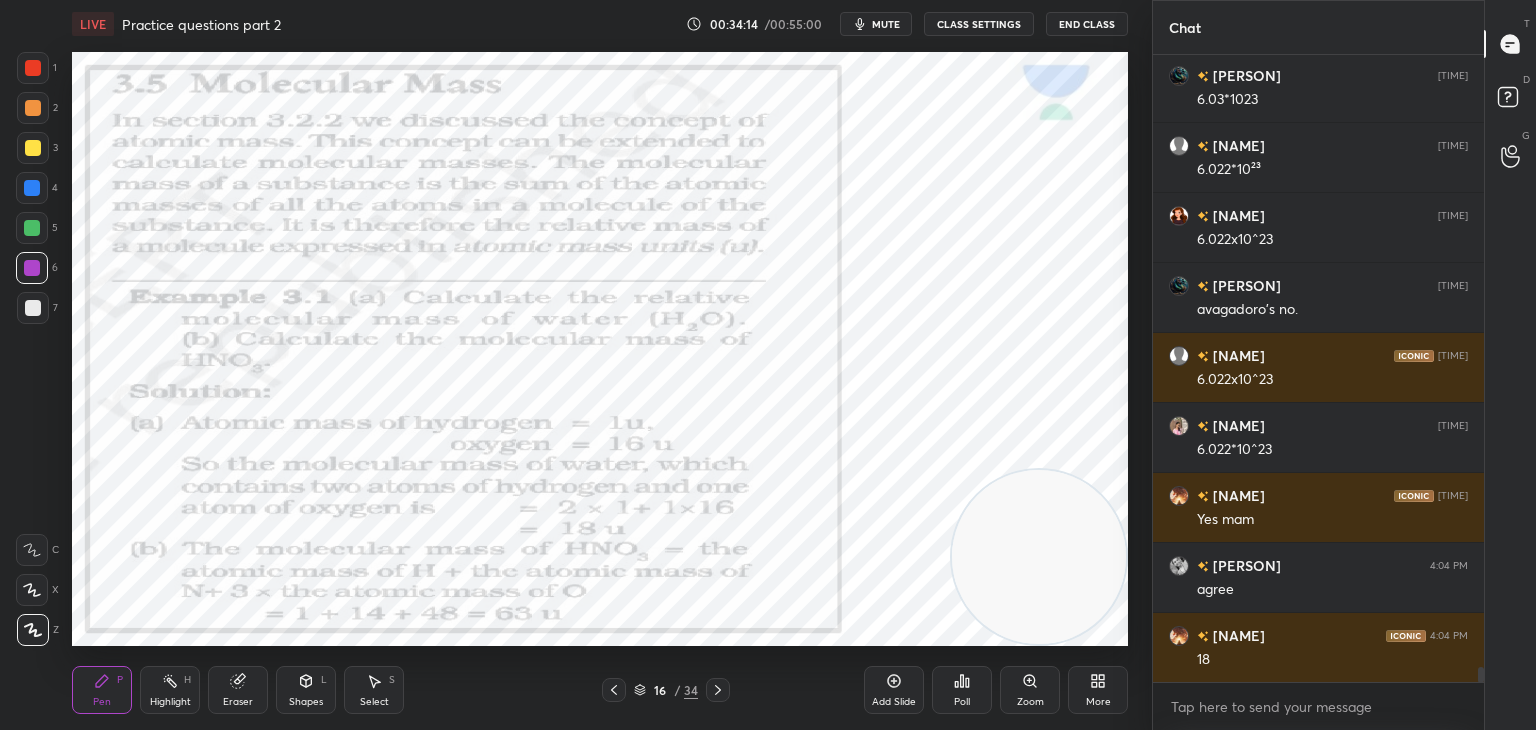 click on "Setting up your live class Poll for   secs No correct answer Start poll" at bounding box center (600, 349) 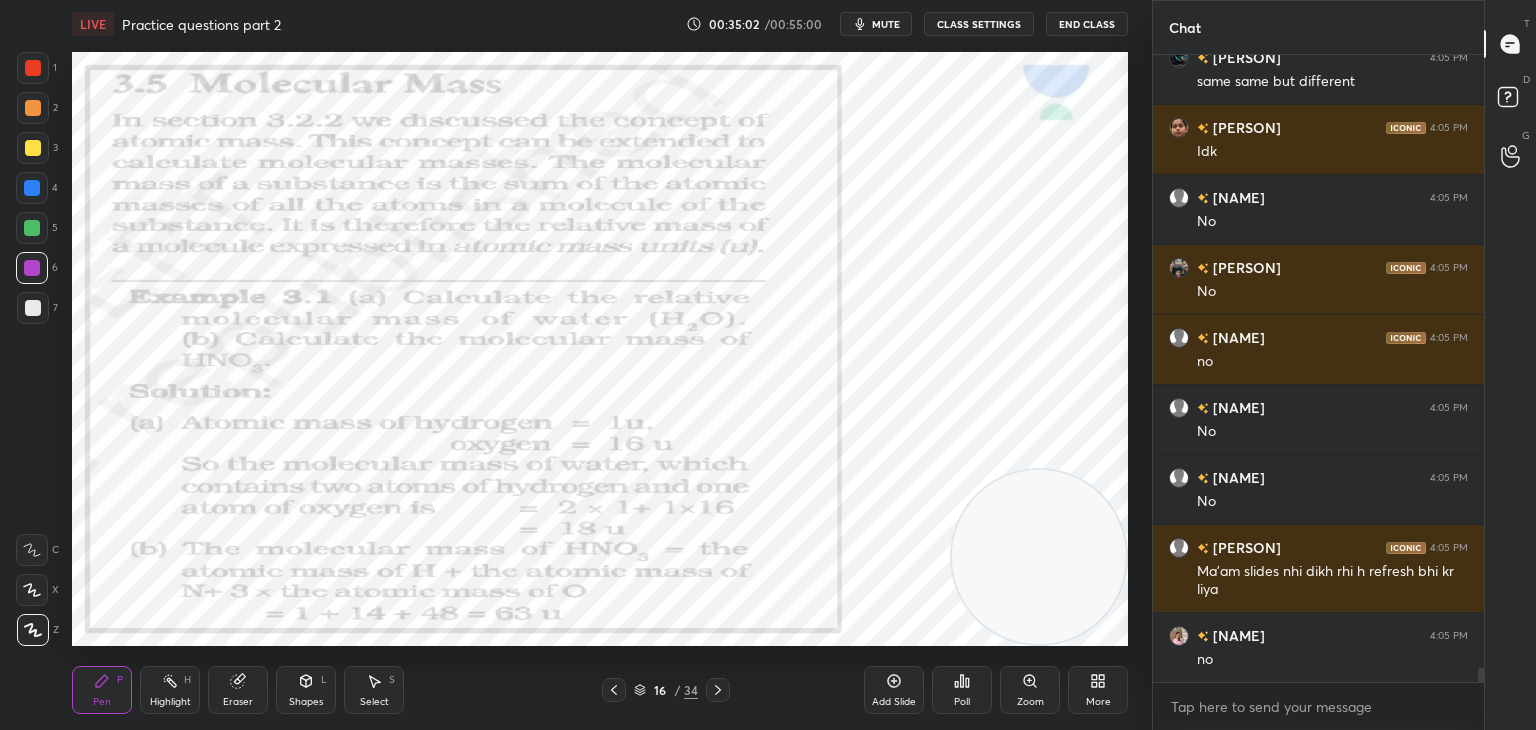 scroll, scrollTop: 27508, scrollLeft: 0, axis: vertical 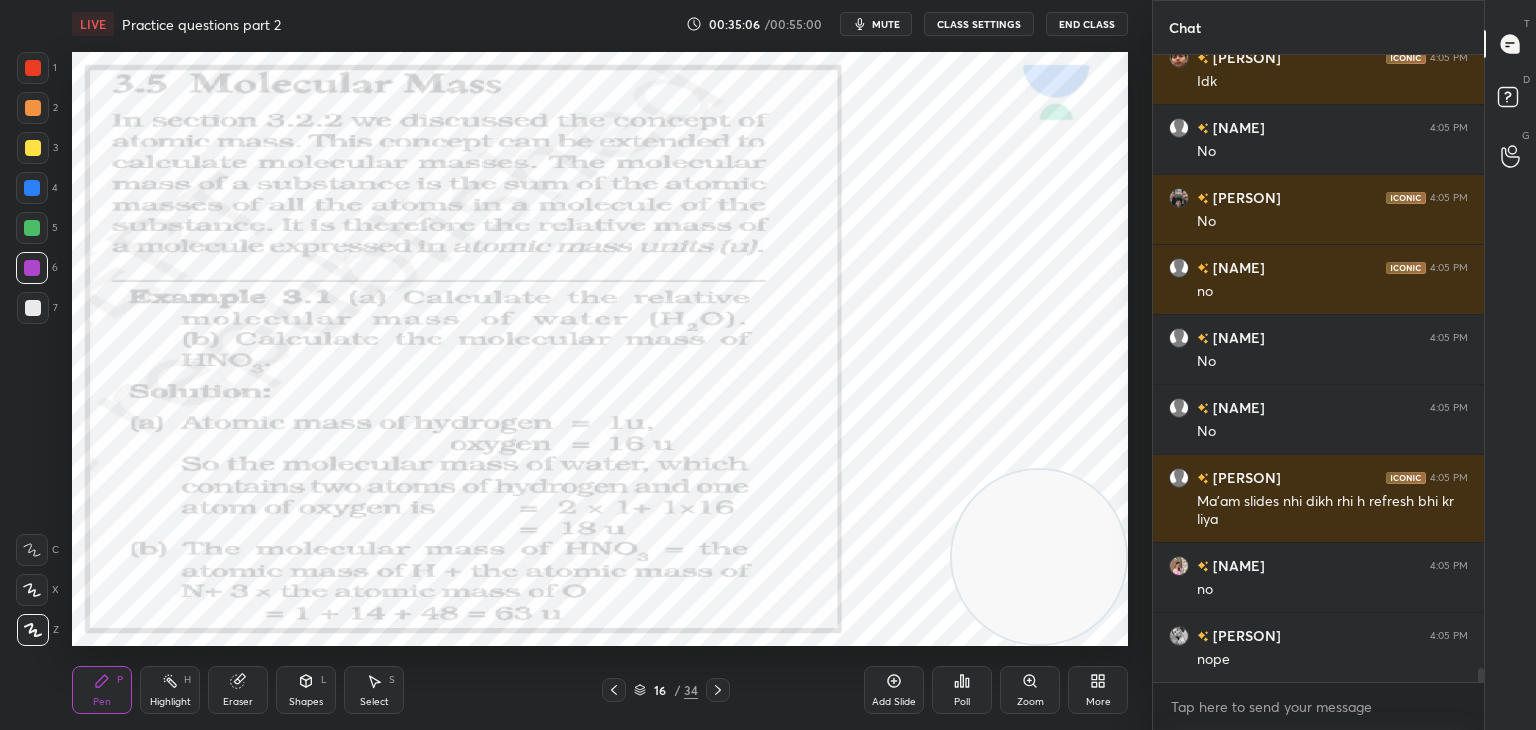 click 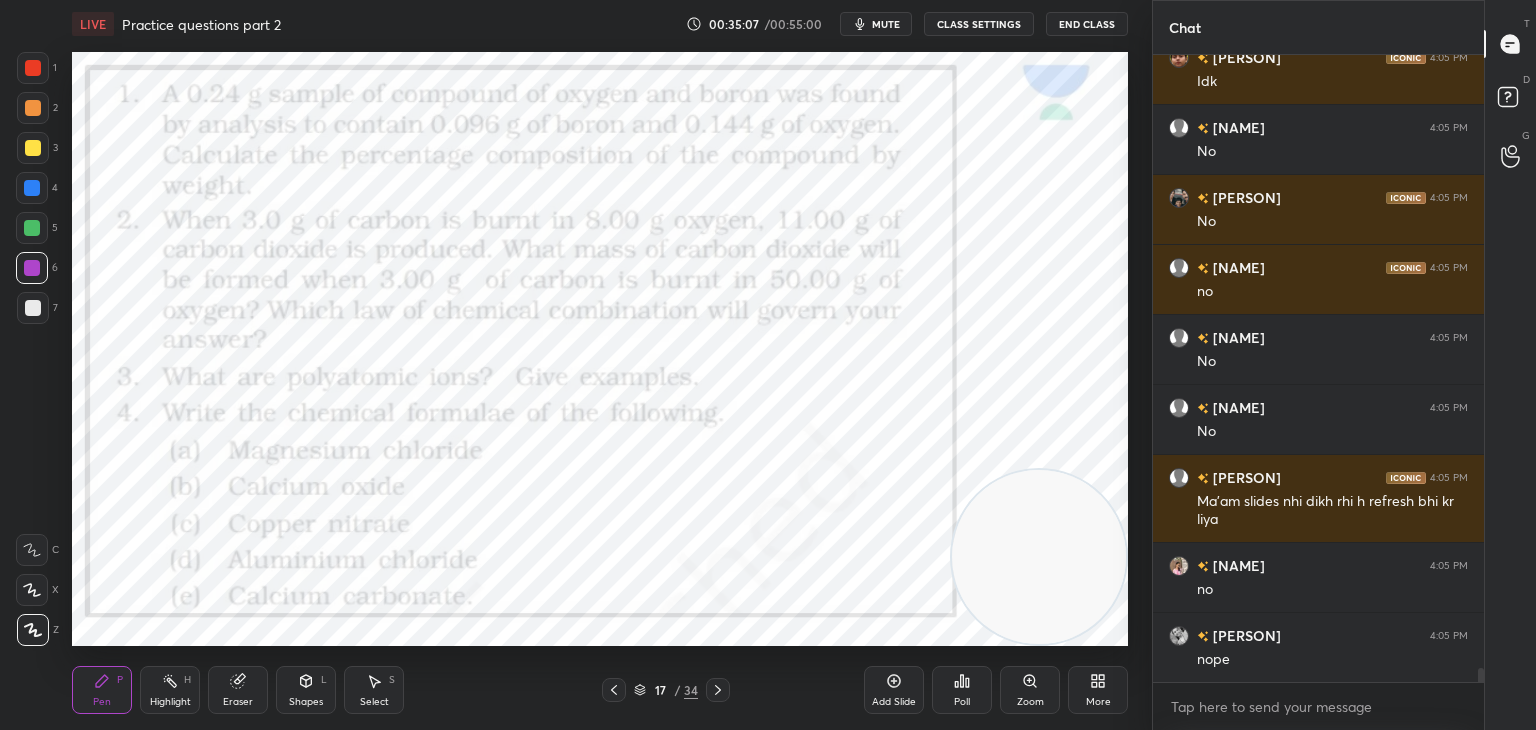 scroll, scrollTop: 27578, scrollLeft: 0, axis: vertical 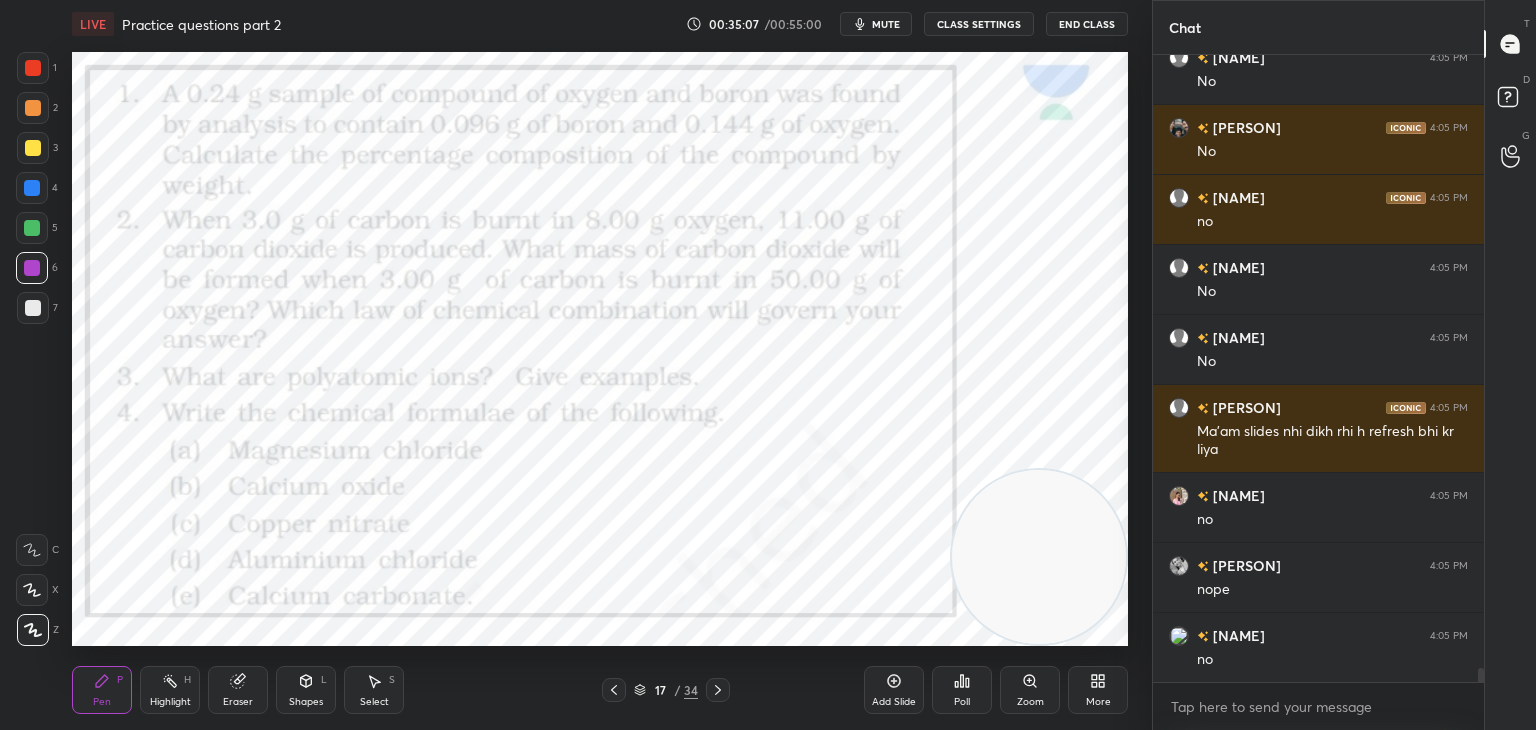 click 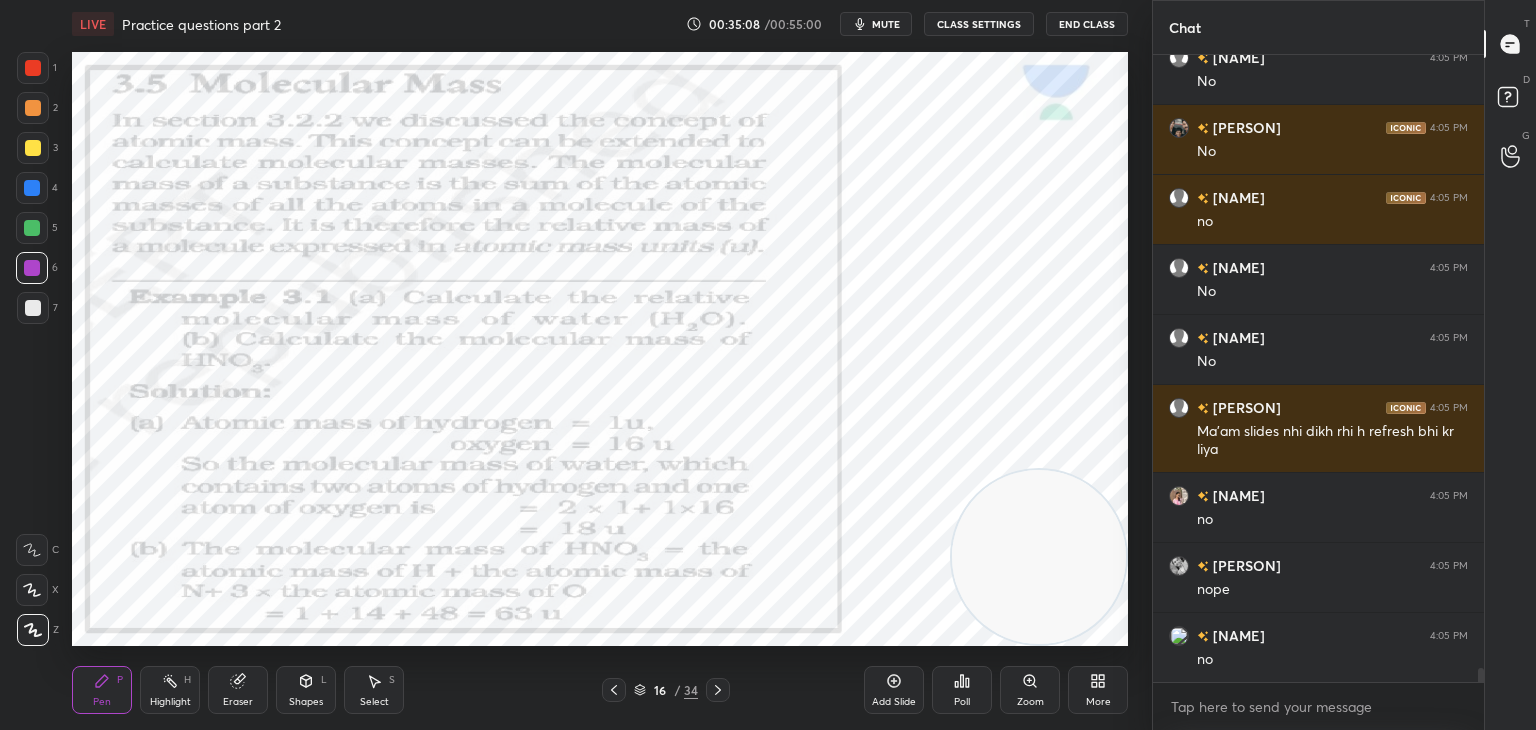 drag, startPoint x: 904, startPoint y: 695, endPoint x: 890, endPoint y: 673, distance: 26.076809 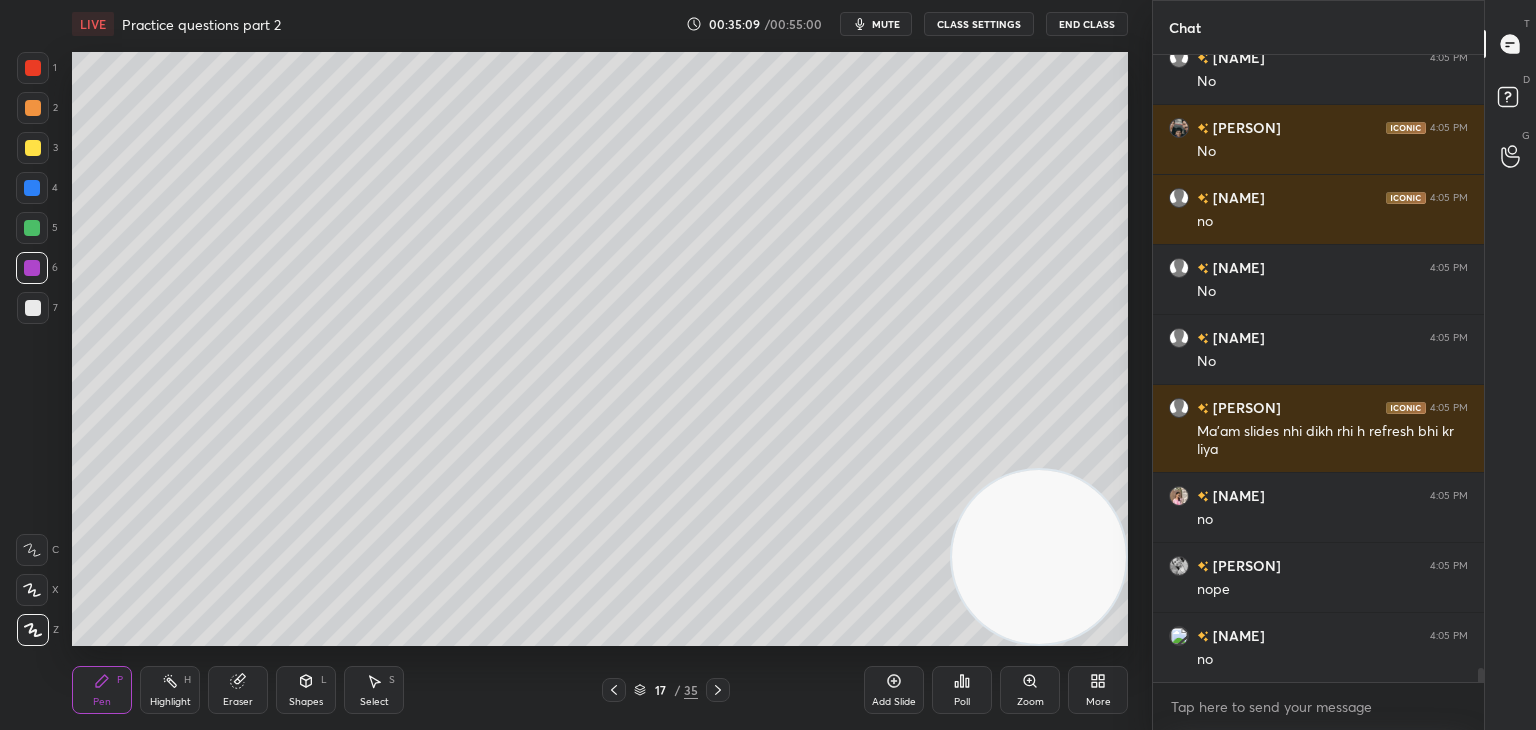 scroll, scrollTop: 27648, scrollLeft: 0, axis: vertical 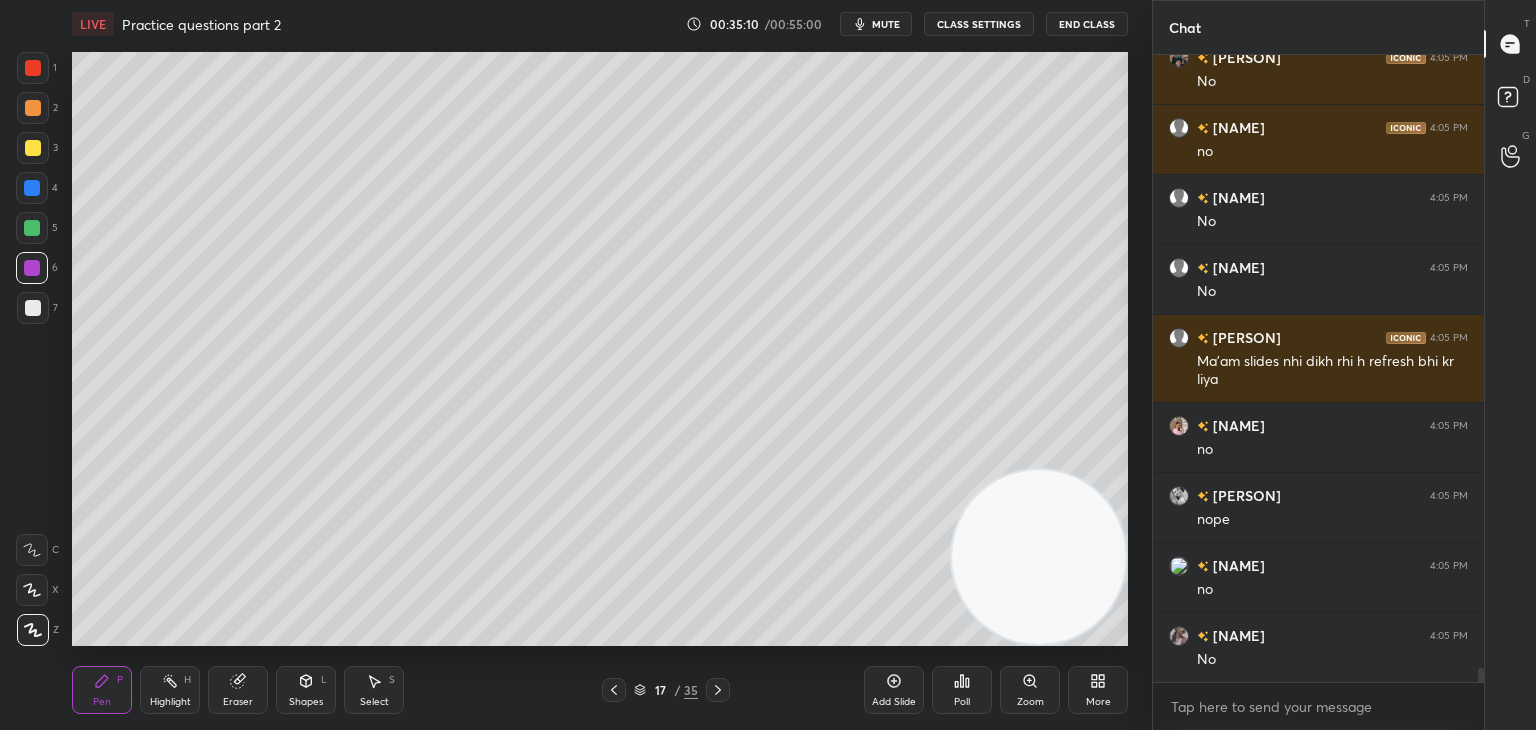 click at bounding box center [33, 308] 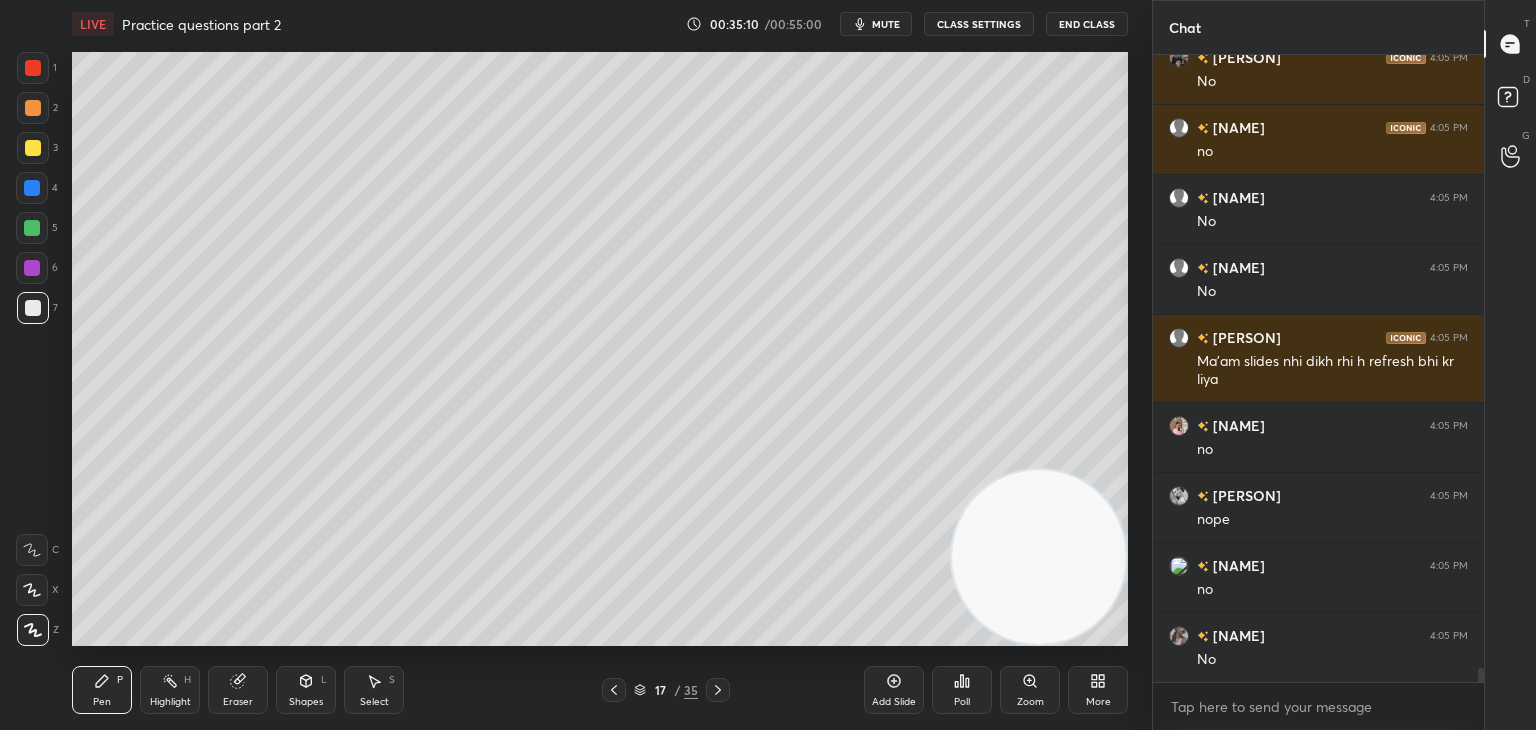 click at bounding box center [33, 148] 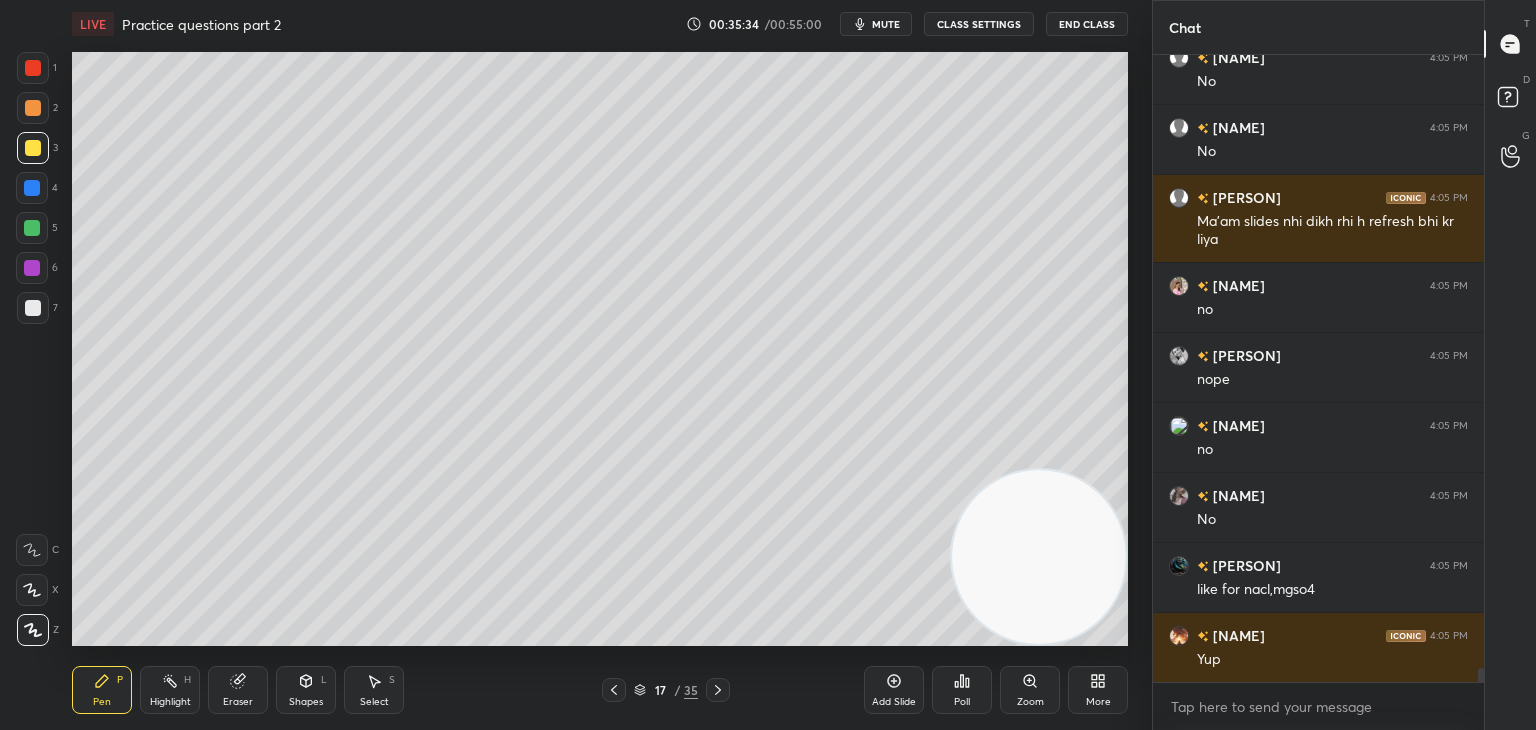 scroll, scrollTop: 27858, scrollLeft: 0, axis: vertical 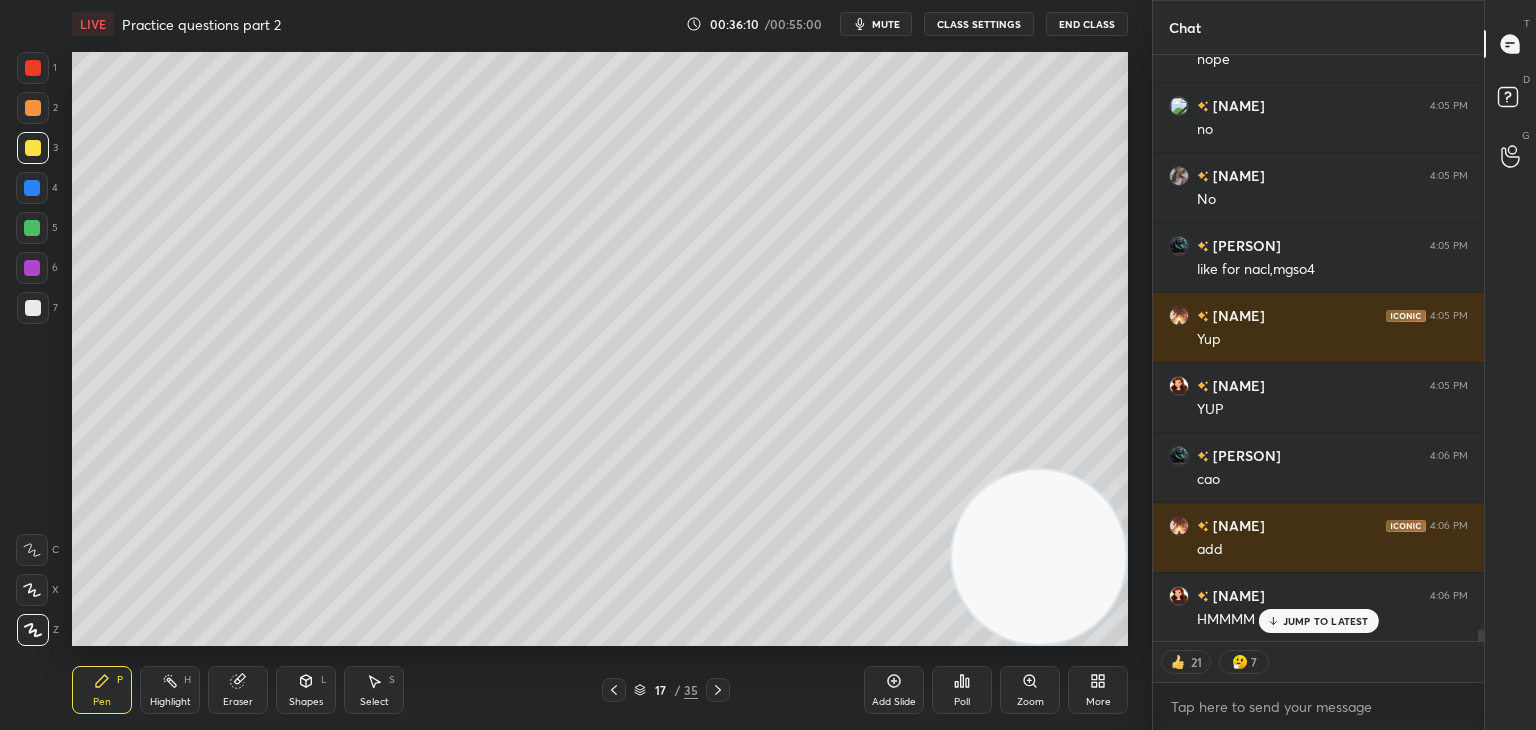 click on "JUMP TO LATEST" at bounding box center [1326, 621] 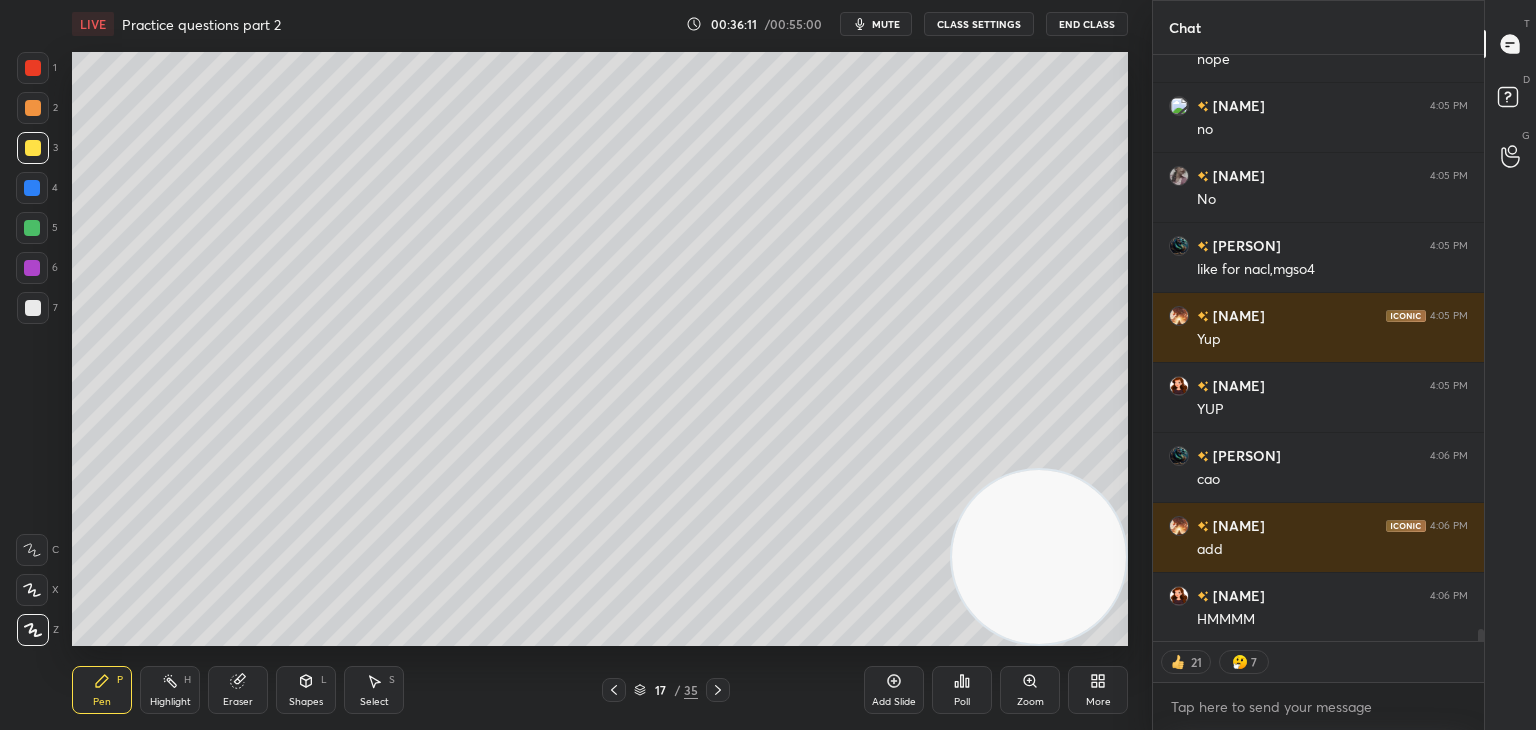 scroll, scrollTop: 6, scrollLeft: 6, axis: both 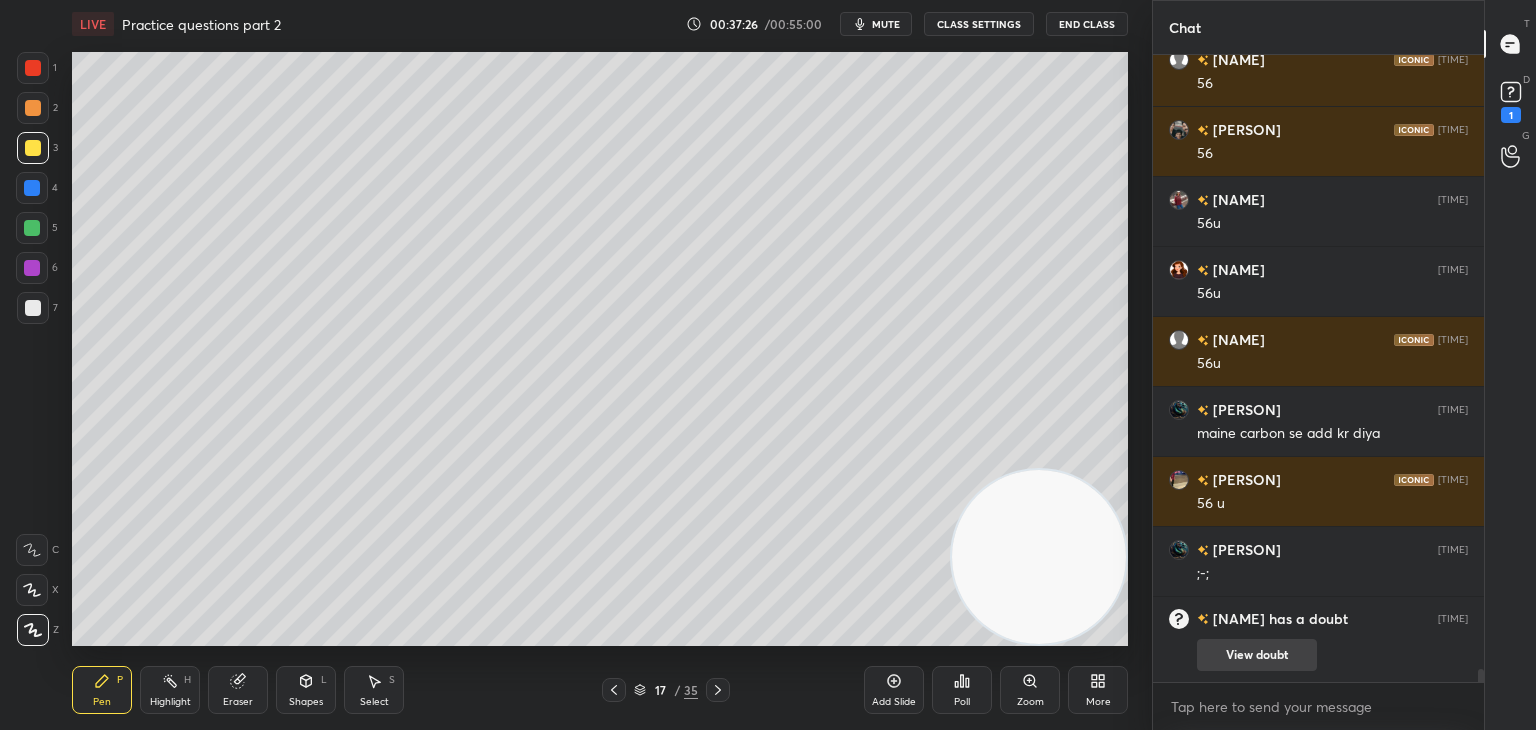 click on "View doubt" at bounding box center (1257, 655) 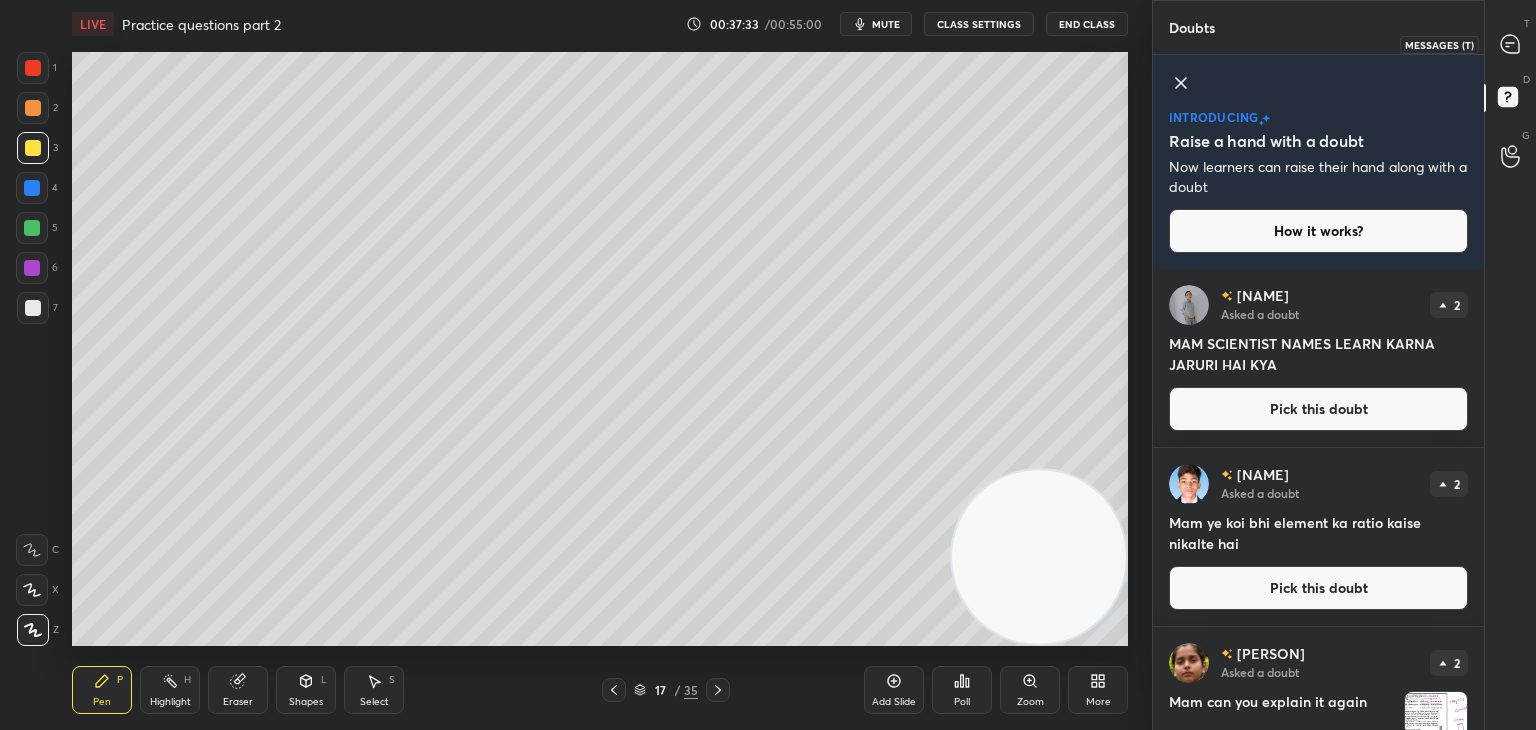 click 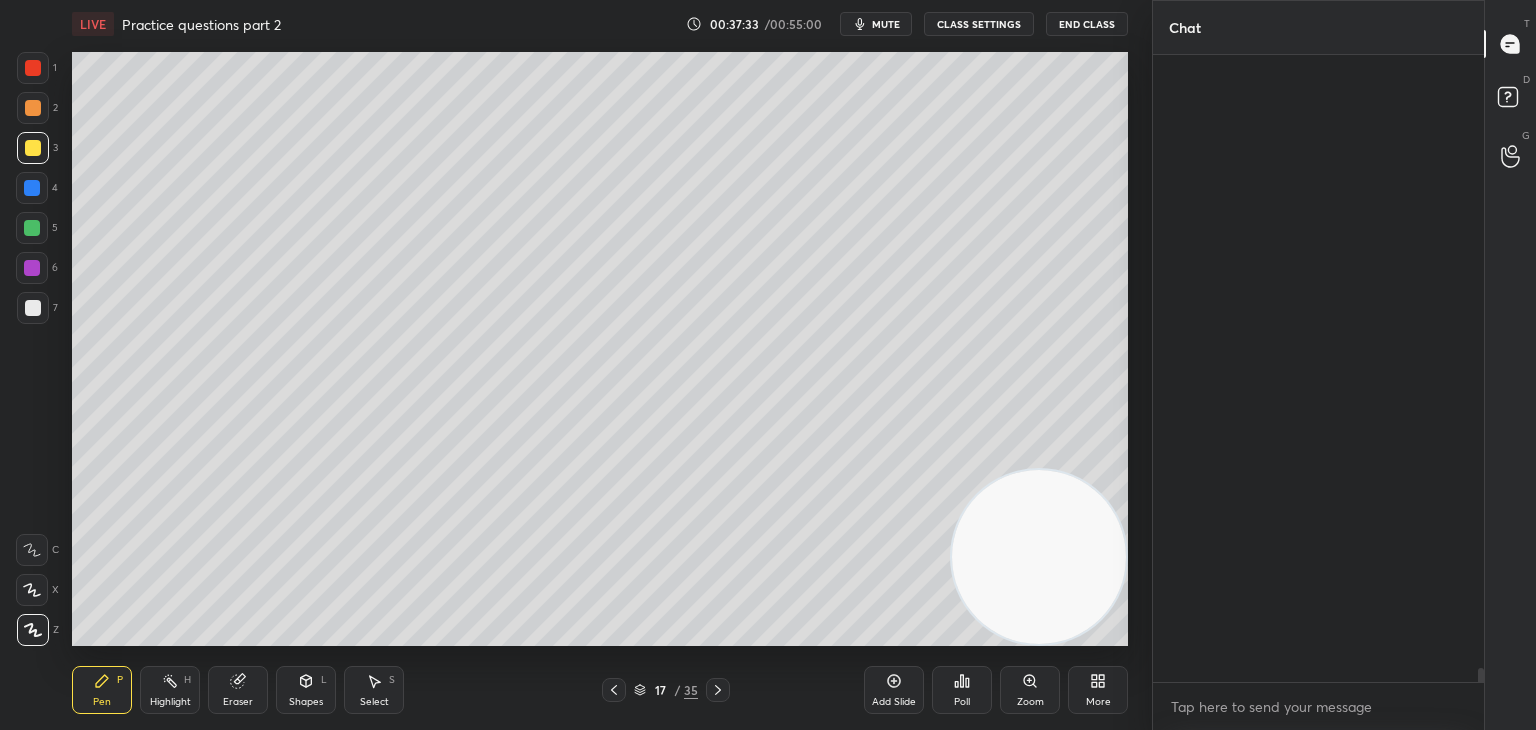 scroll, scrollTop: 28344, scrollLeft: 0, axis: vertical 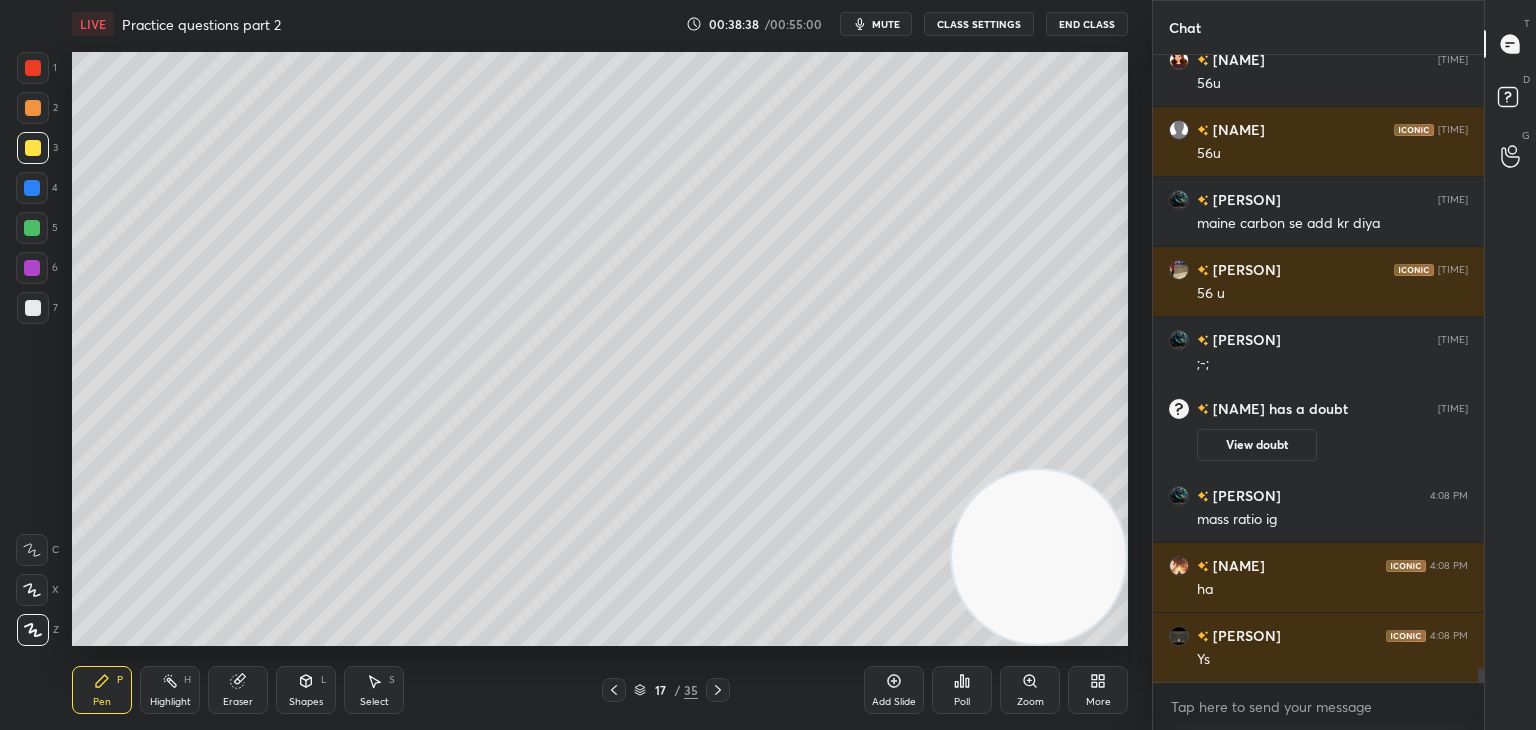 click 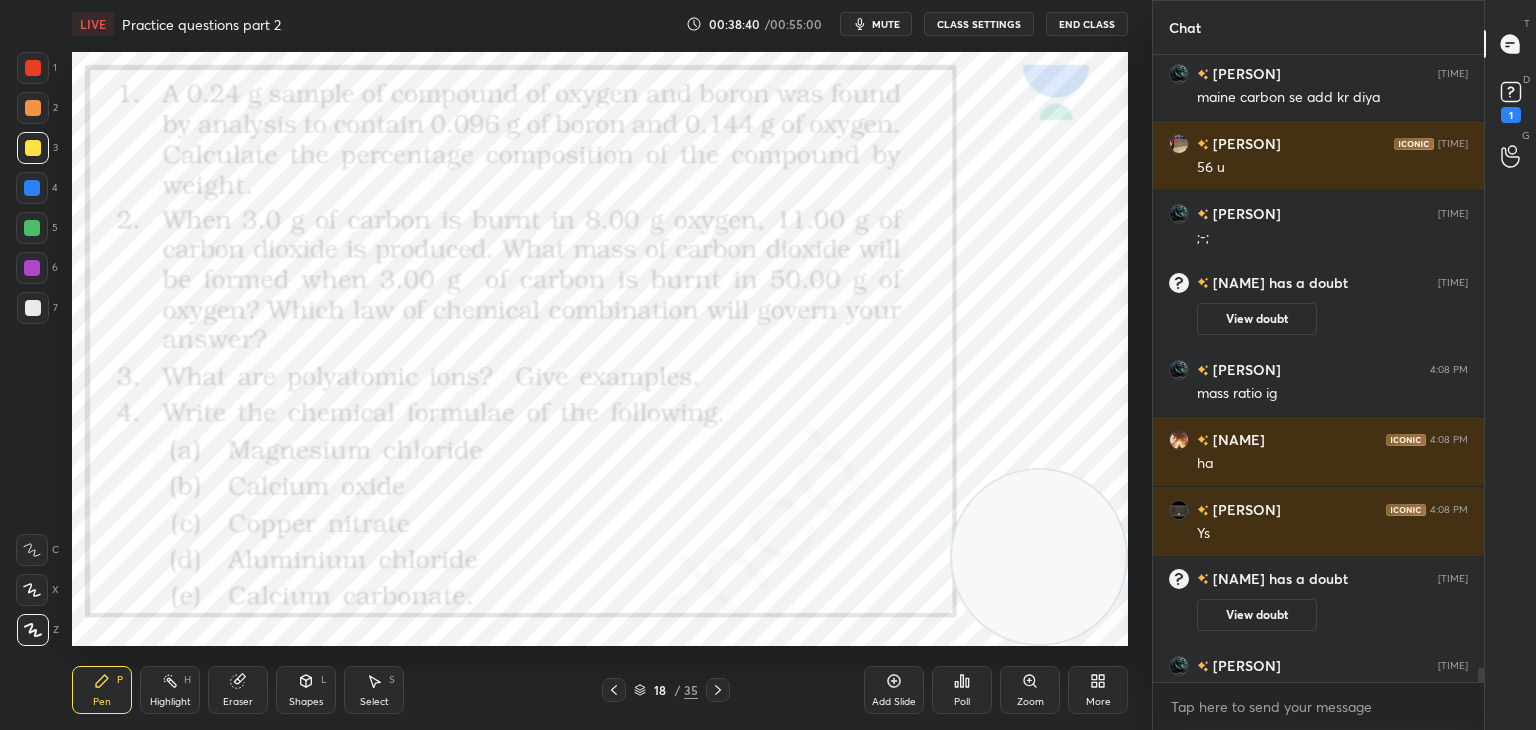 scroll, scrollTop: 28444, scrollLeft: 0, axis: vertical 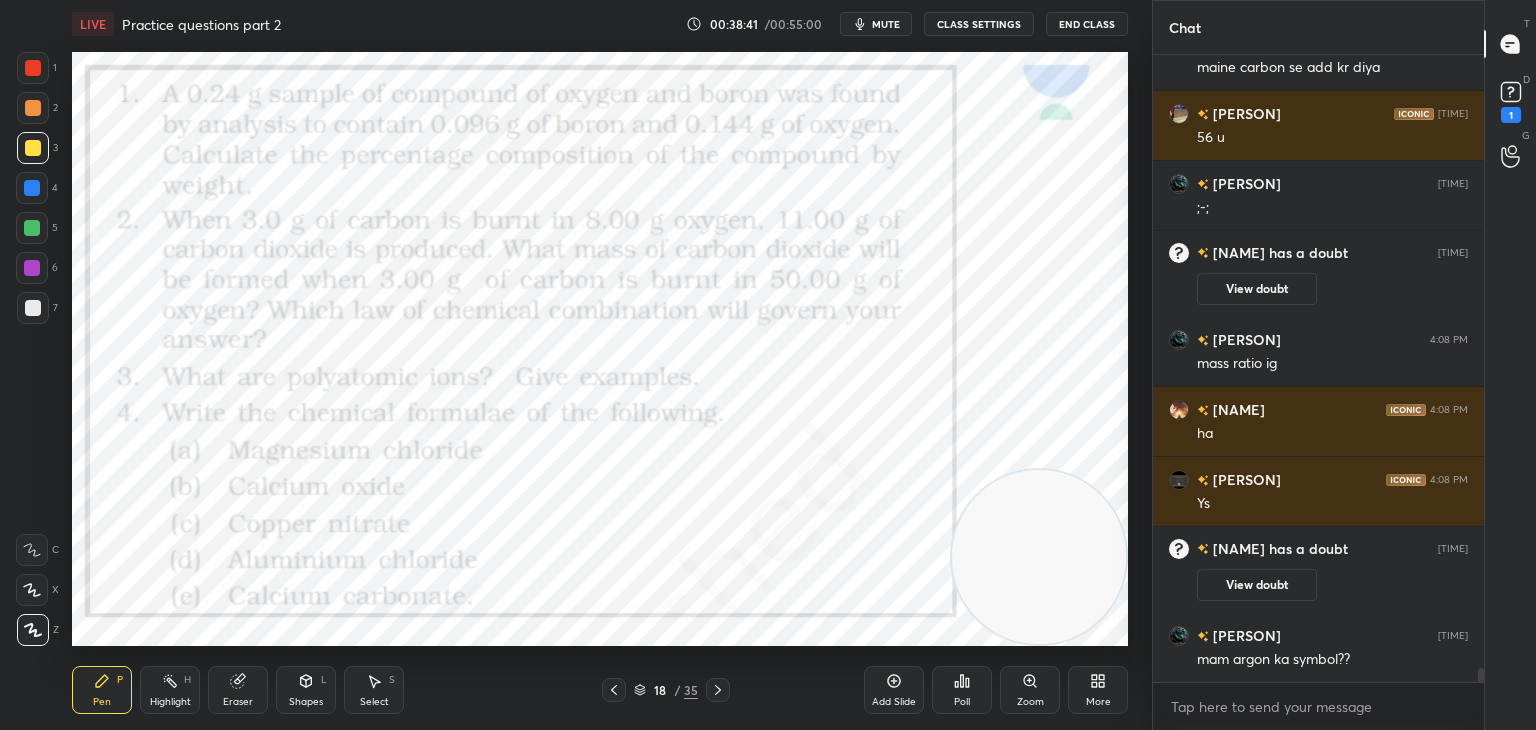 click 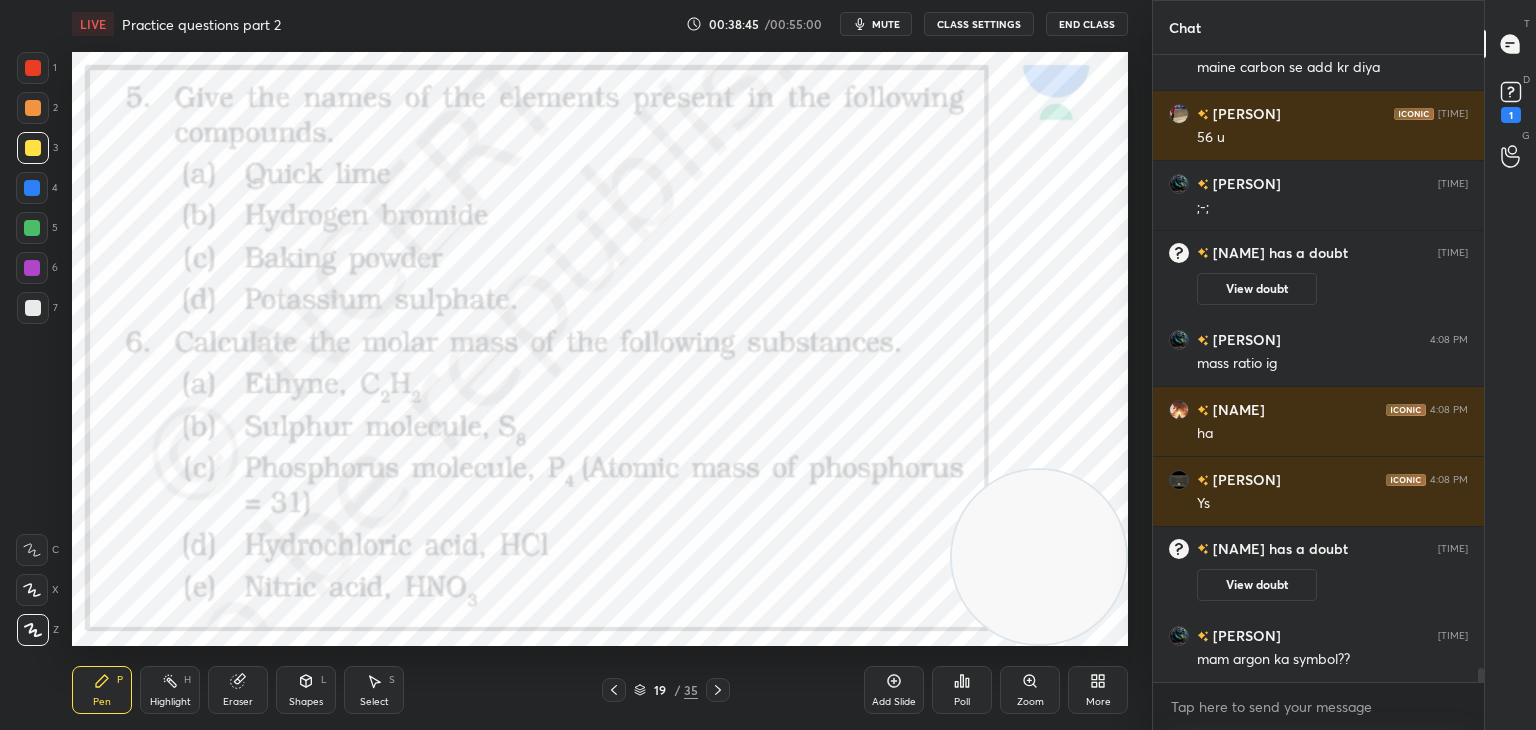 click 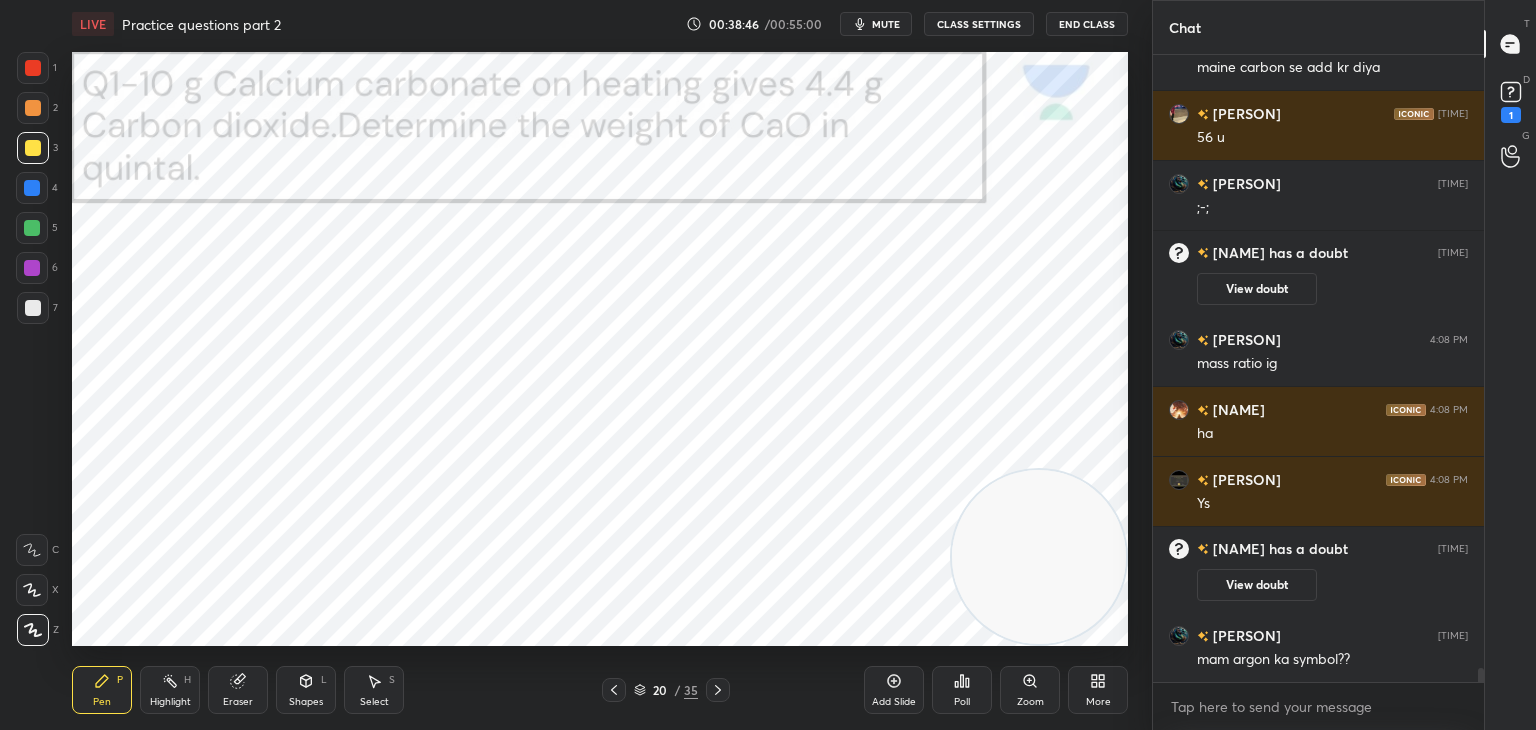 click 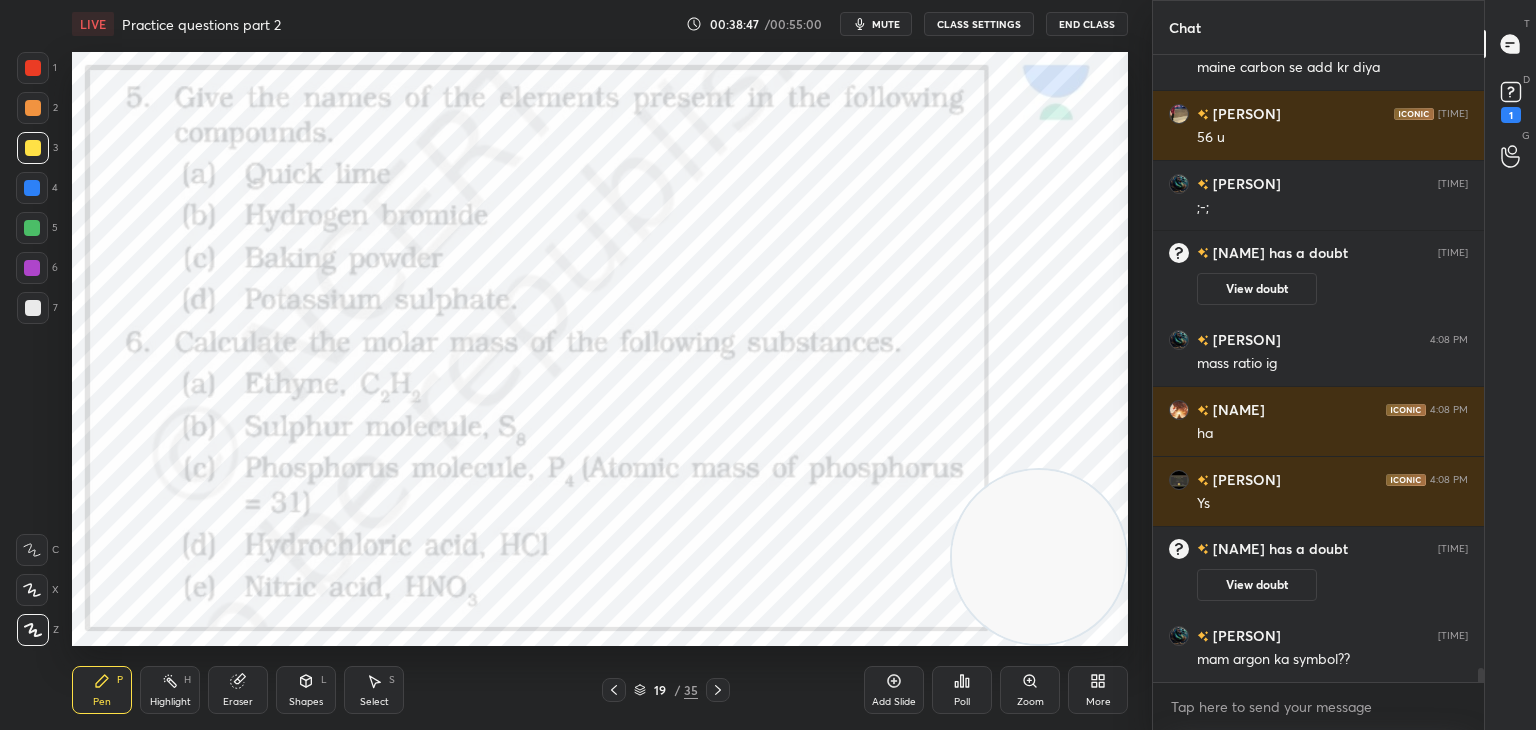 click 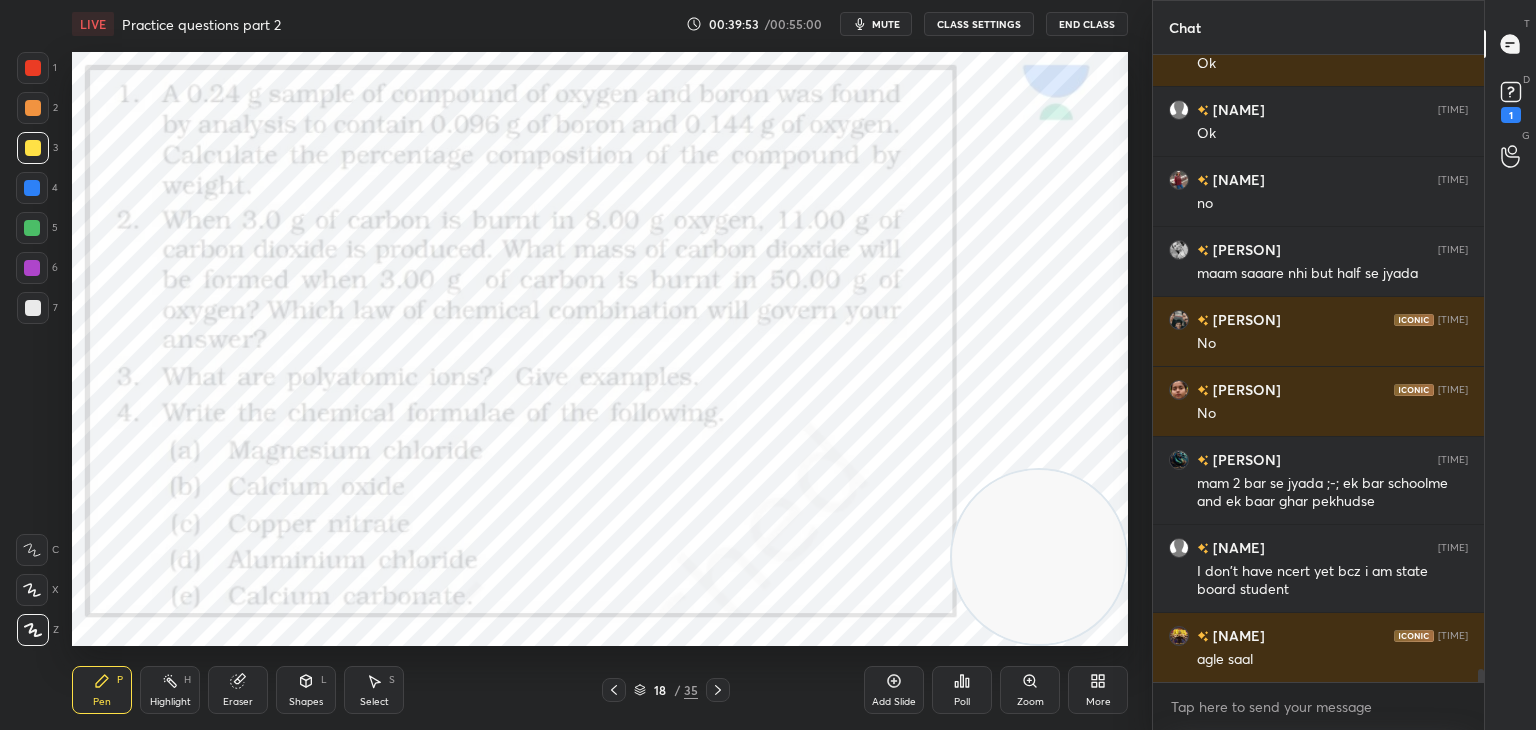 scroll, scrollTop: 29360, scrollLeft: 0, axis: vertical 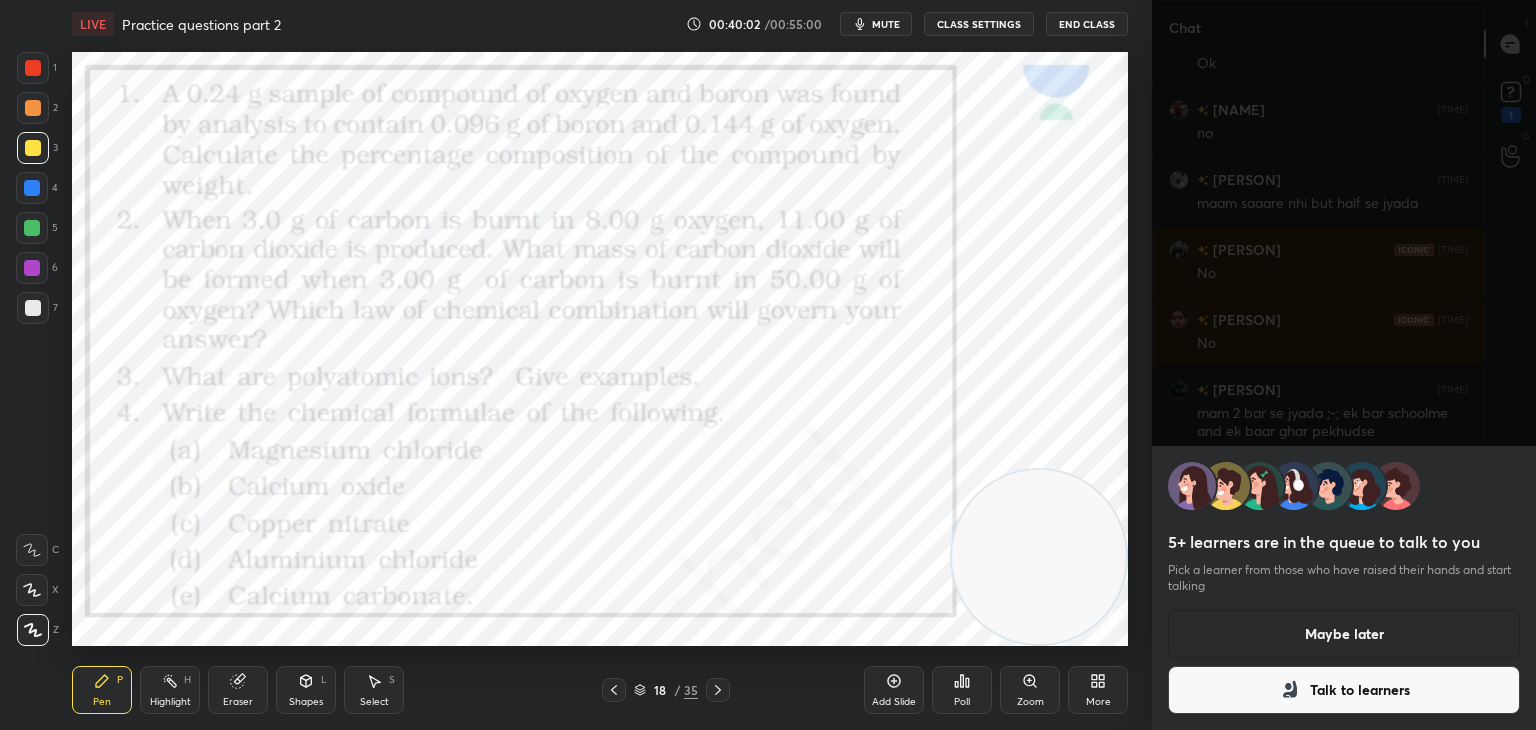 click on "Maybe later" at bounding box center (1344, 634) 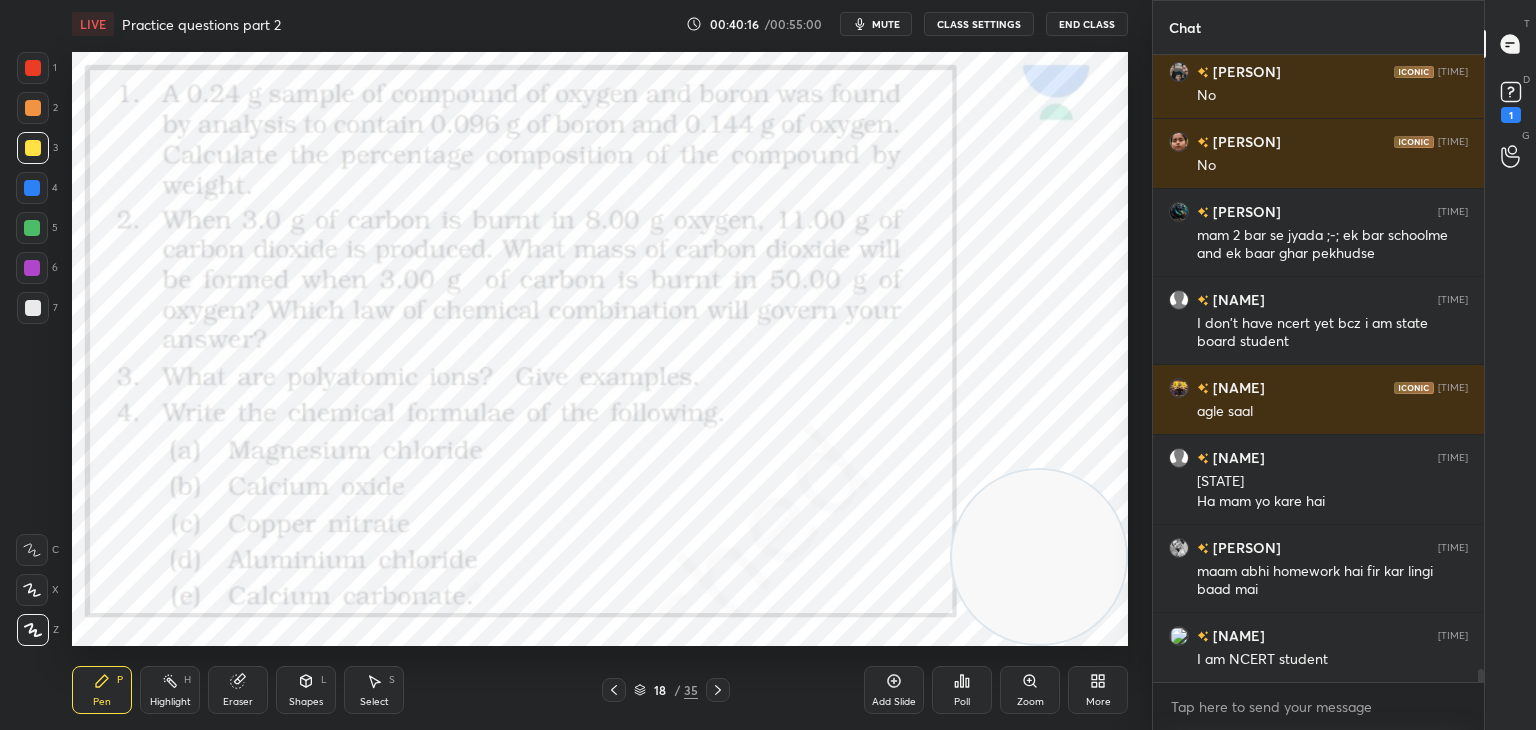 scroll, scrollTop: 29608, scrollLeft: 0, axis: vertical 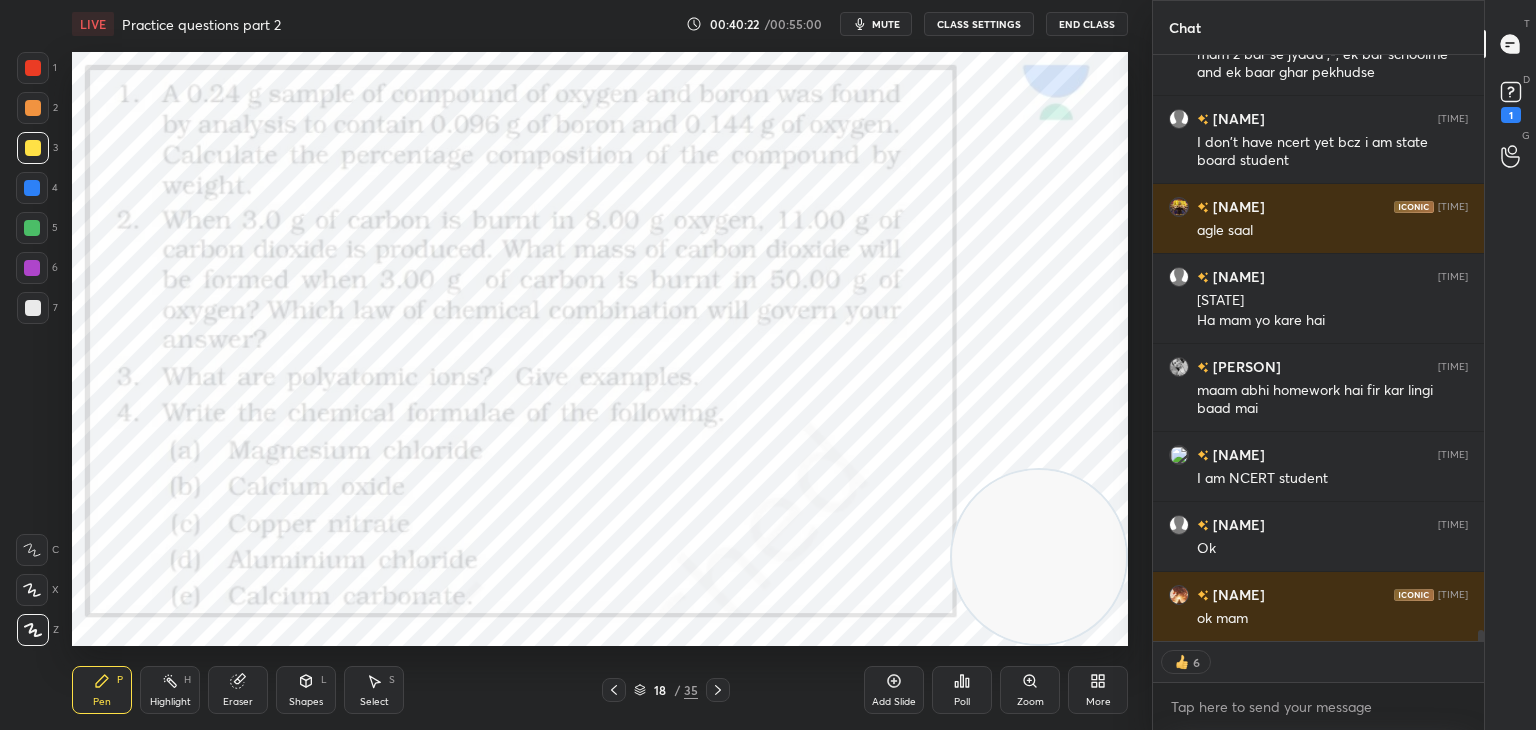 click at bounding box center [32, 268] 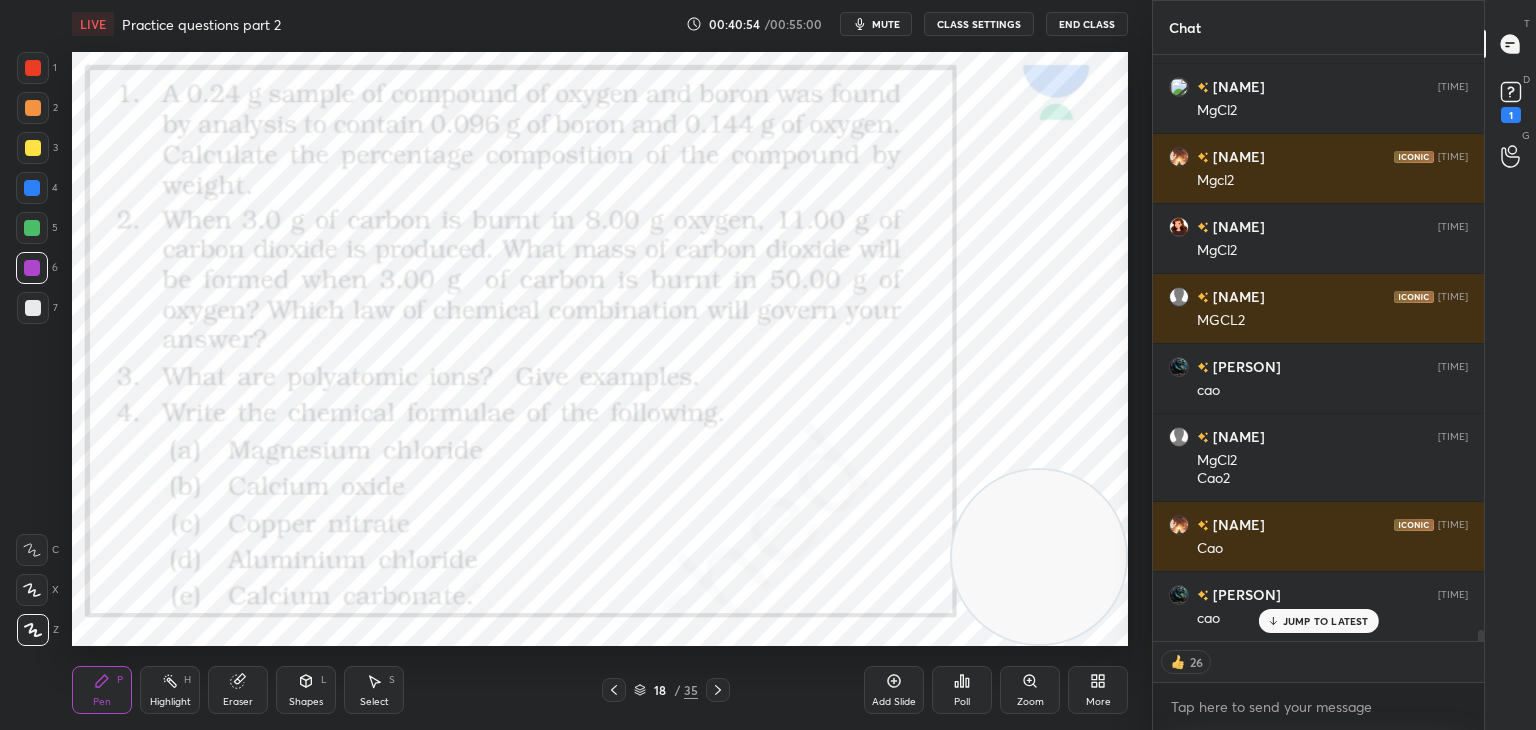 scroll, scrollTop: 30624, scrollLeft: 0, axis: vertical 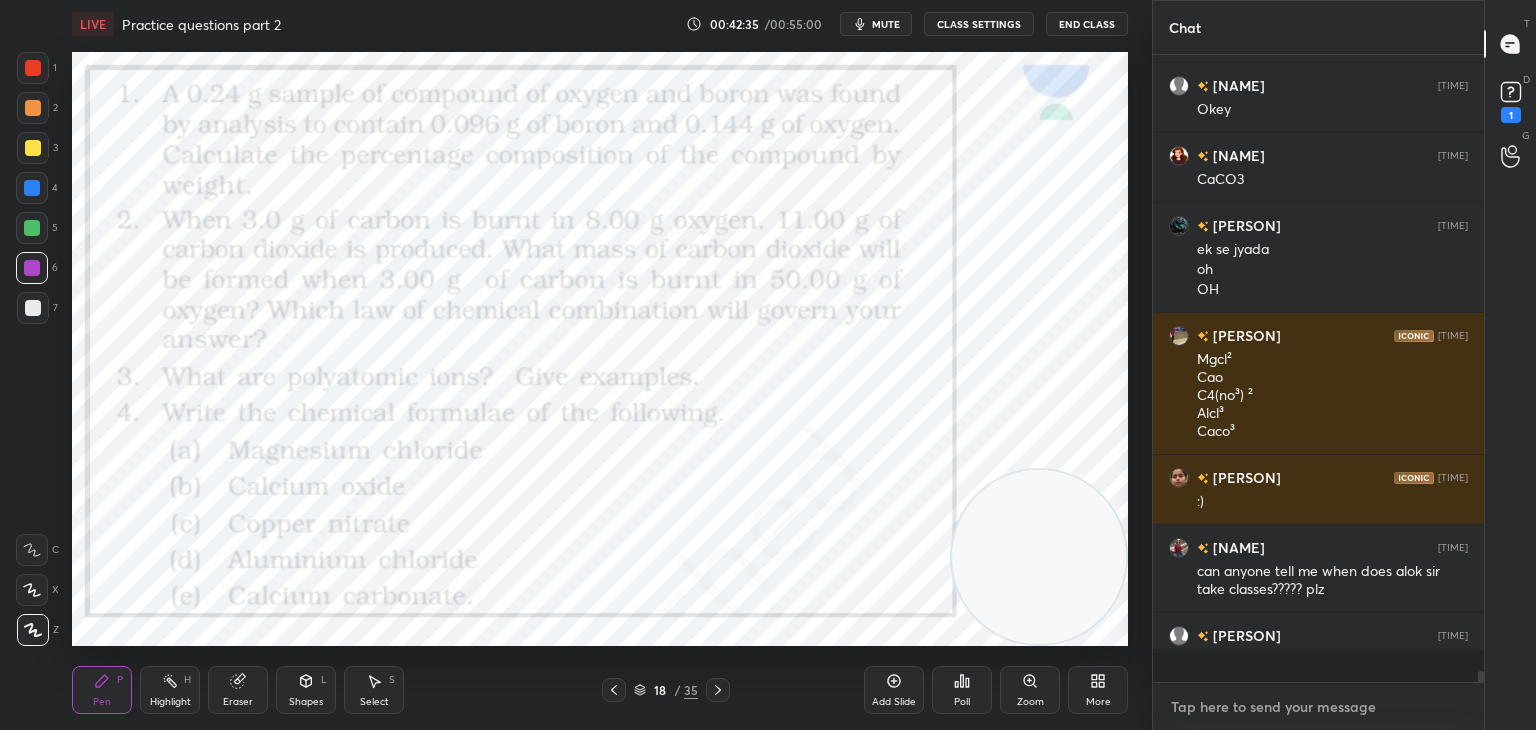 type on "x" 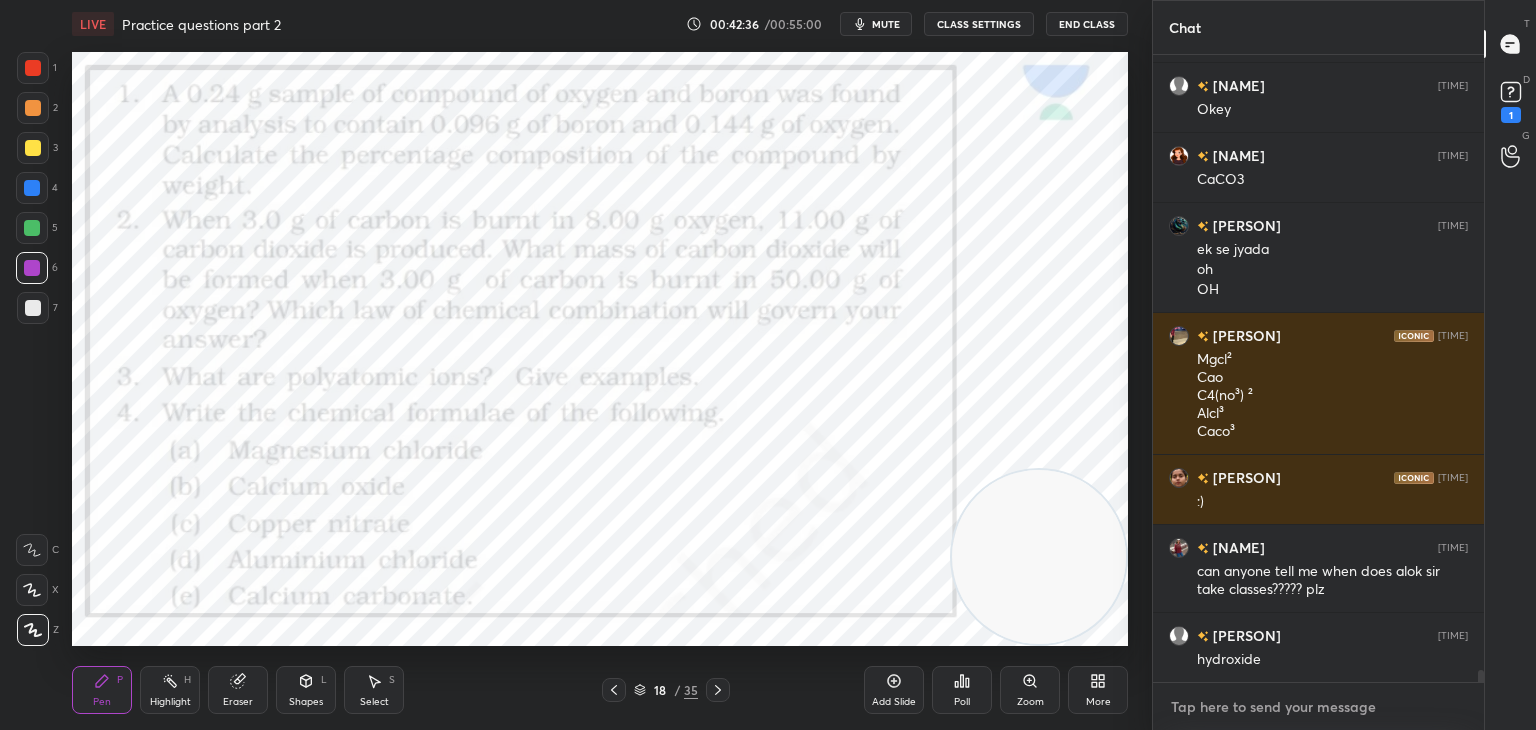 click at bounding box center (1318, 707) 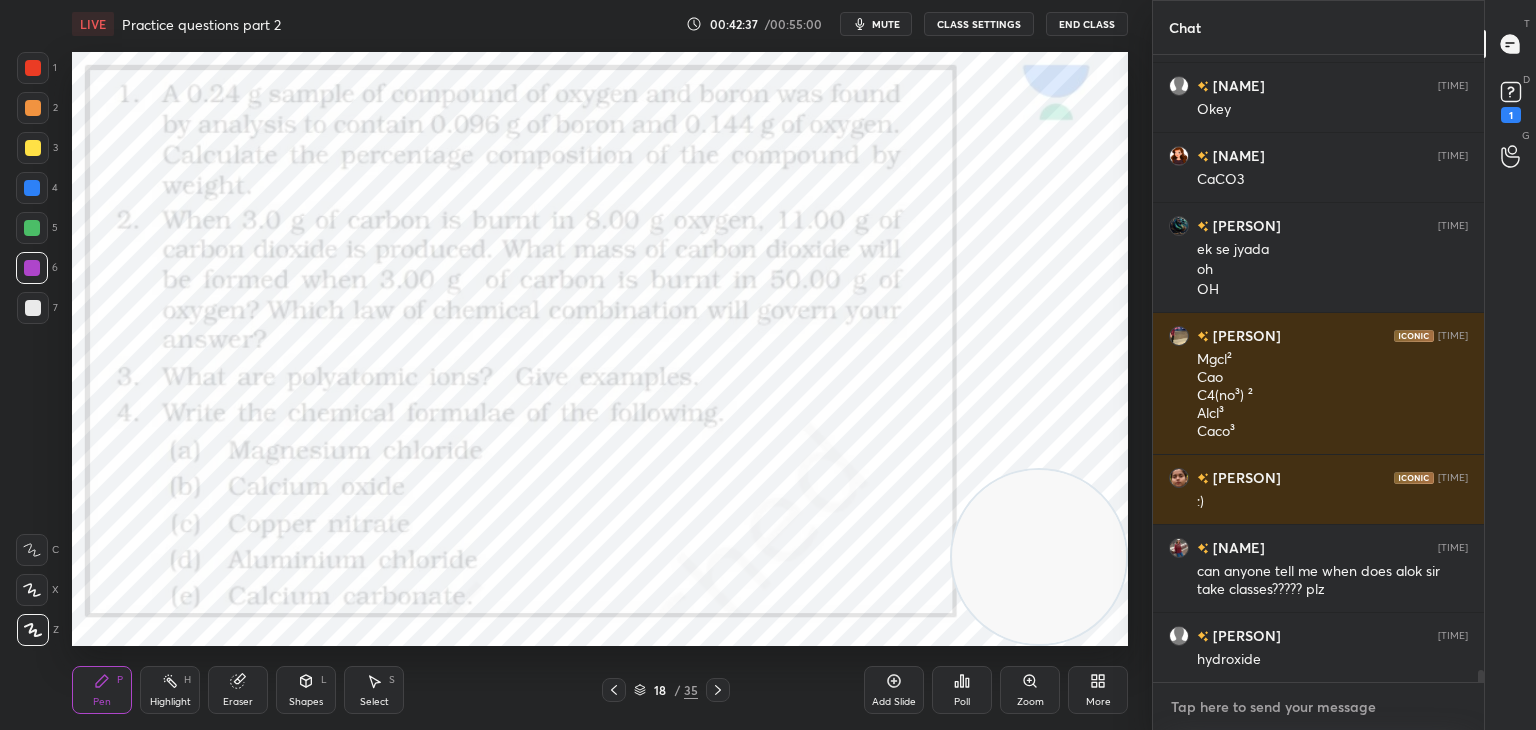 scroll, scrollTop: 32412, scrollLeft: 0, axis: vertical 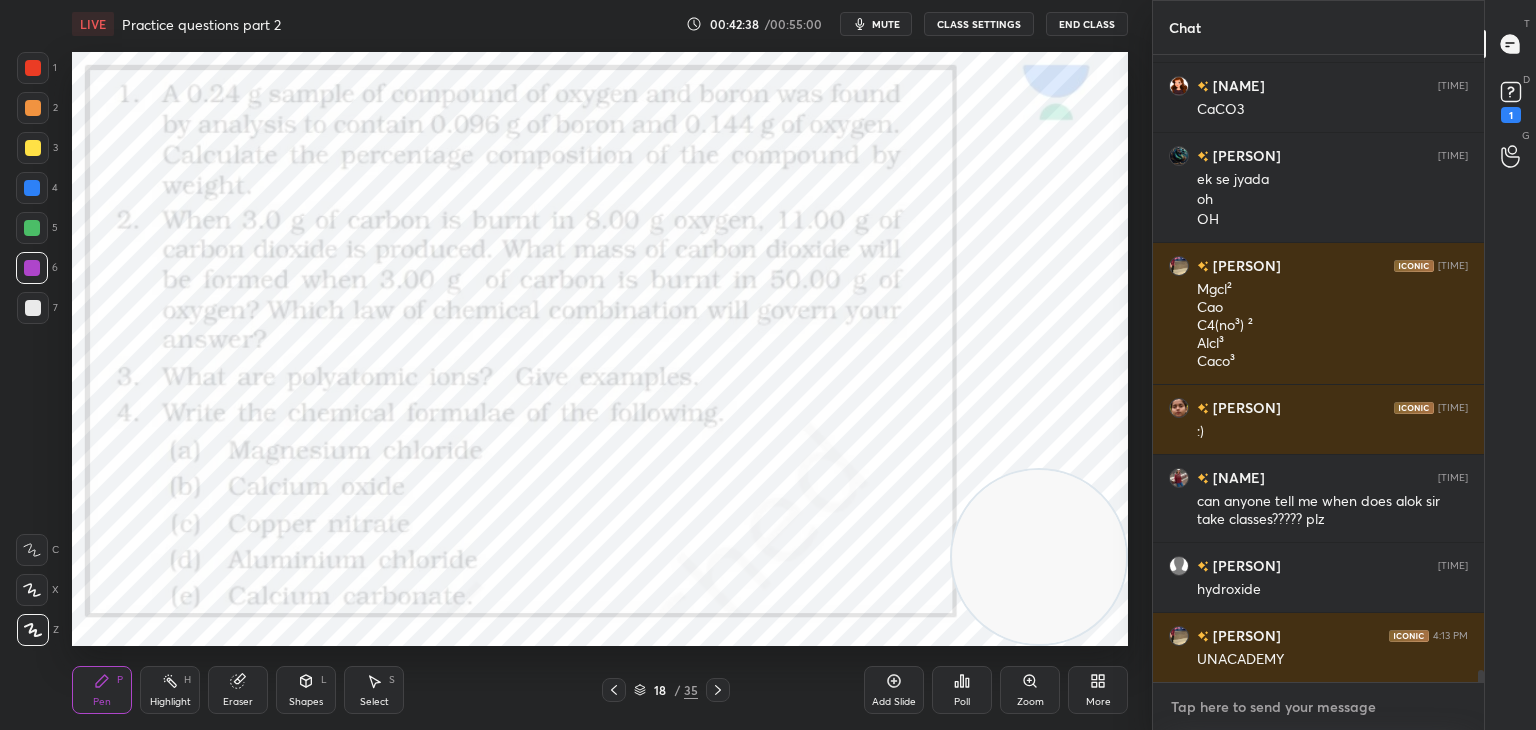 paste on "https://youtube.com/shorts/4ARaXmqOqKU?si=kh_8TMR9n73XjBMz" 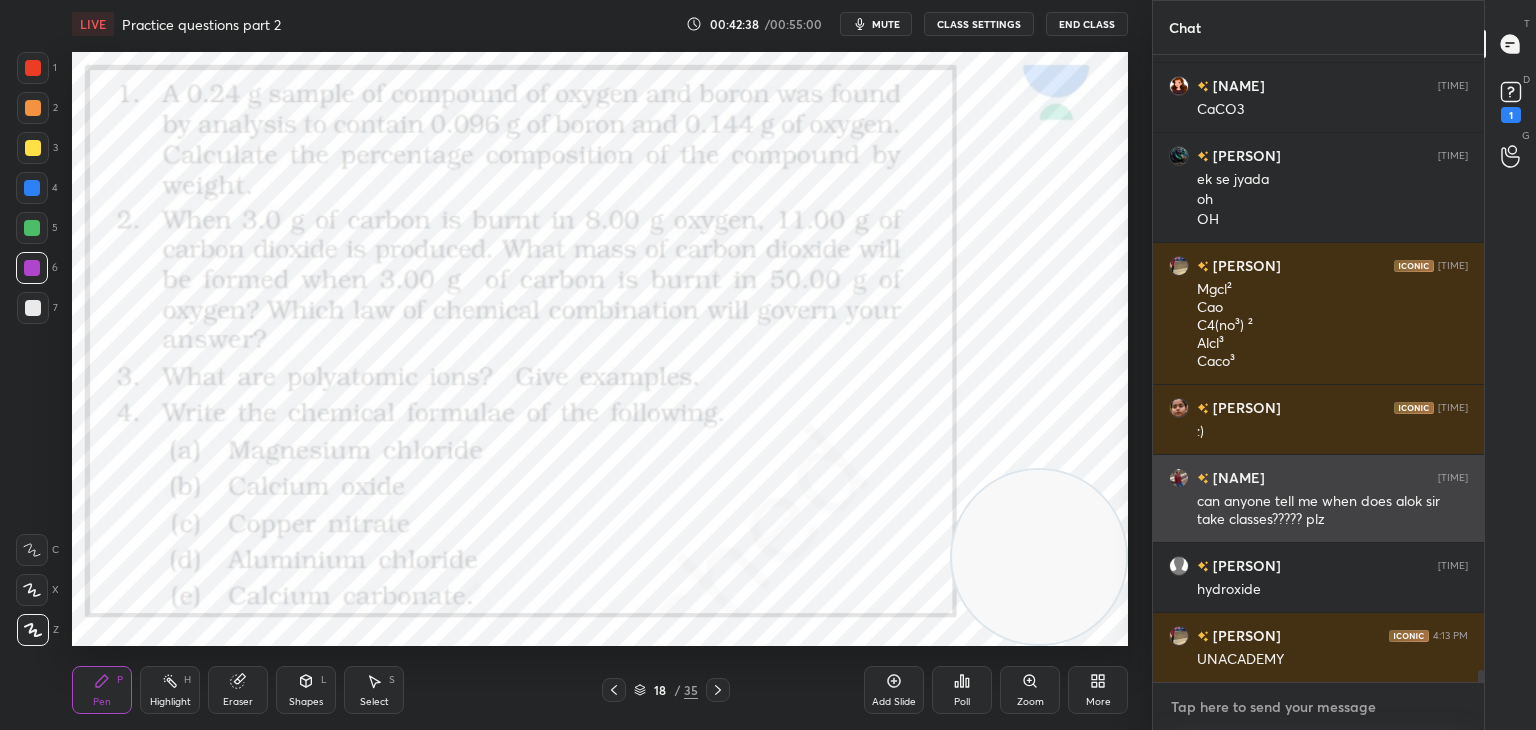 type on "https://youtube.com/shorts/4ARaXmqOqKU?si=kh_8TMR9n73XjBMz" 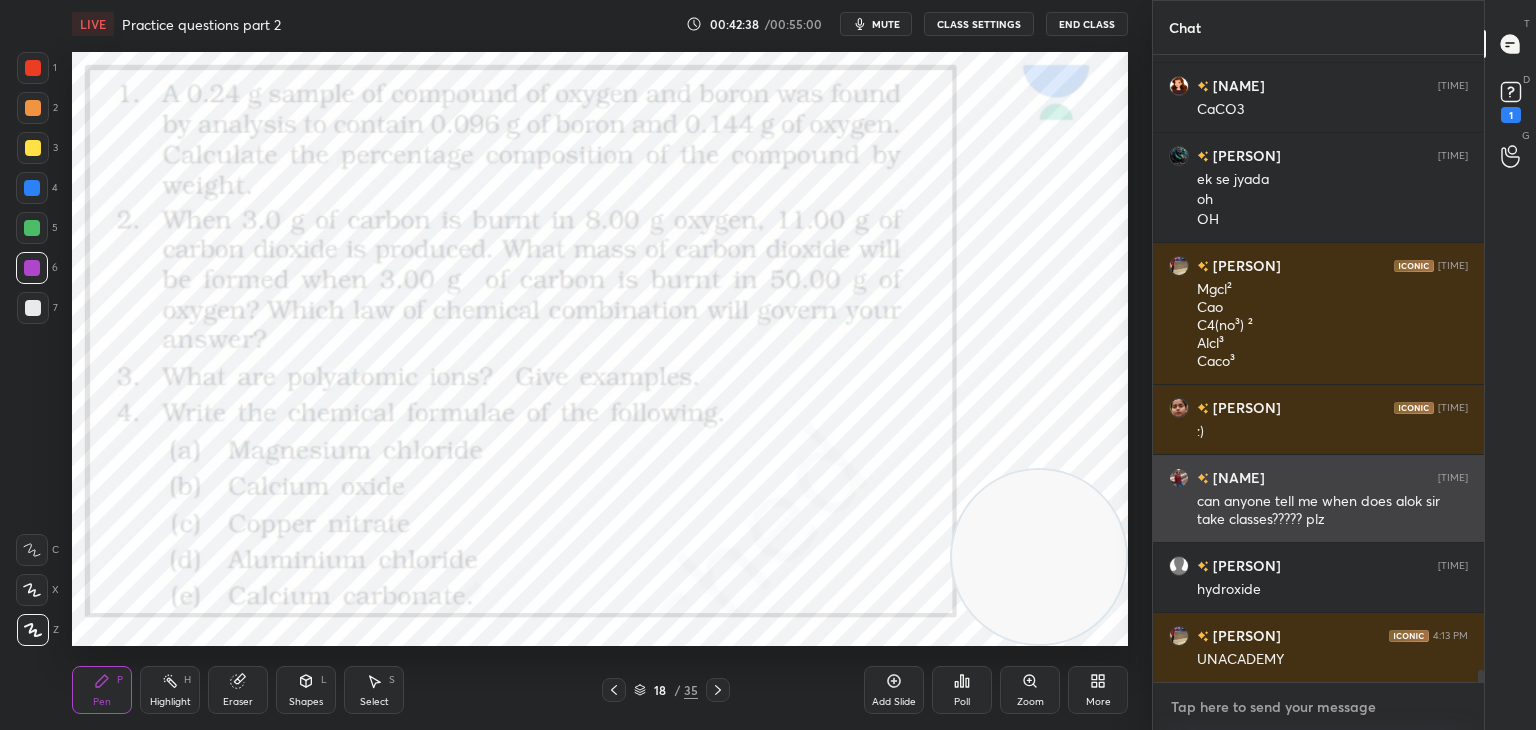 type on "x" 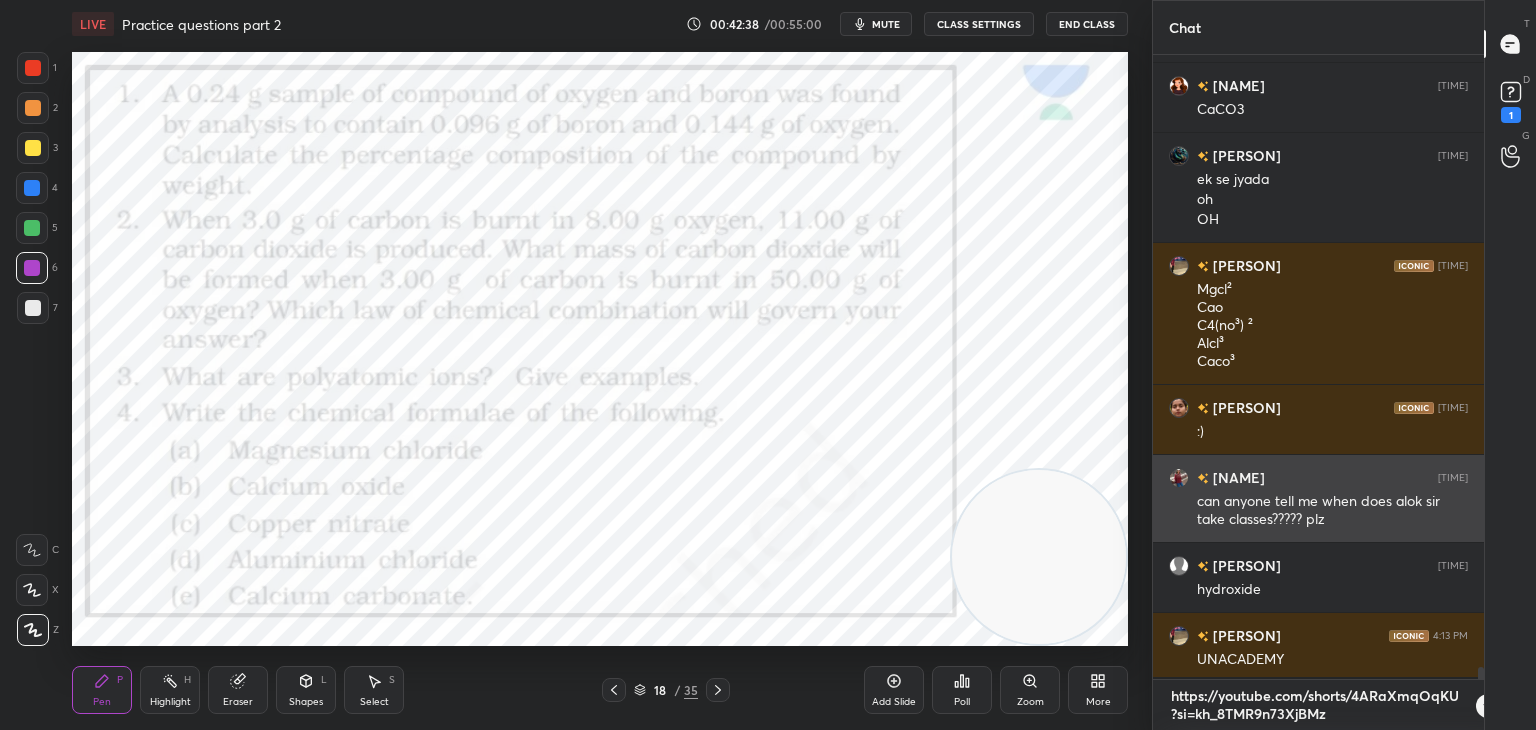 scroll, scrollTop: 0, scrollLeft: 0, axis: both 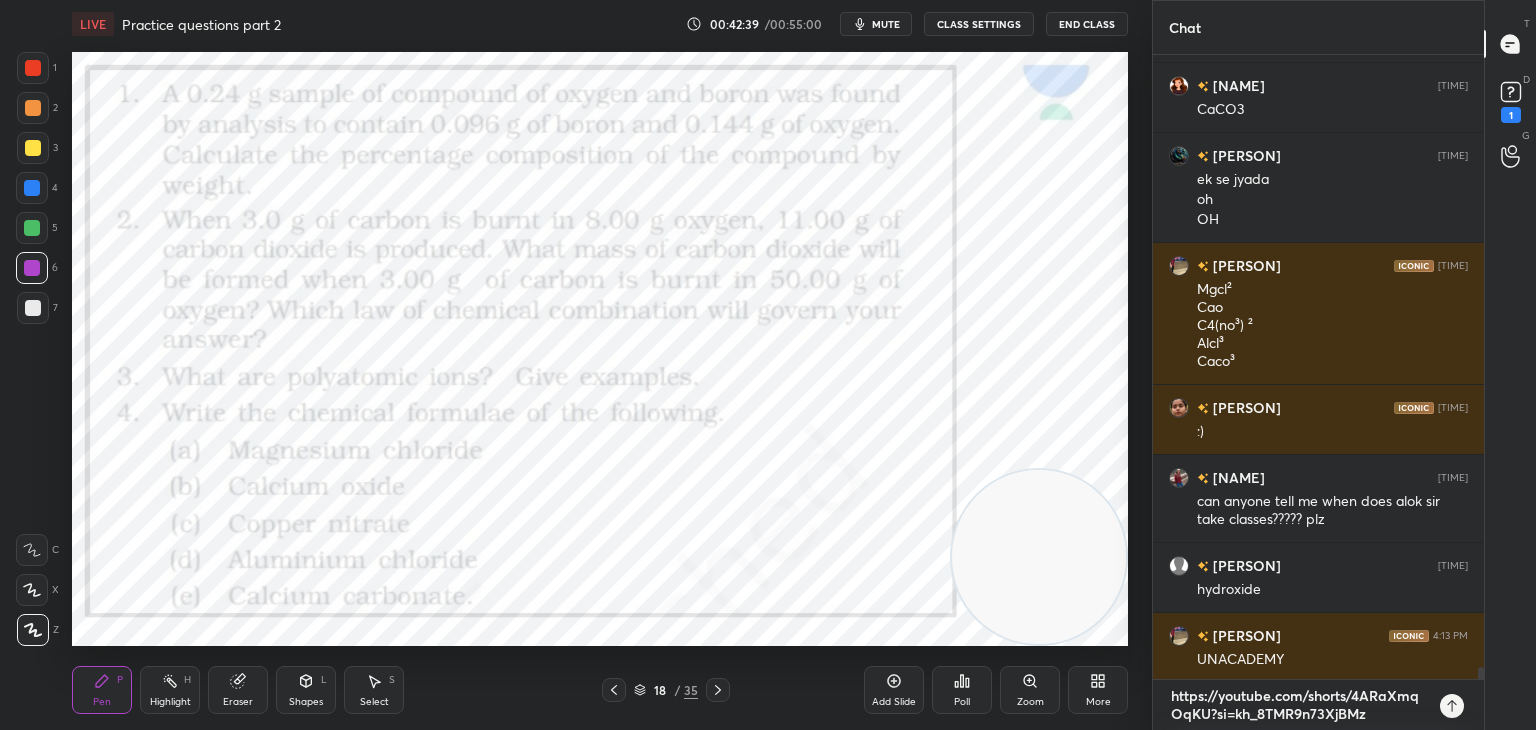 type on "https://youtube.com/shorts/4ARaXmqOqKU?si=kh_8TMR9n73XjBMz" 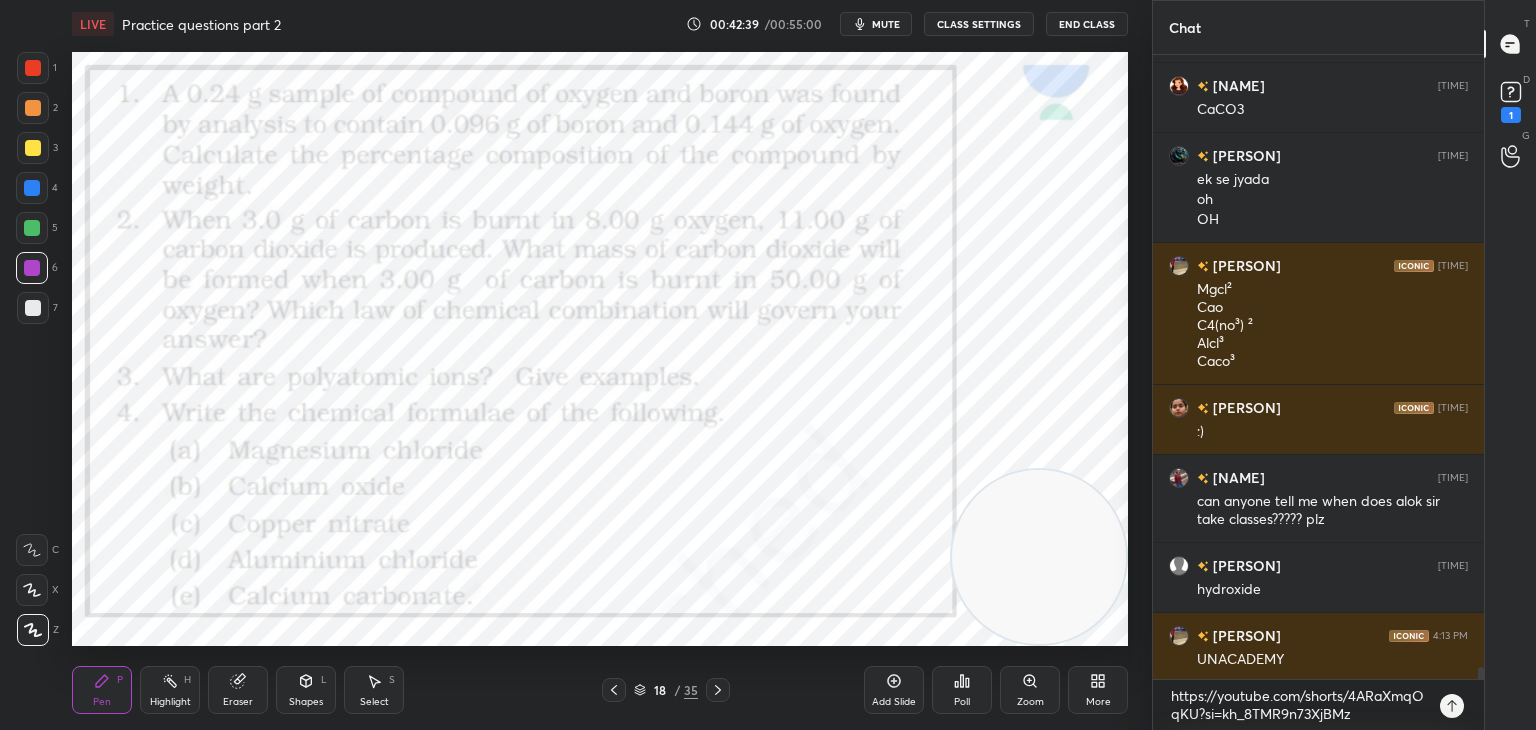 type on "x" 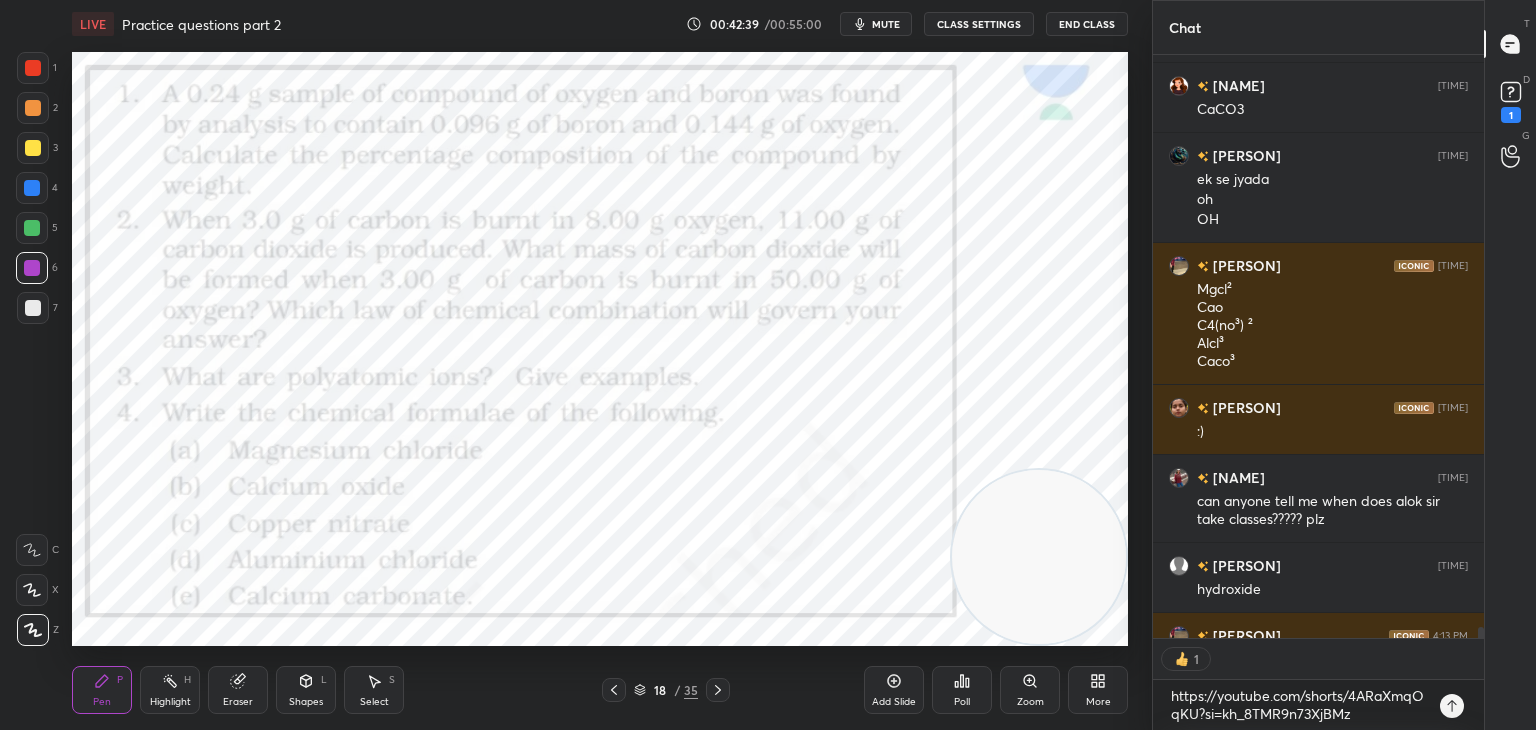 click at bounding box center [1452, 706] 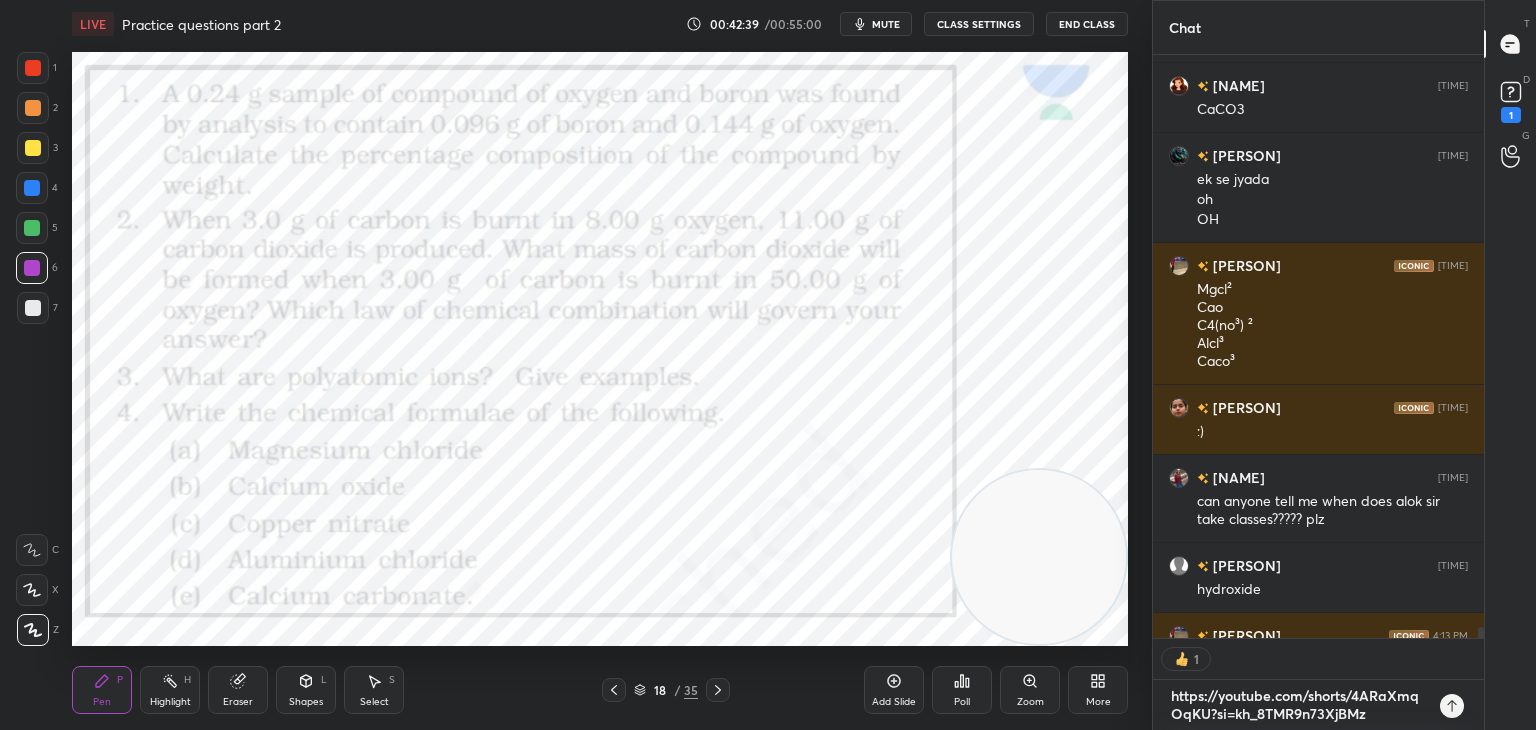 type 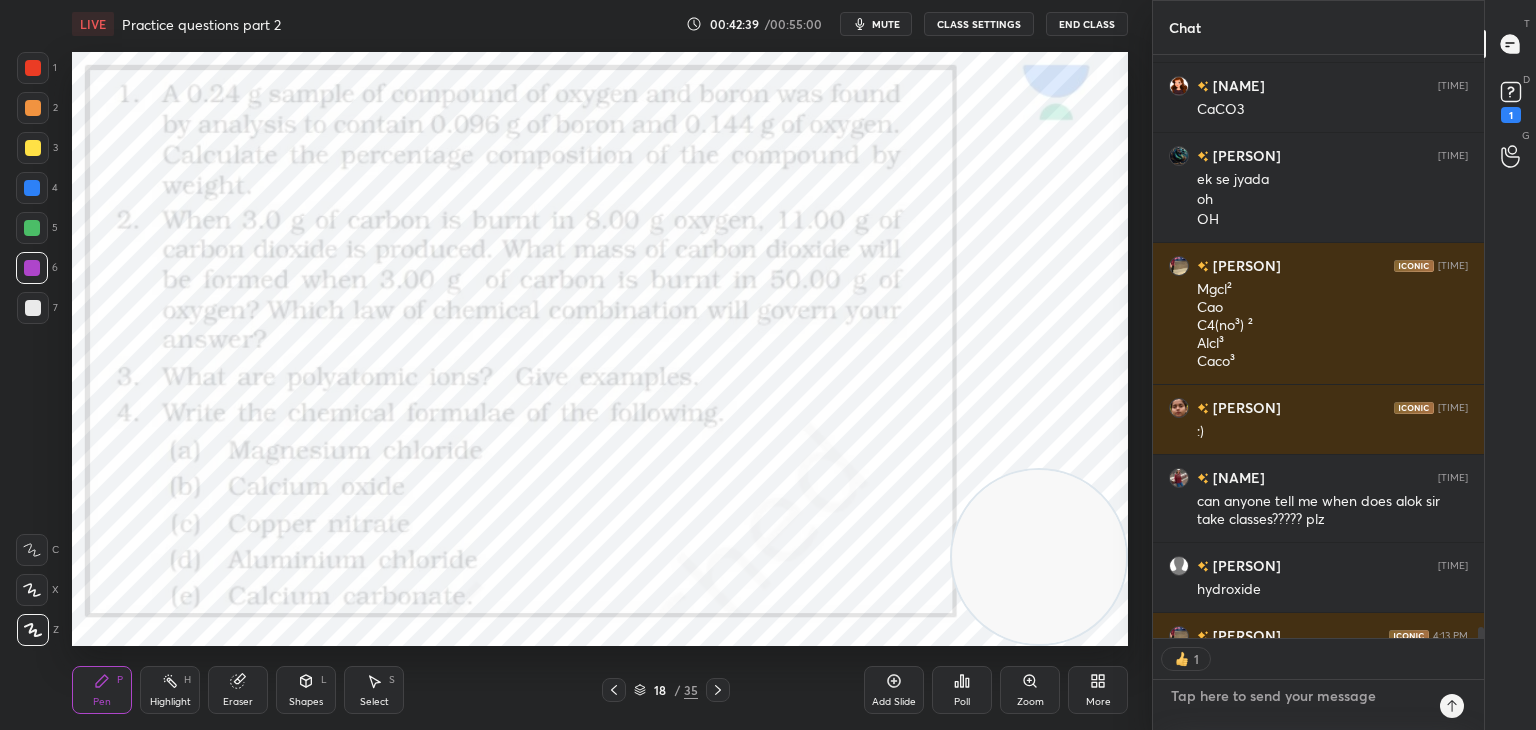 scroll, scrollTop: 581, scrollLeft: 325, axis: both 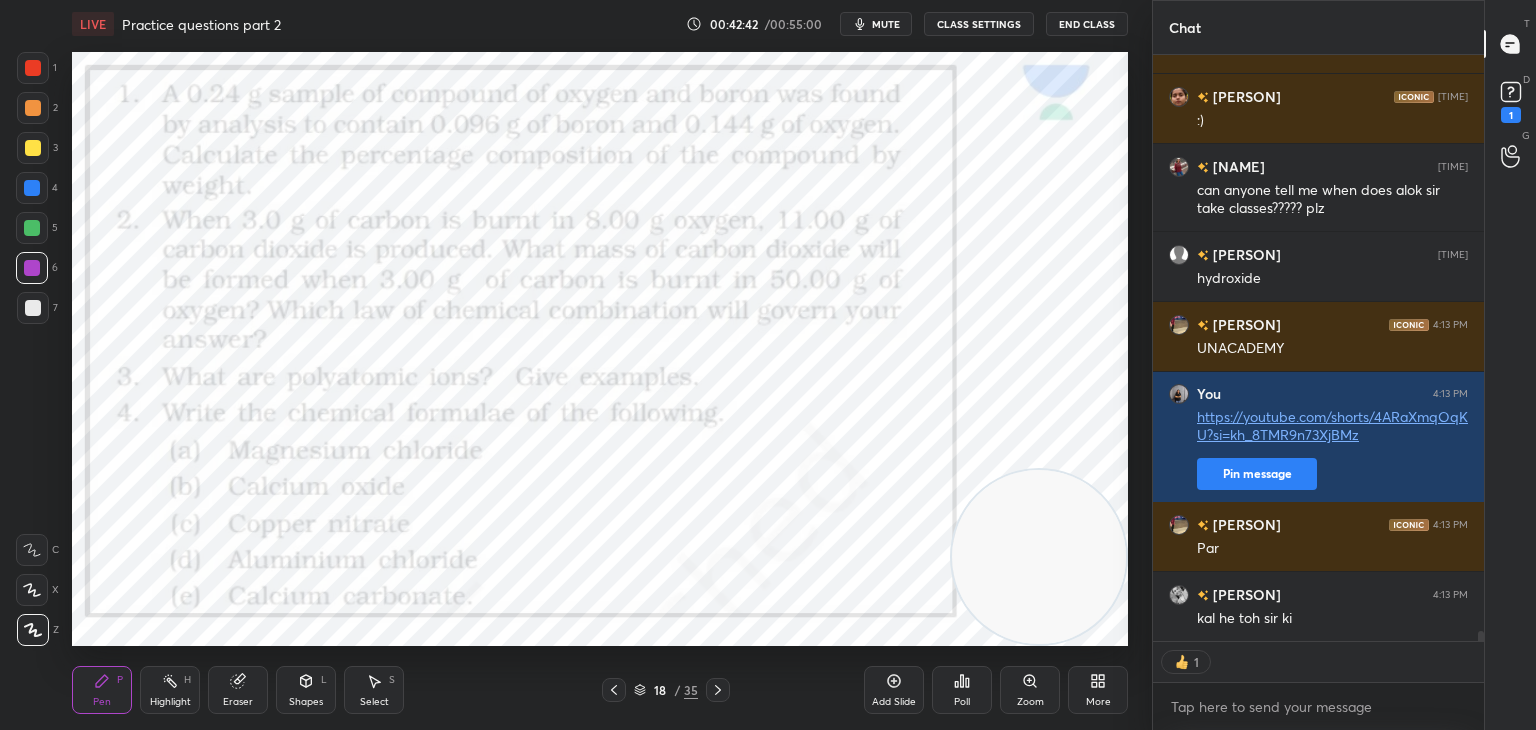 click on "Par" at bounding box center [1332, 549] 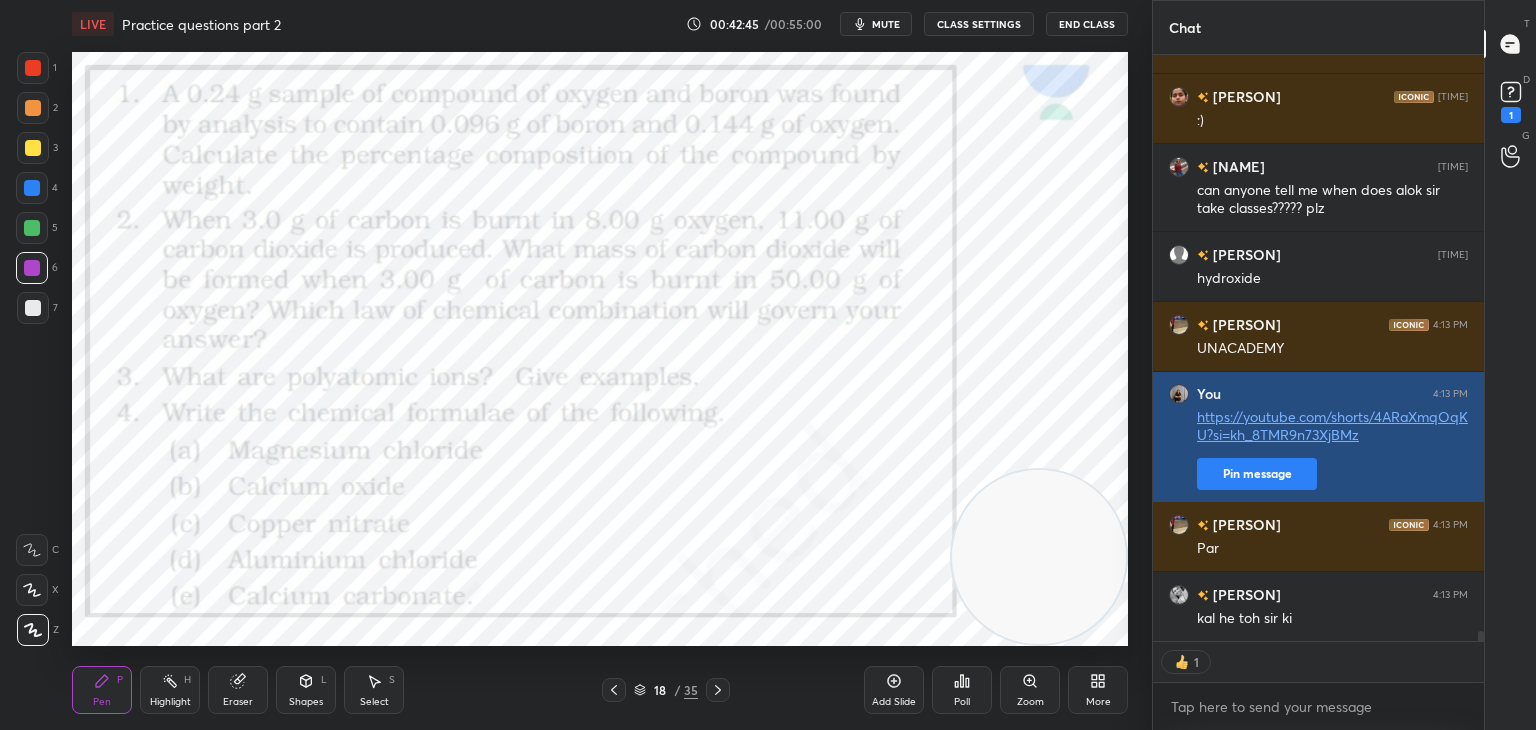 click on "Pin message" at bounding box center [1257, 474] 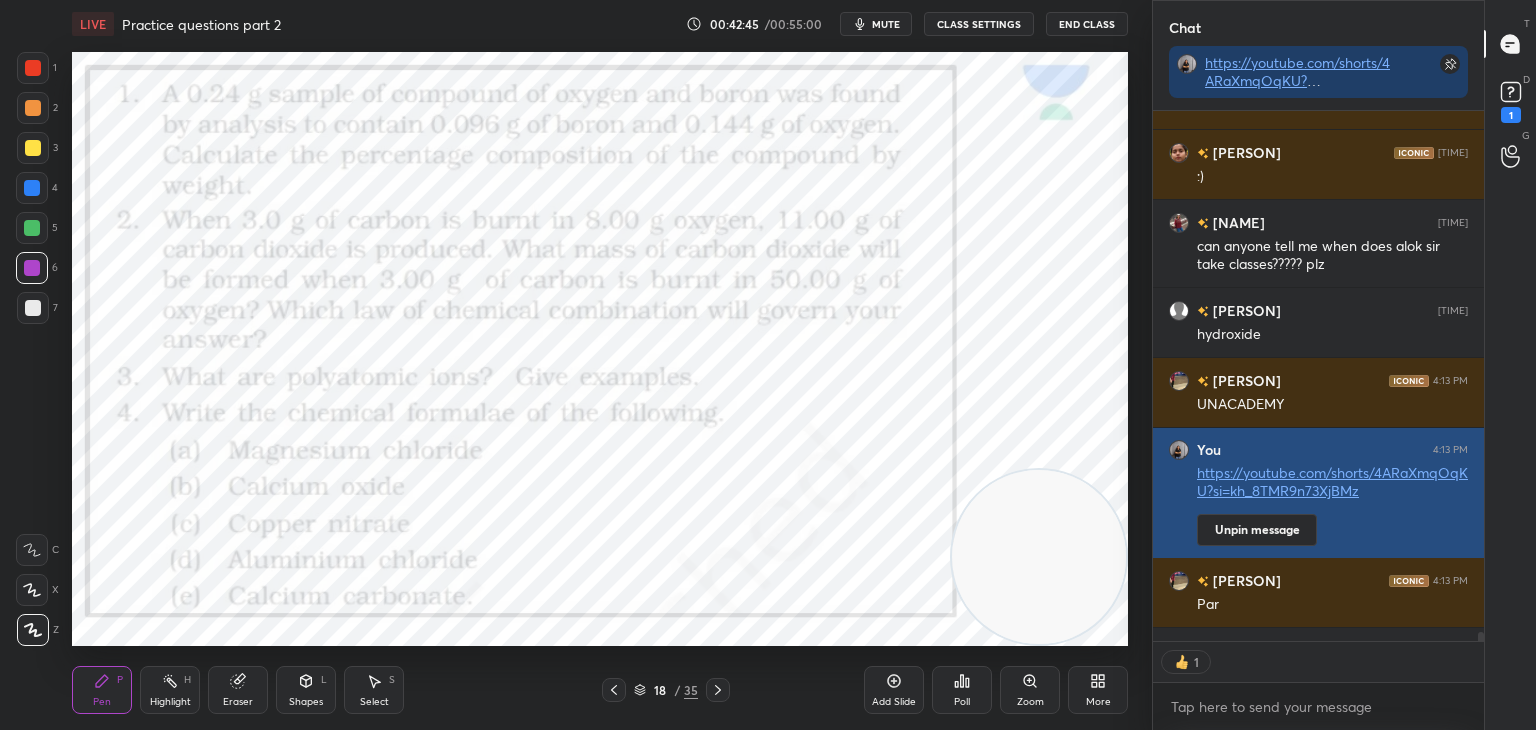 scroll, scrollTop: 525, scrollLeft: 325, axis: both 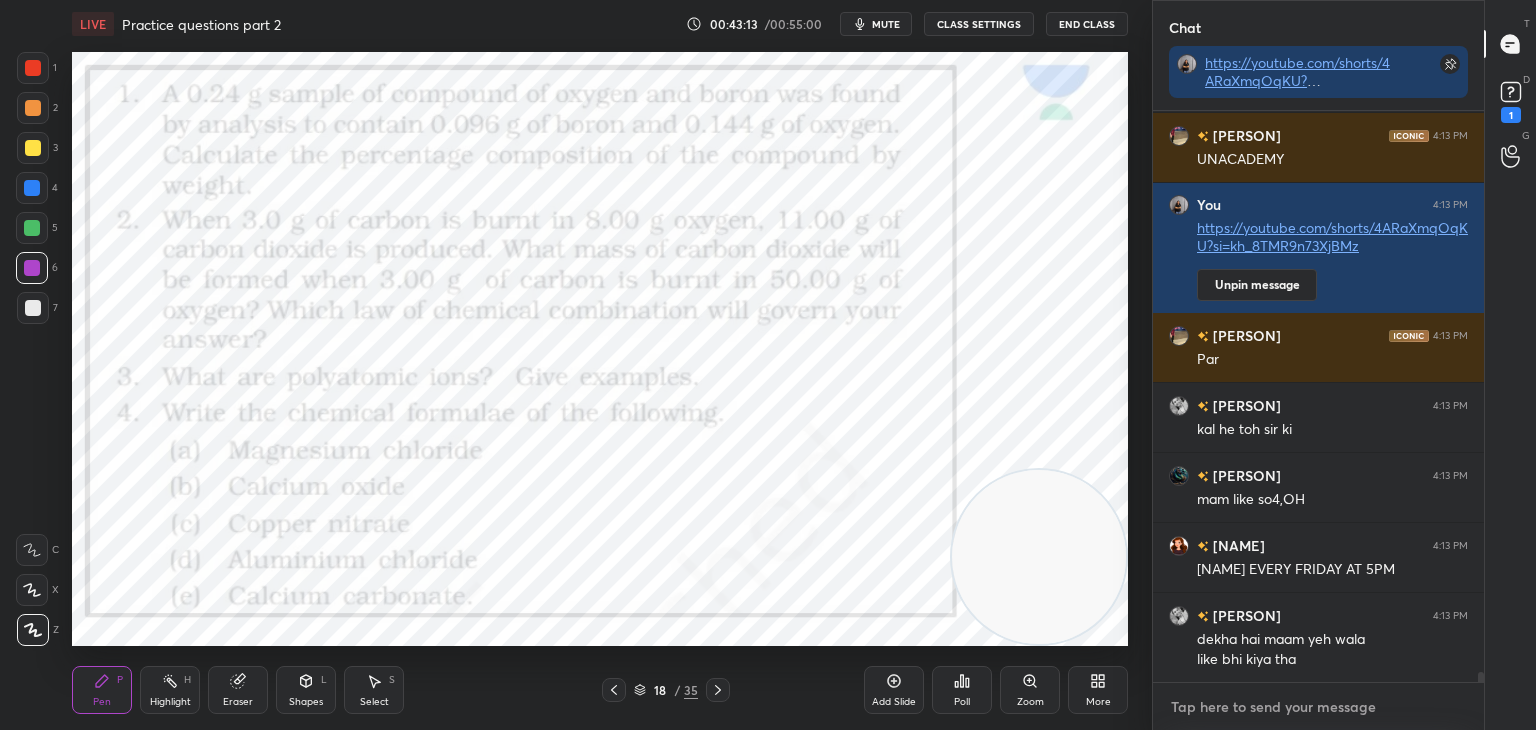 type on "x" 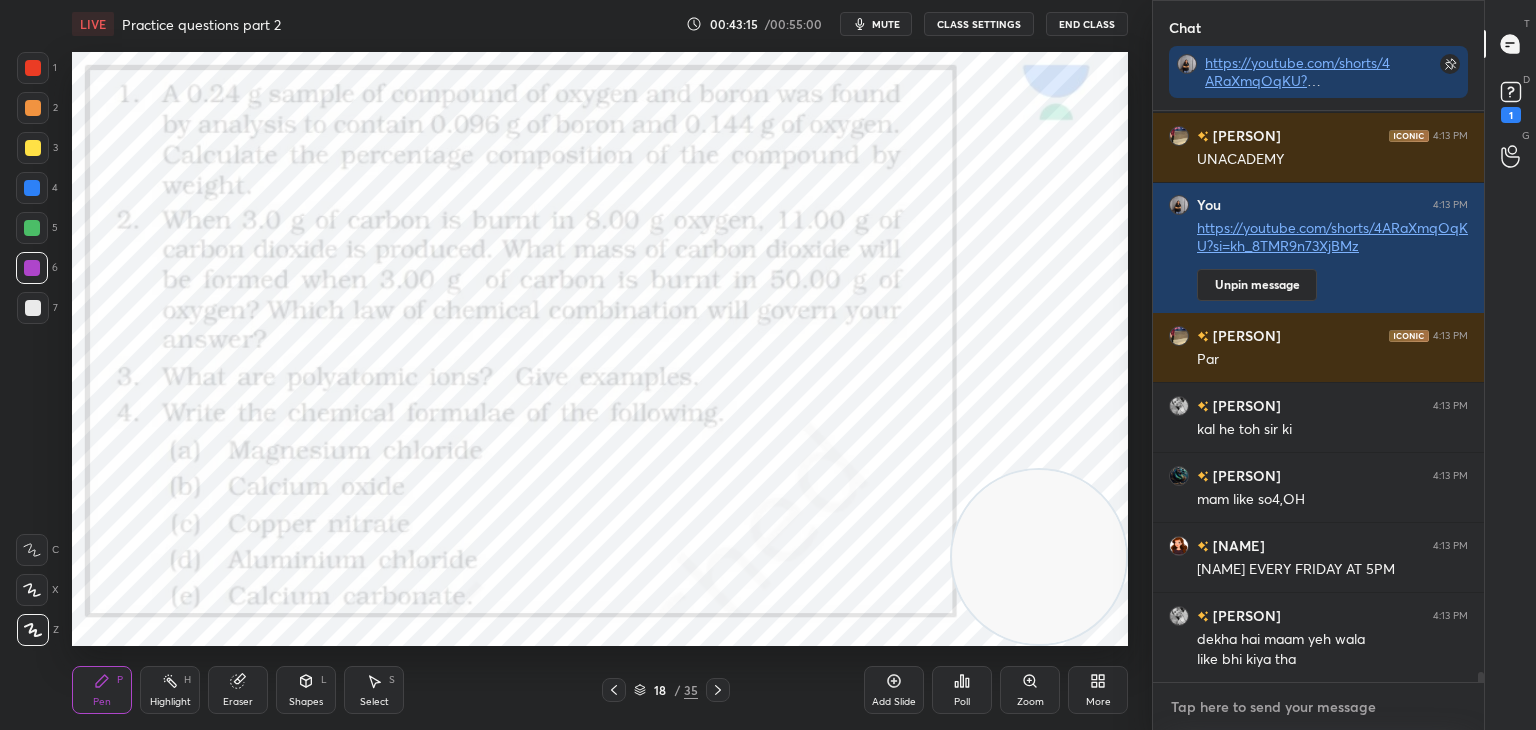 paste on "https://youtu.be/N_Q6OybzhBQ?si=-XIK2qKMkBBXYu4Y" 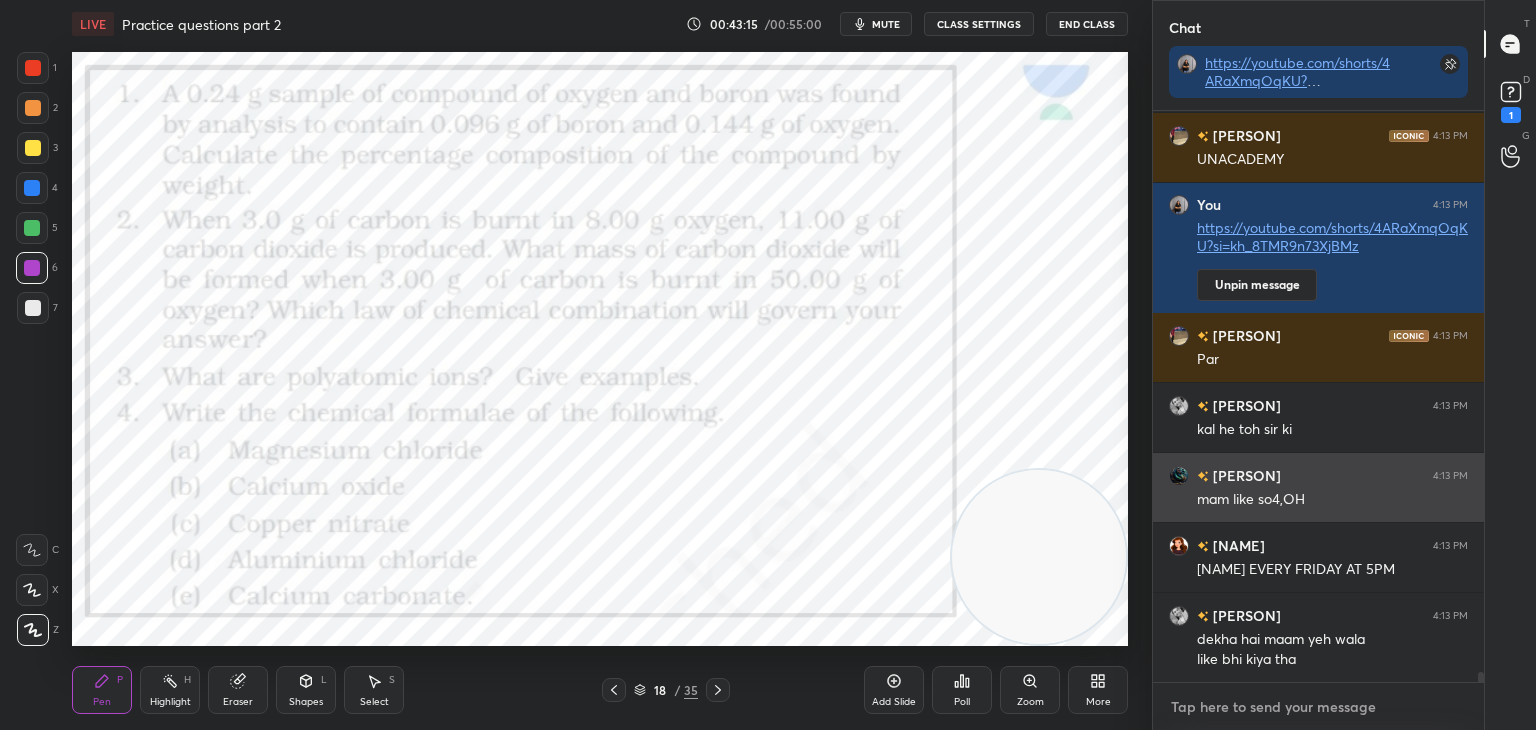 type on "https://youtu.be/N_Q6OybzhBQ?si=-XIK2qKMkBBXYu4Y" 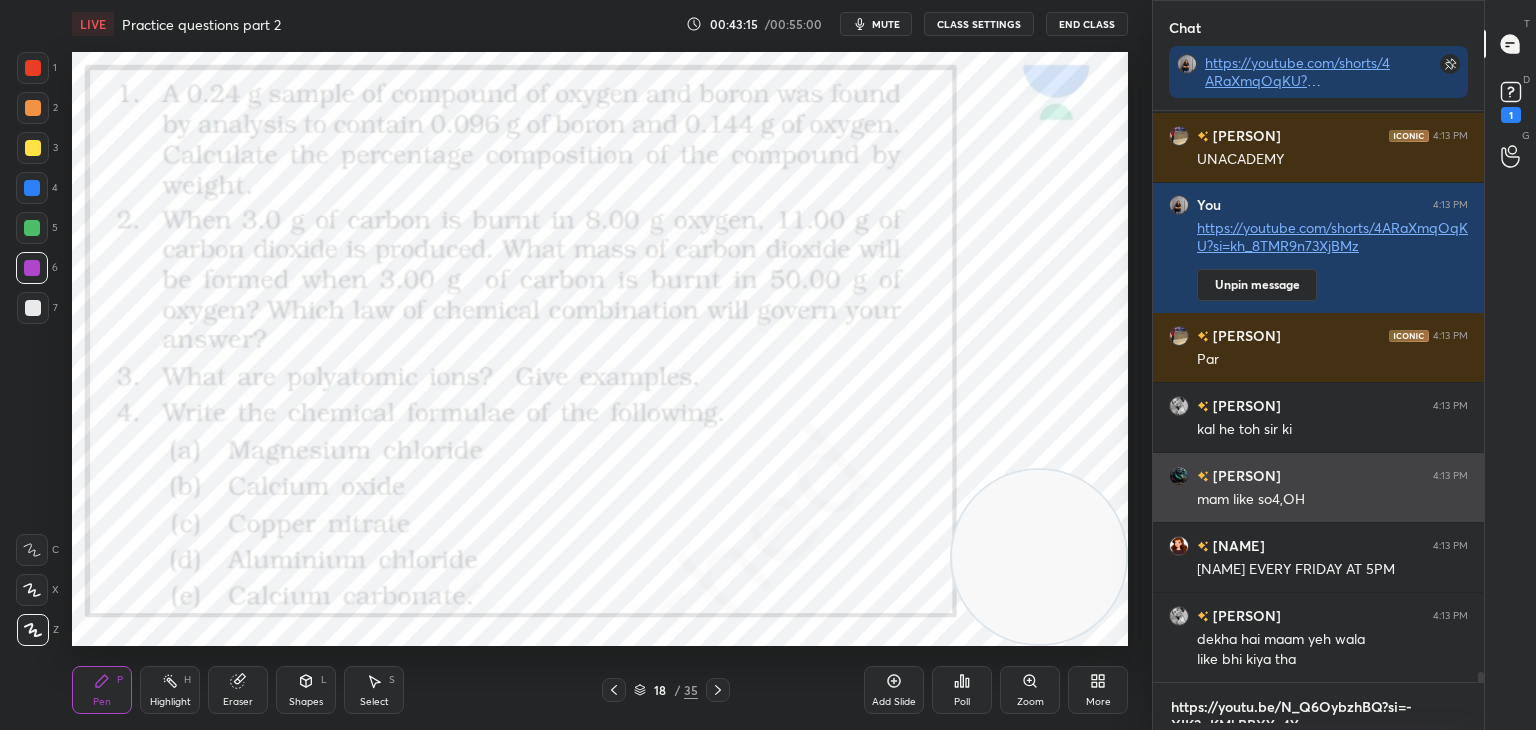 scroll, scrollTop: 0, scrollLeft: 0, axis: both 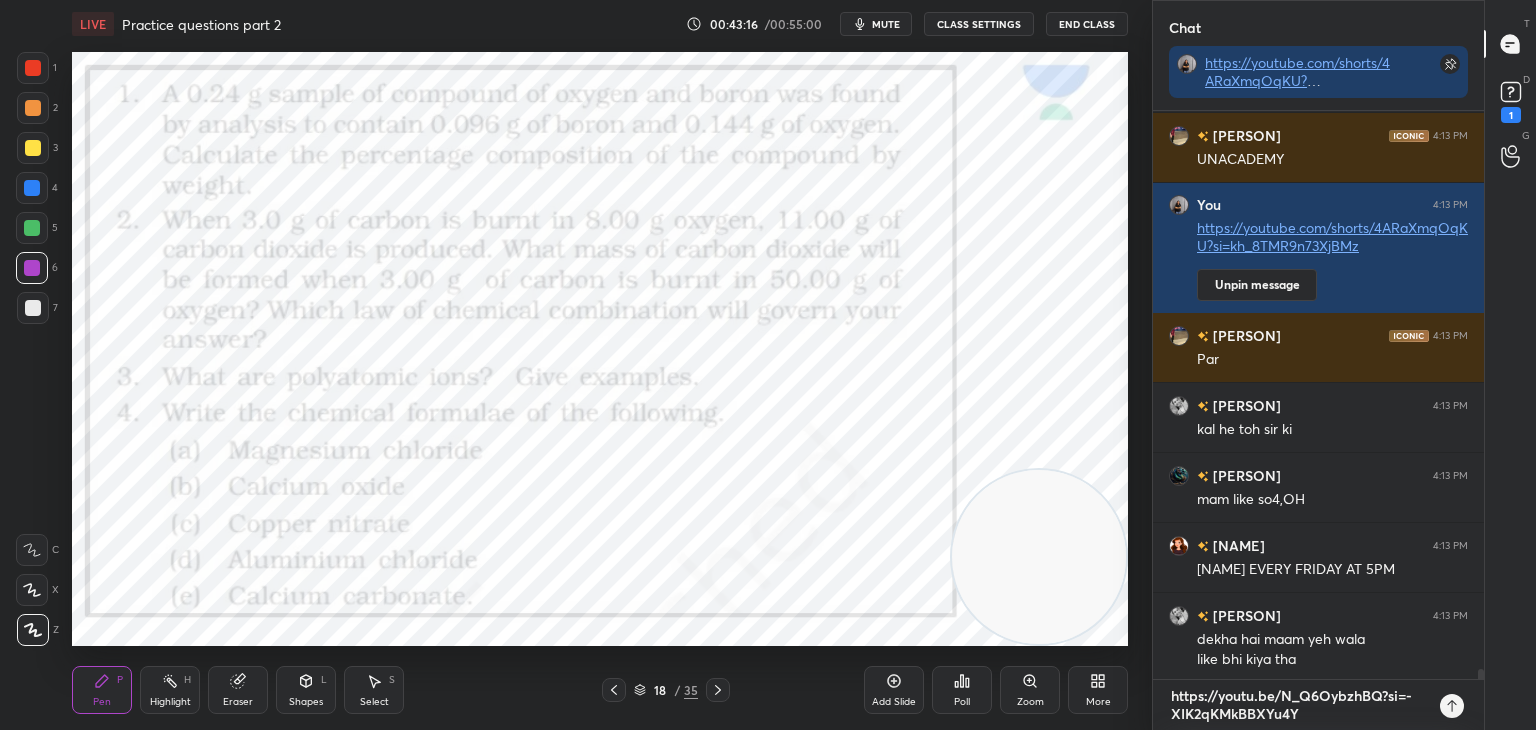 type on "https://youtu.be/N_Q6OybzhBQ?si=-XIK2qKMkBBXYu4Y" 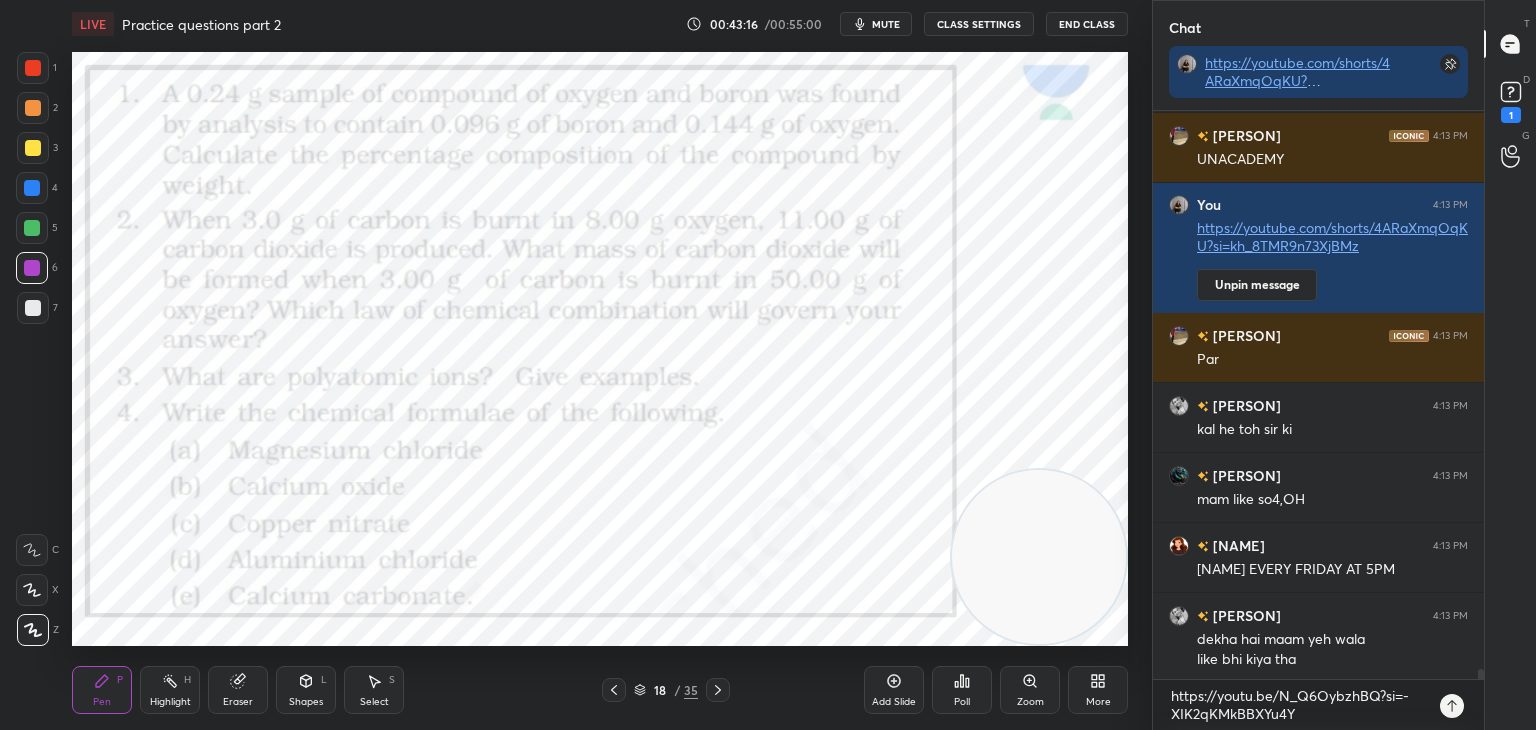 type on "x" 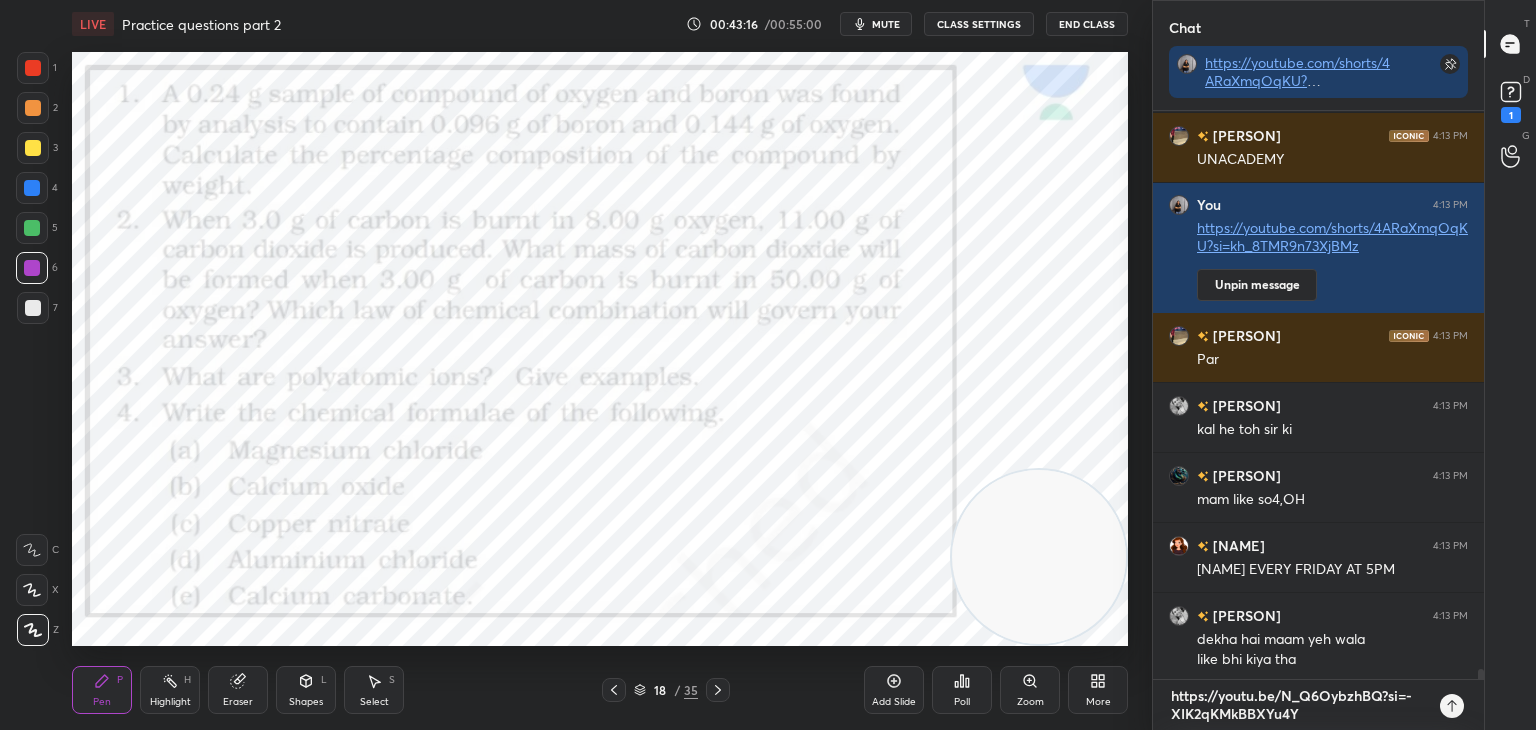type 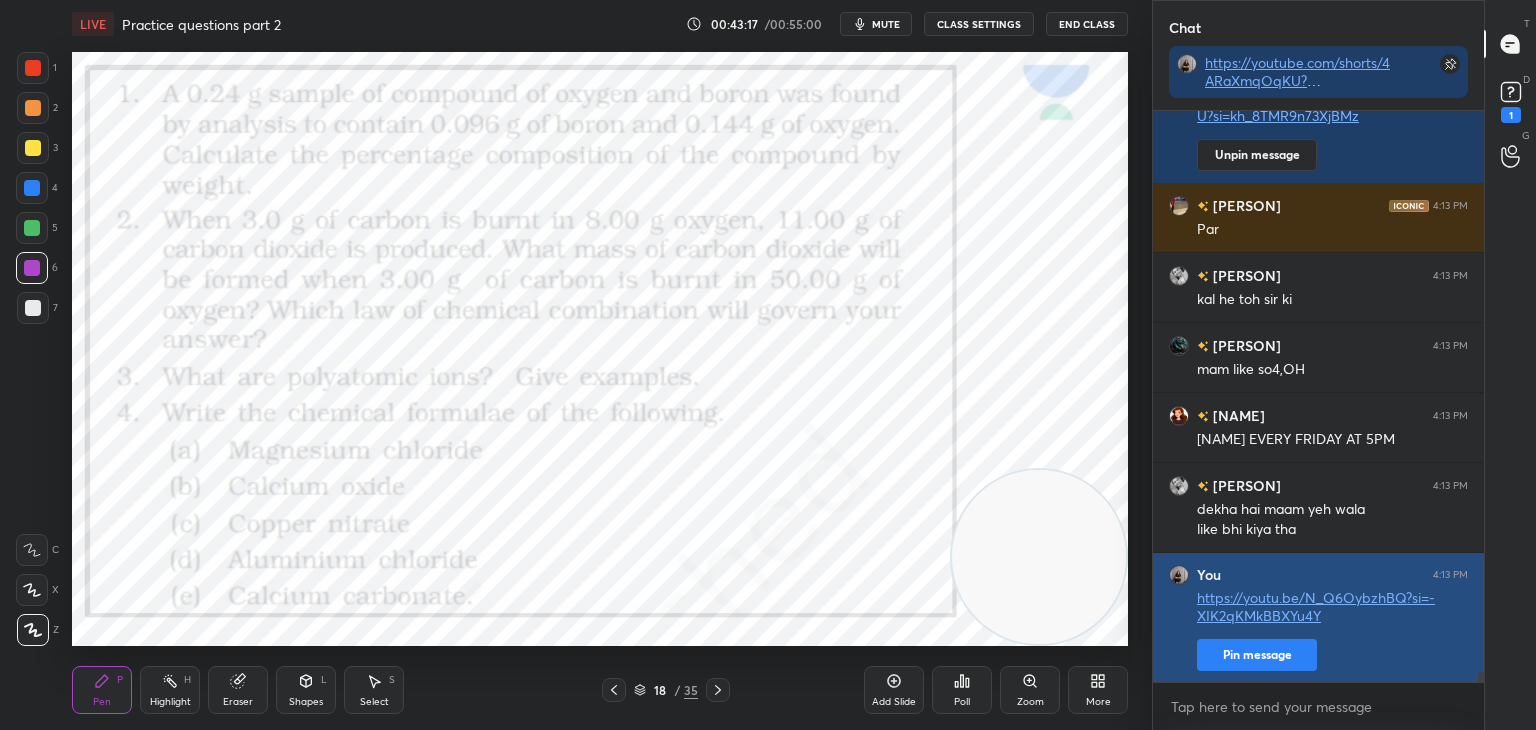 click on "Pin message" at bounding box center [1257, 655] 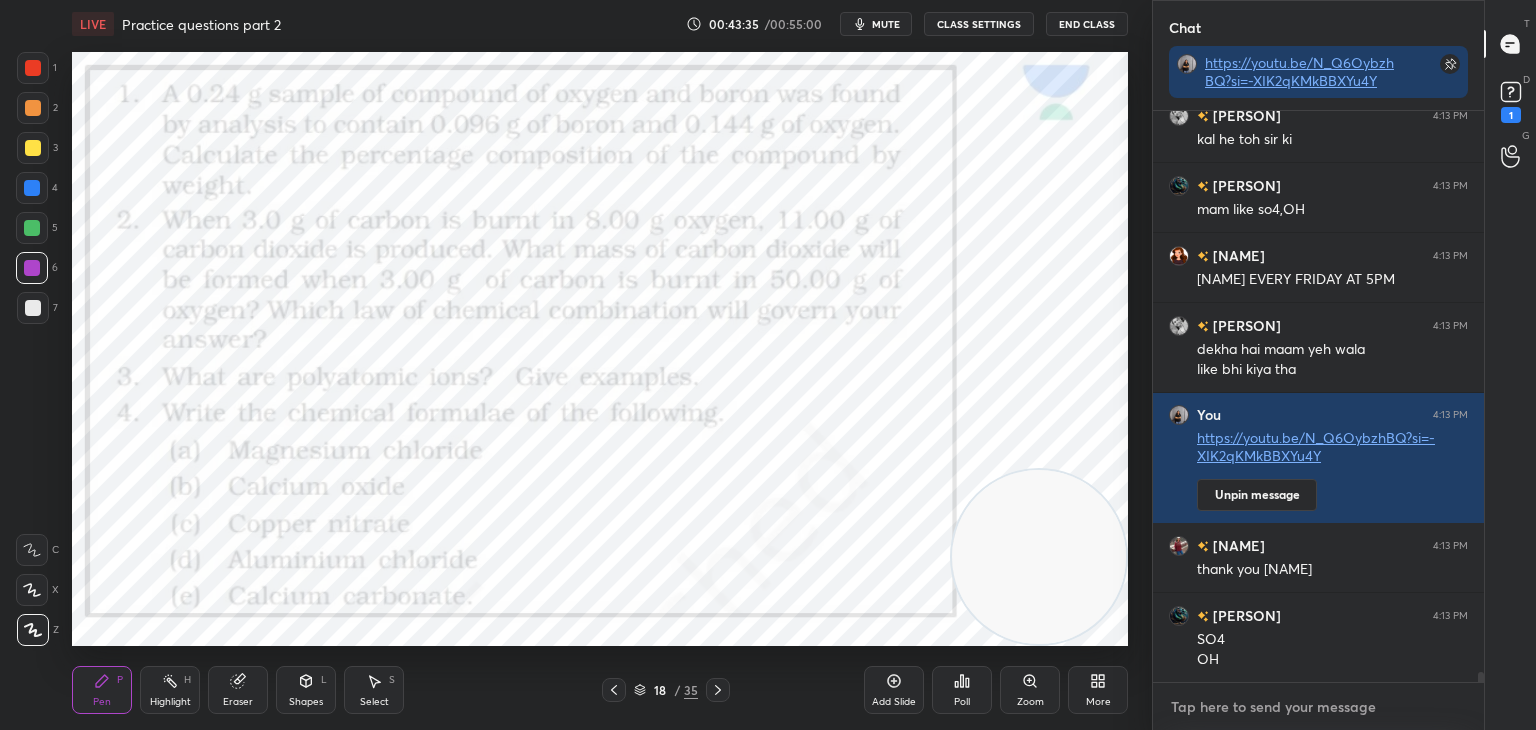 type on "x" 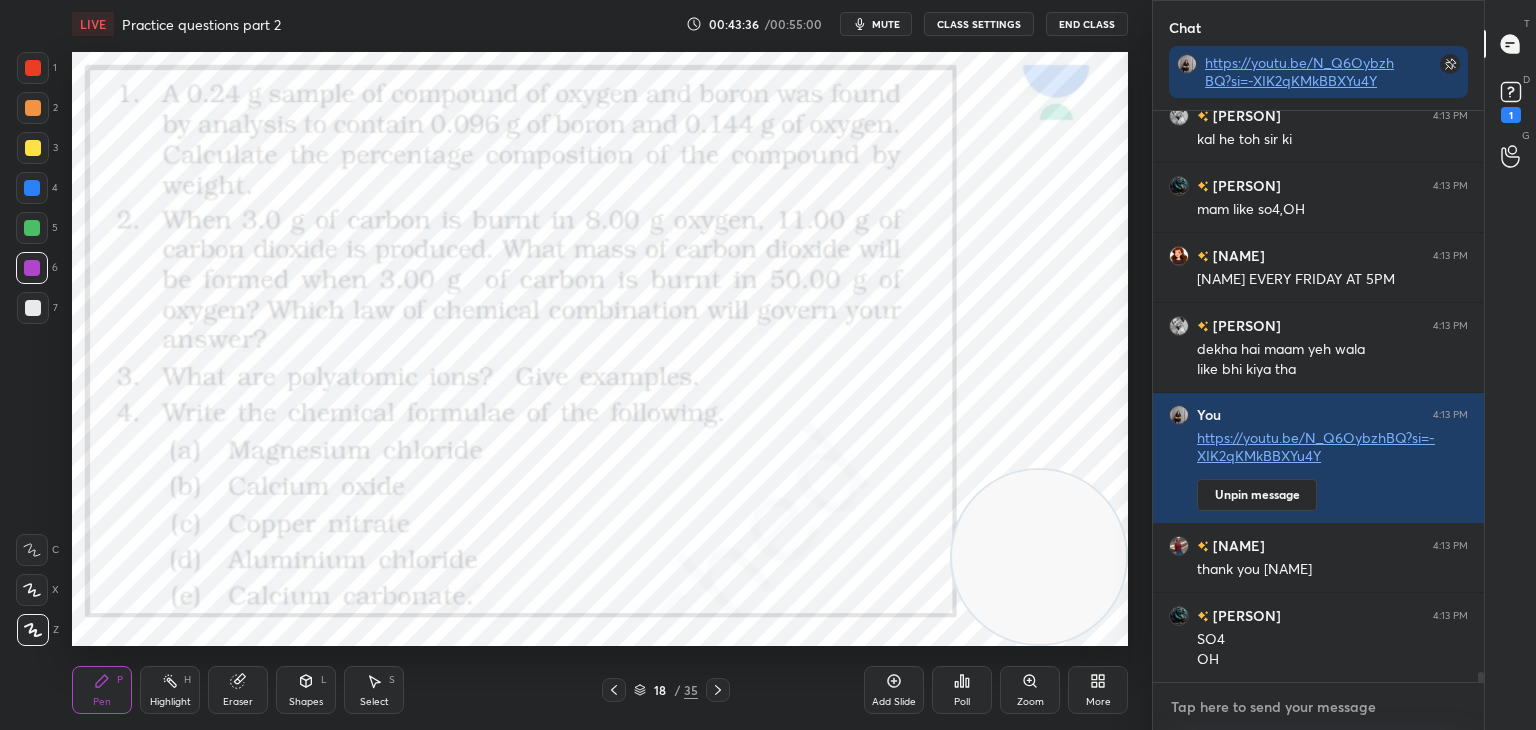 paste on "https://youtu.be/VY8laJui3bg?si=229TuLIP2IbyM8Wb" 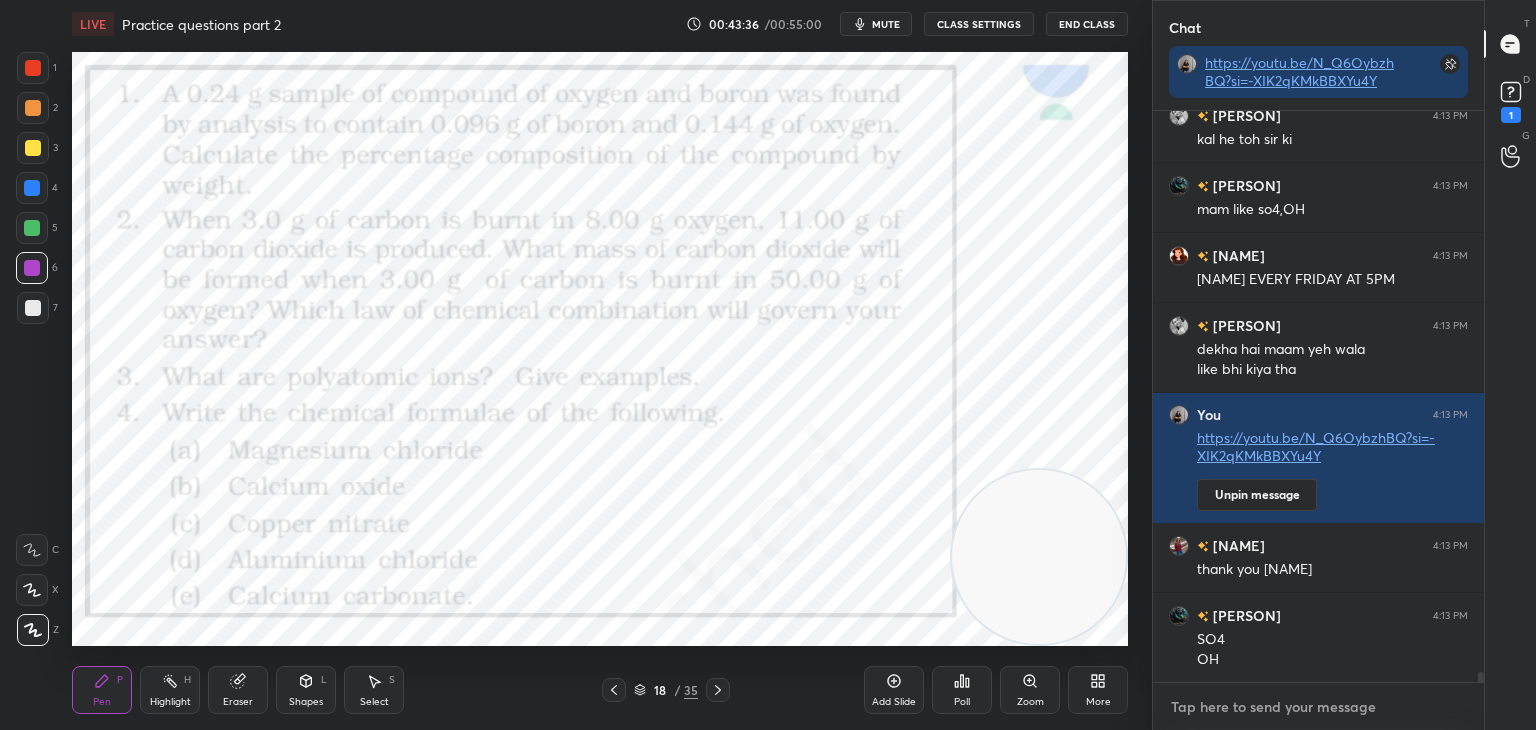 type on "https://youtu.be/VY8laJui3bg?si=229TuLIP2IbyM8Wb" 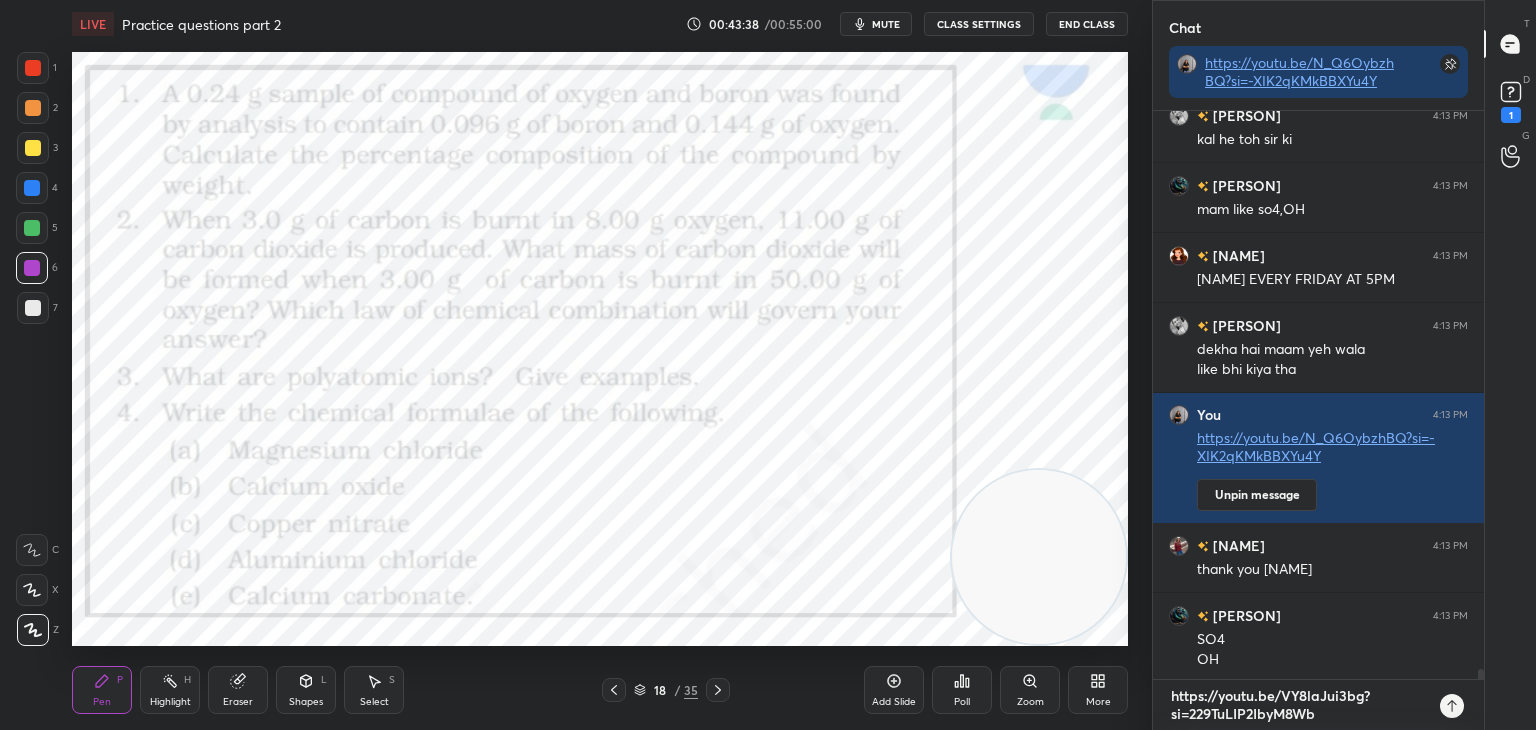 type on "https://youtu.be/VY8laJui3bg?si=229TuLIP2IbyM8Wb" 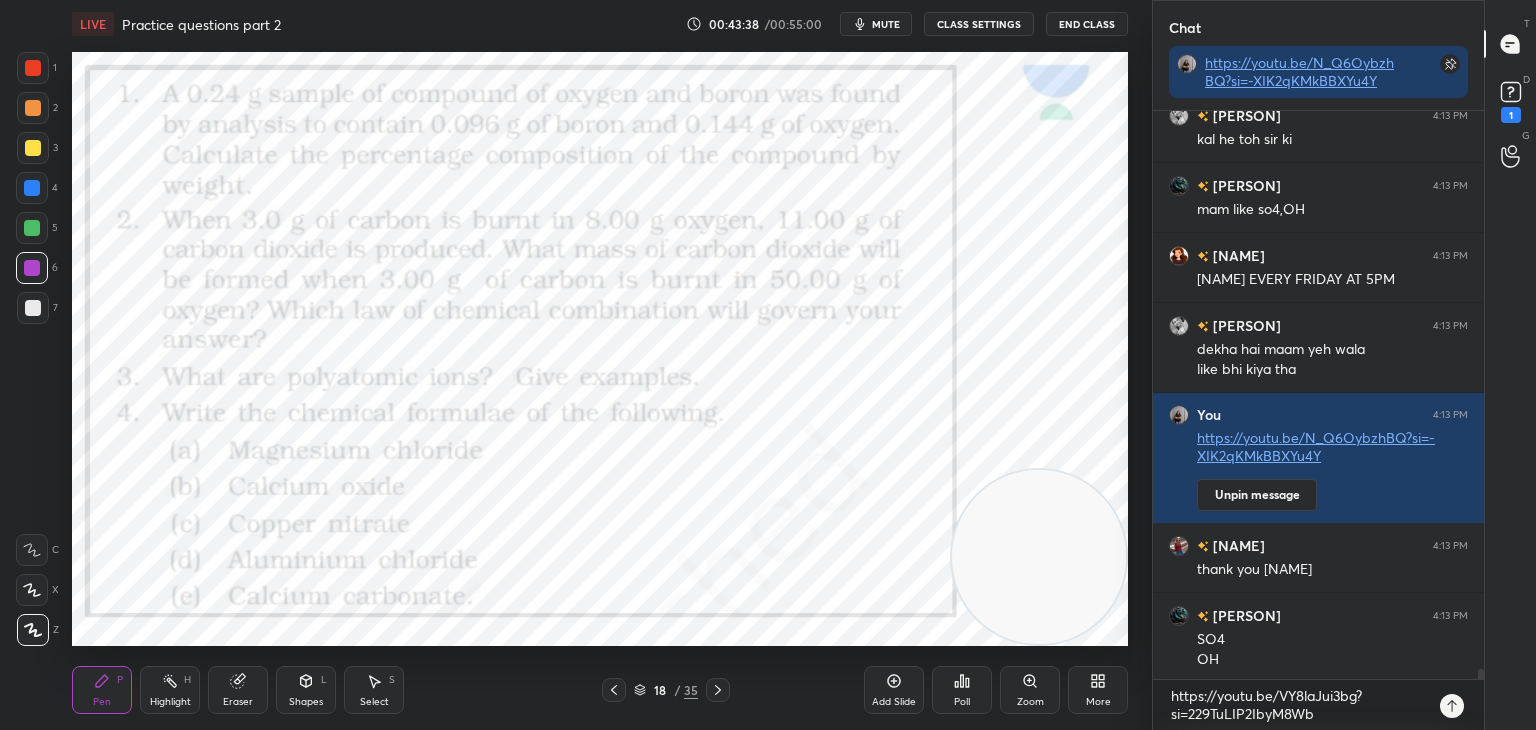 type on "x" 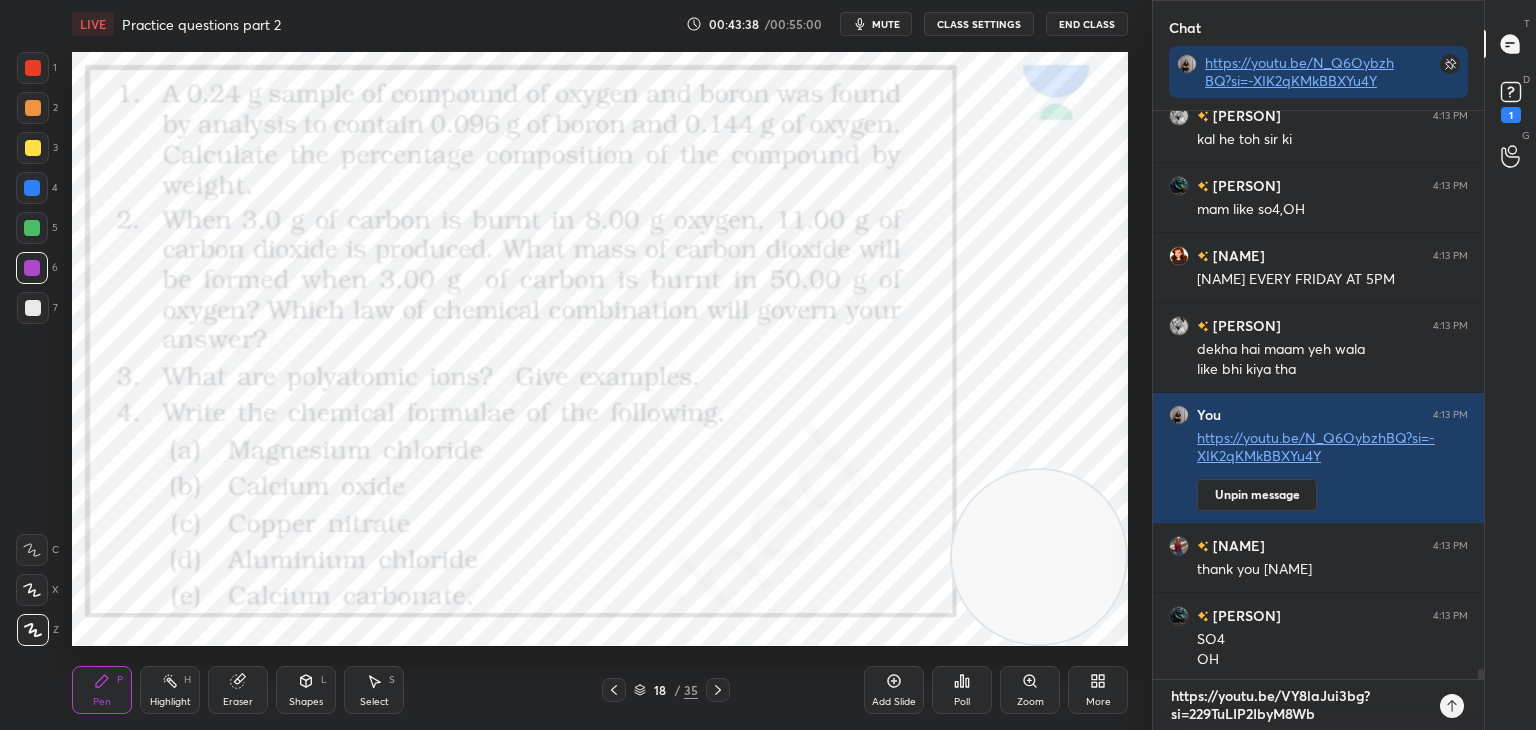 type 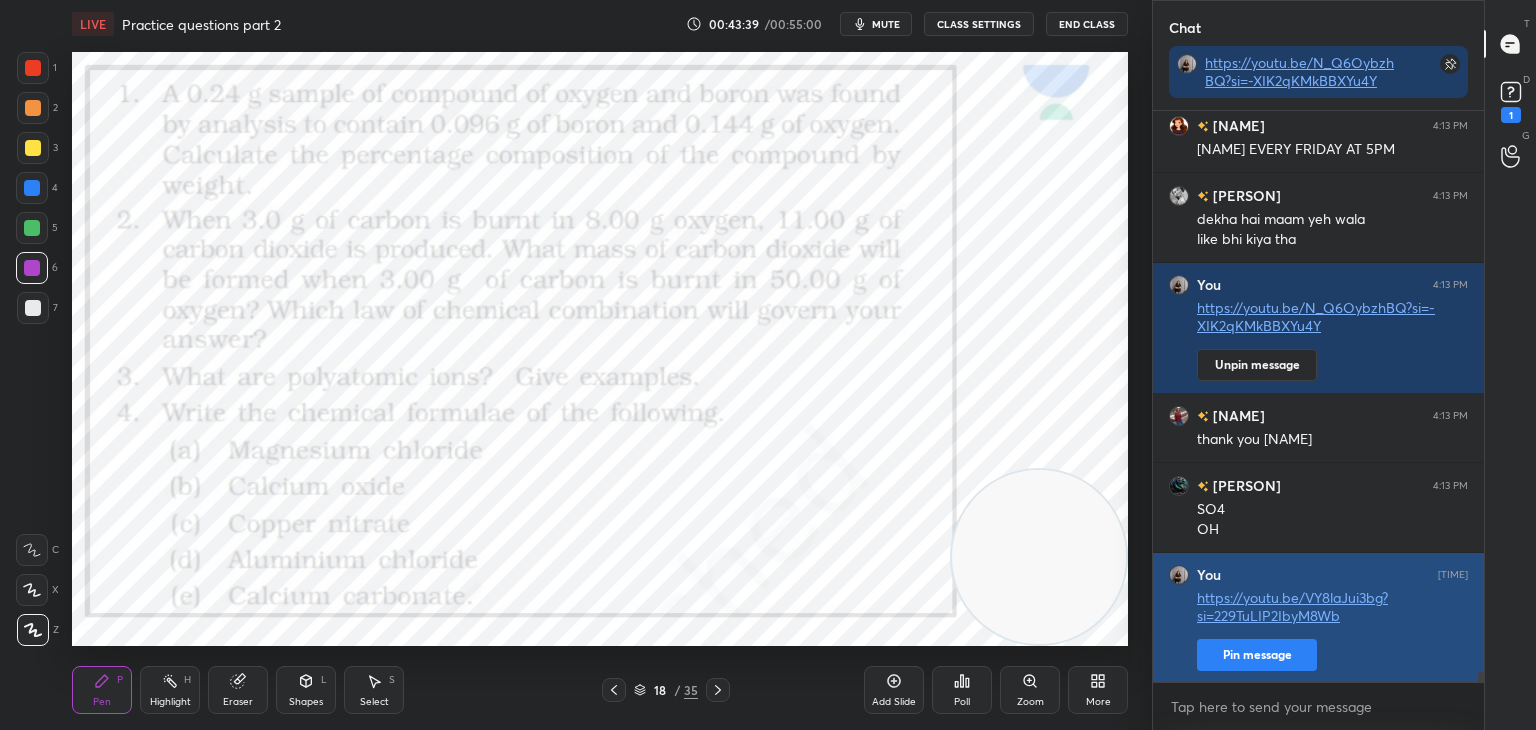 click on "Pin message" at bounding box center (1257, 655) 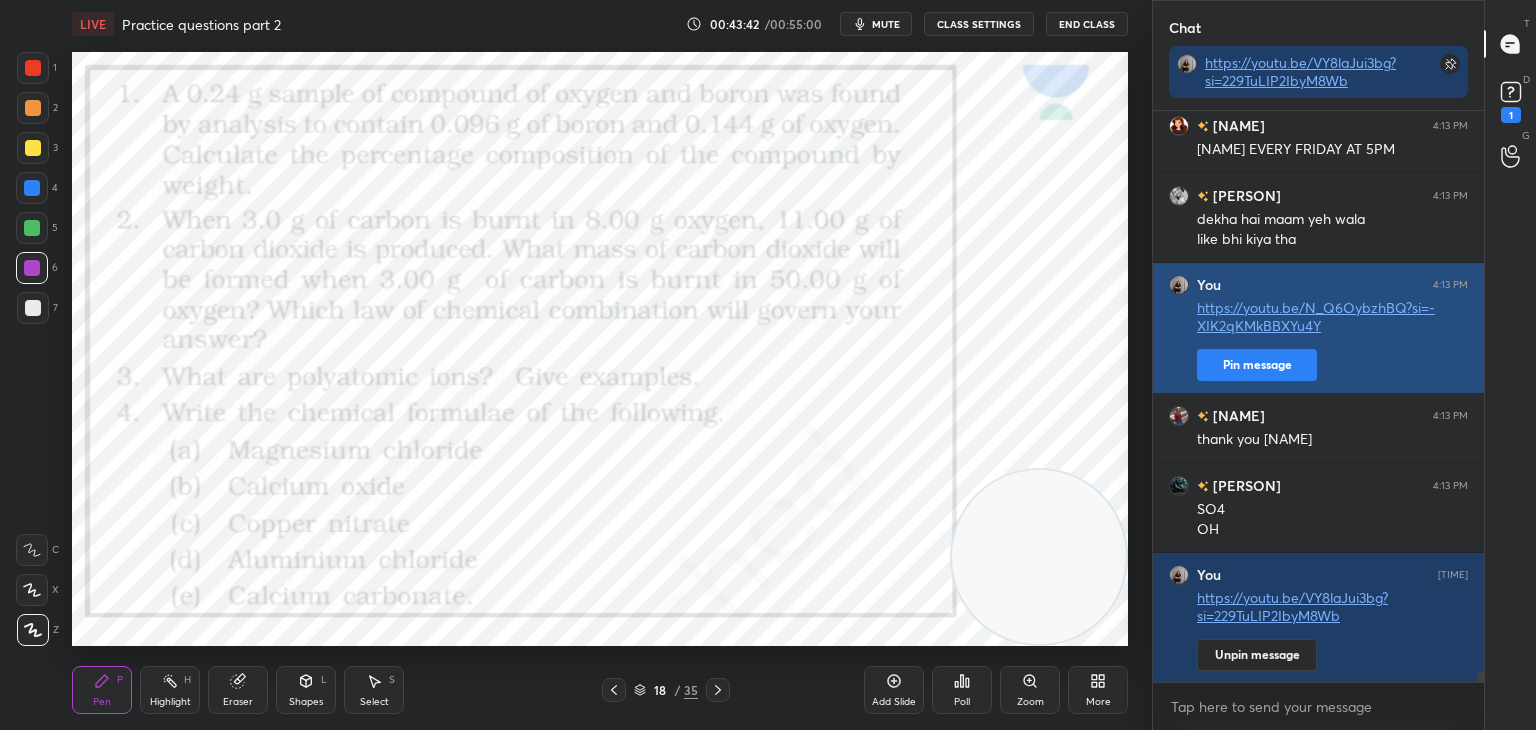 click on "Pin message" at bounding box center (1257, 365) 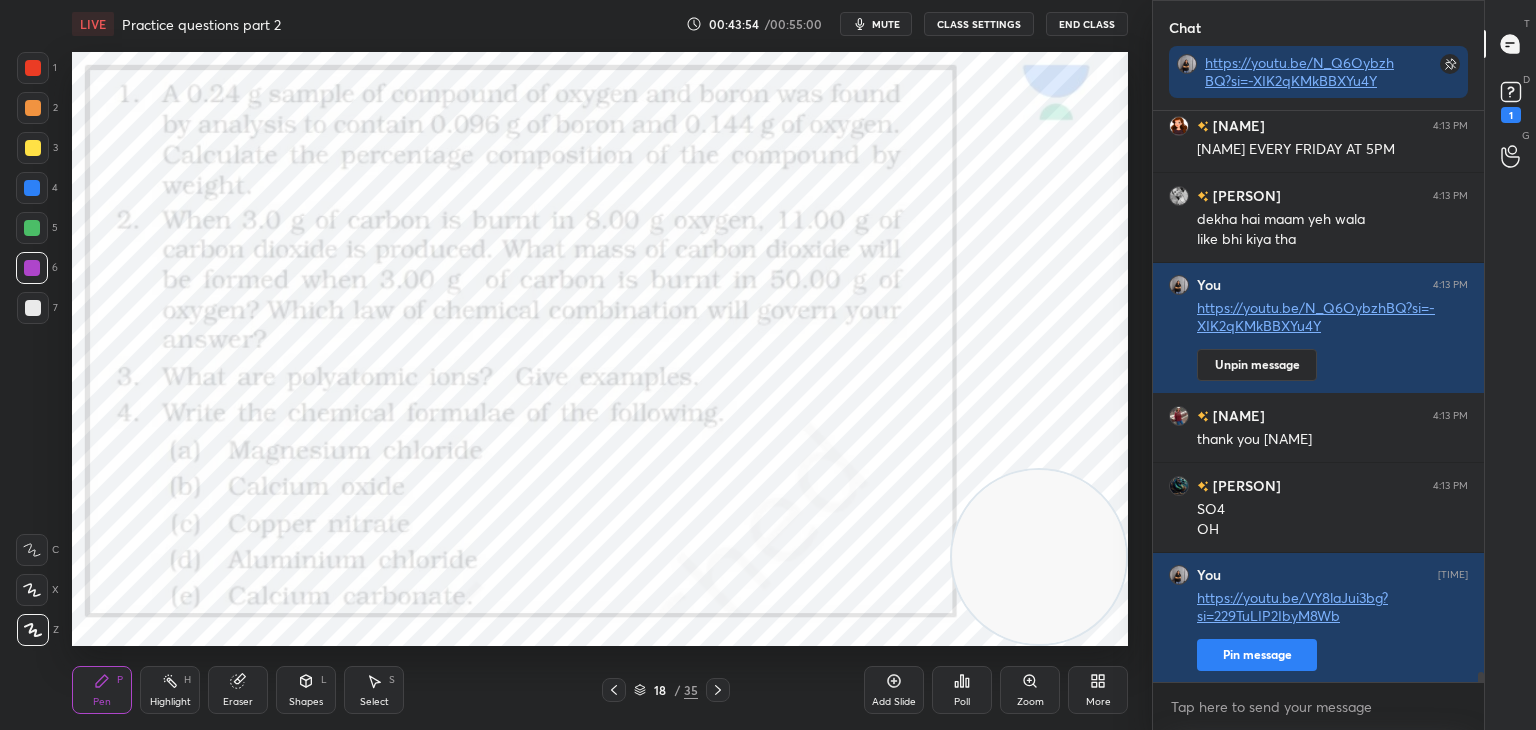 scroll, scrollTop: 33458, scrollLeft: 0, axis: vertical 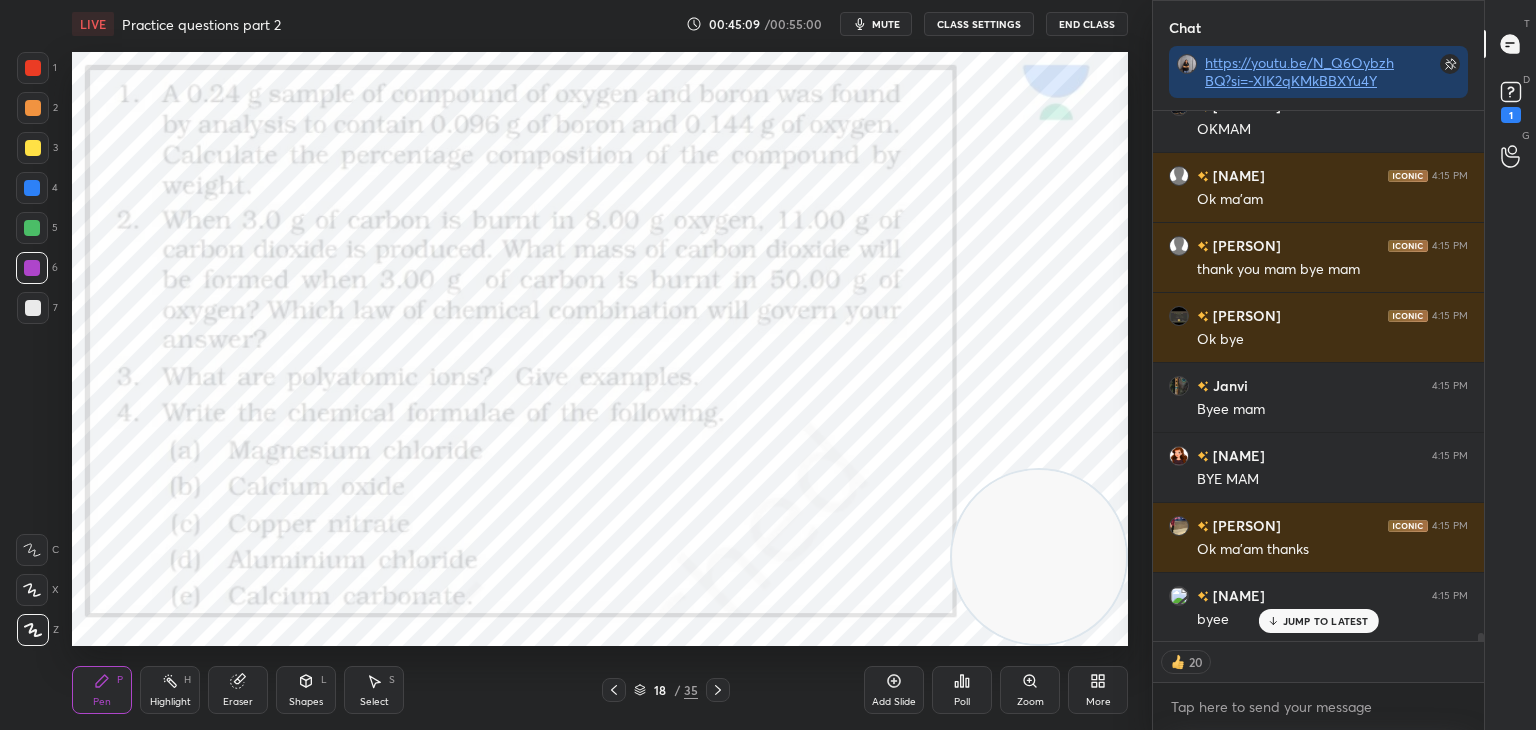 click on "End Class" at bounding box center (1087, 24) 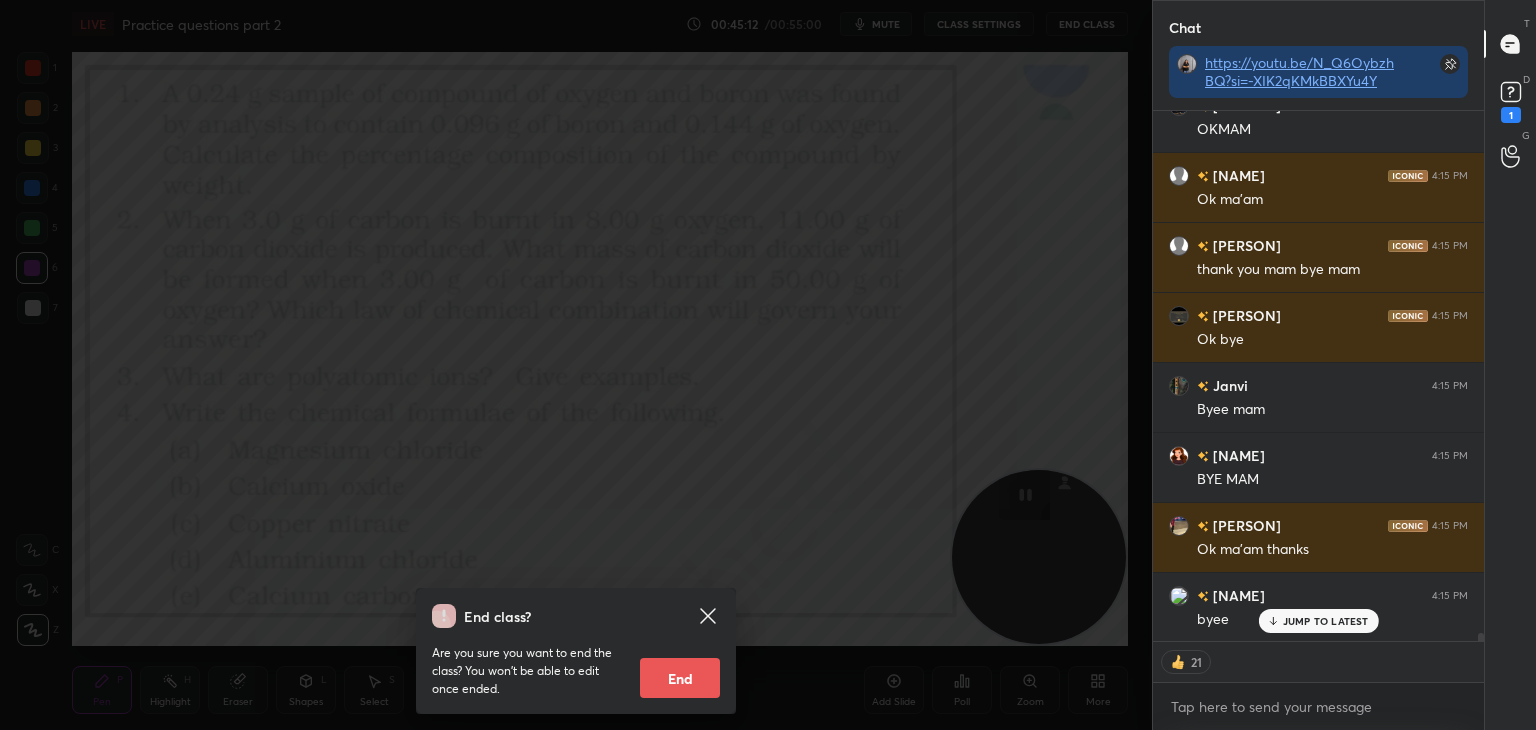 click on "End" at bounding box center (680, 678) 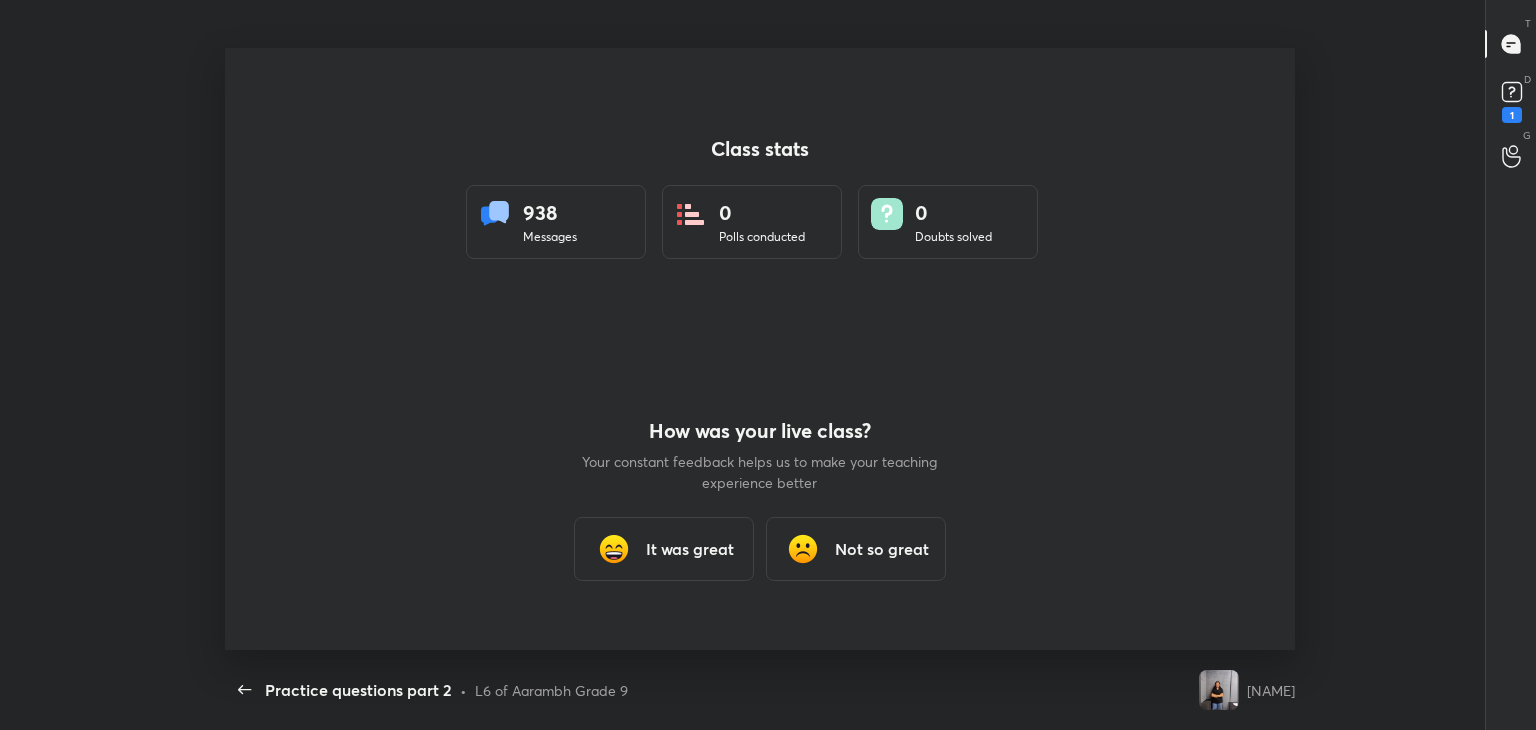 scroll, scrollTop: 99397, scrollLeft: 98716, axis: both 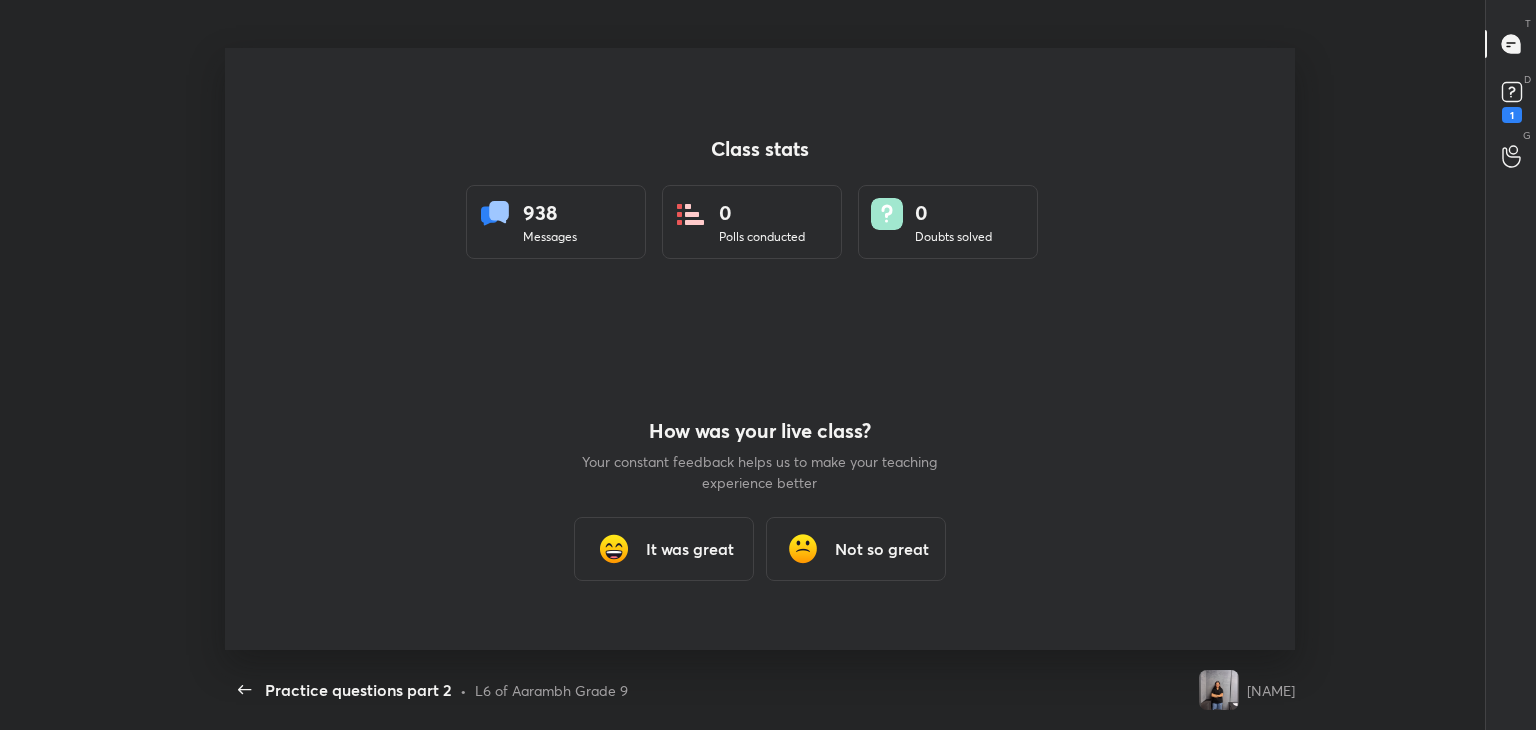 type on "x" 